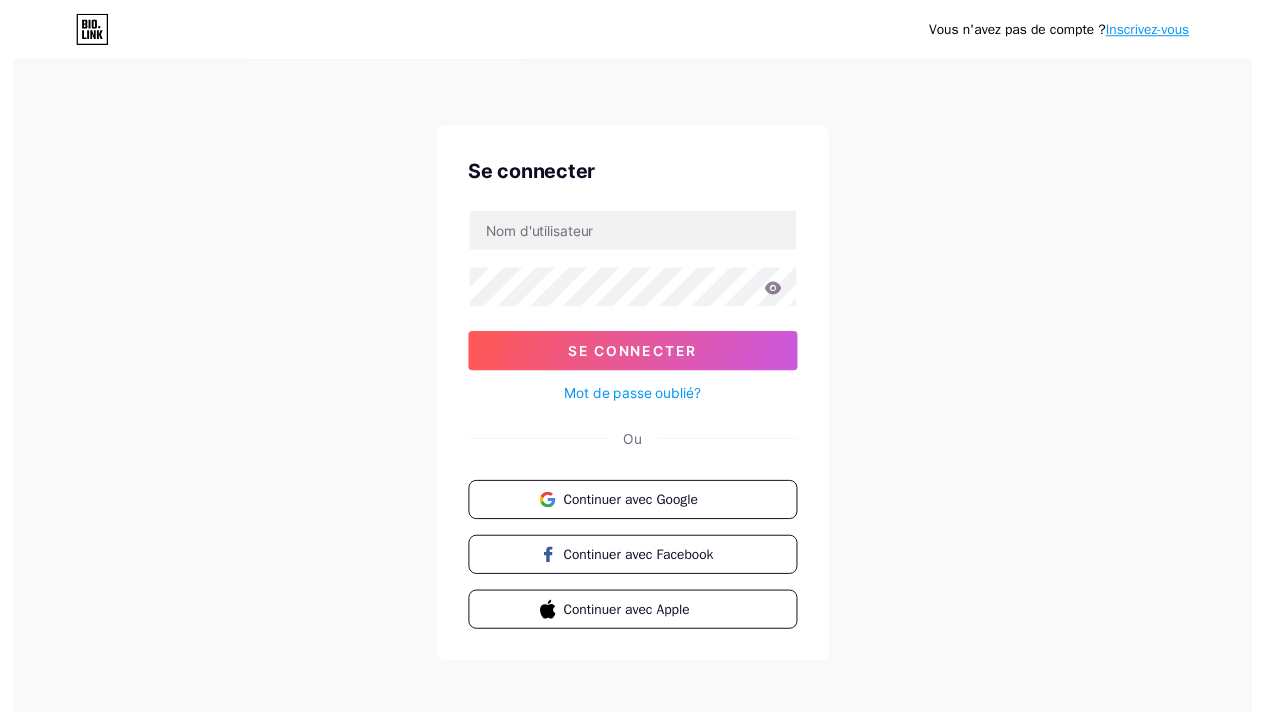 scroll, scrollTop: 0, scrollLeft: 0, axis: both 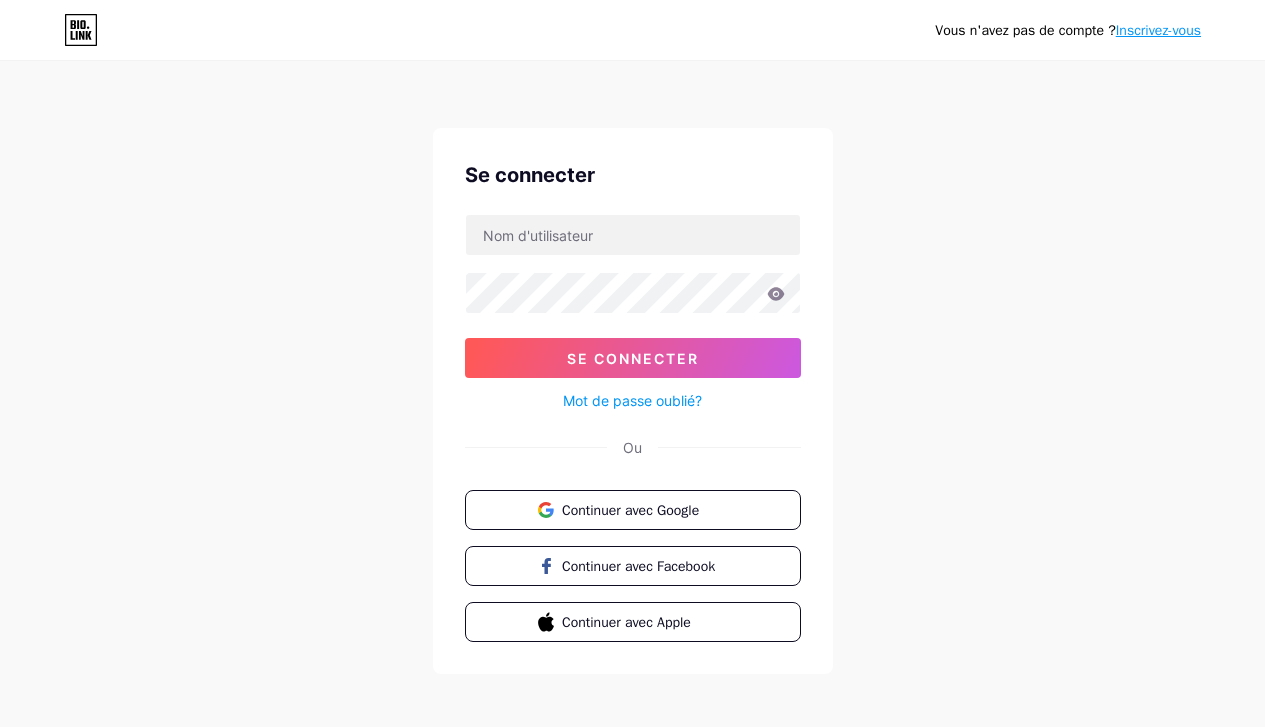 click on "Se connecter
Mot de passe oublié?" at bounding box center [633, 313] 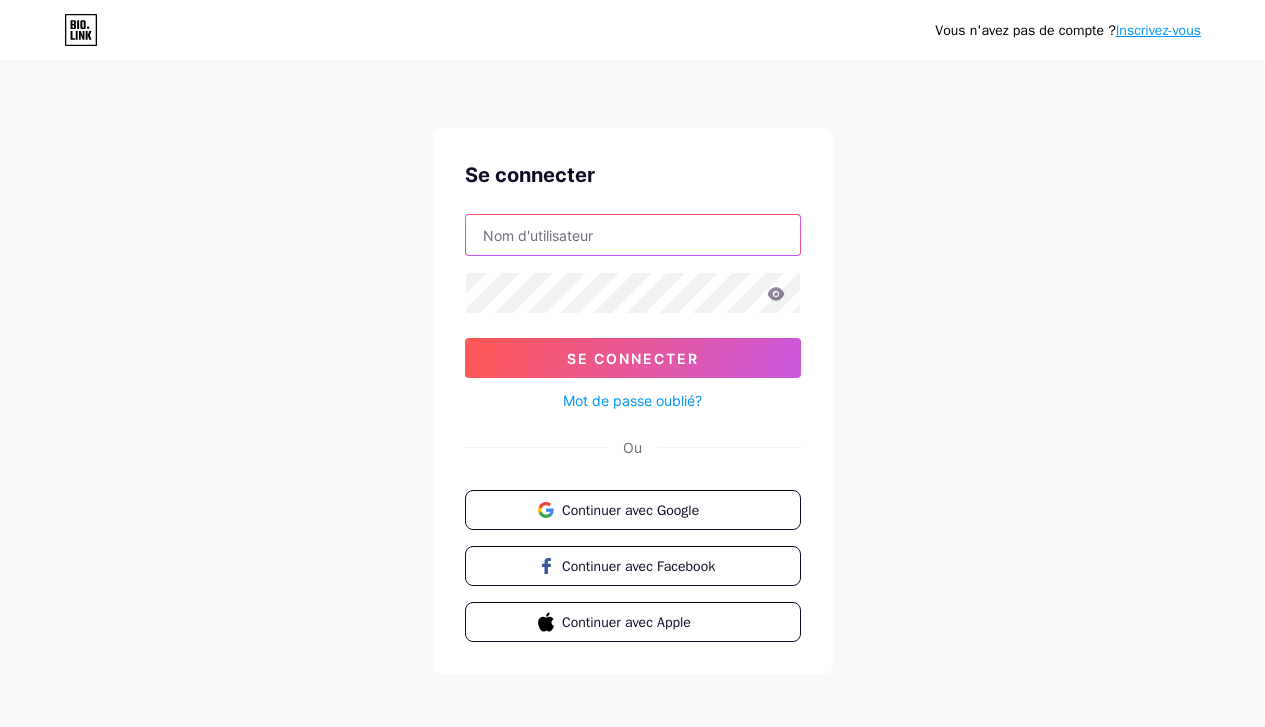 click at bounding box center [633, 235] 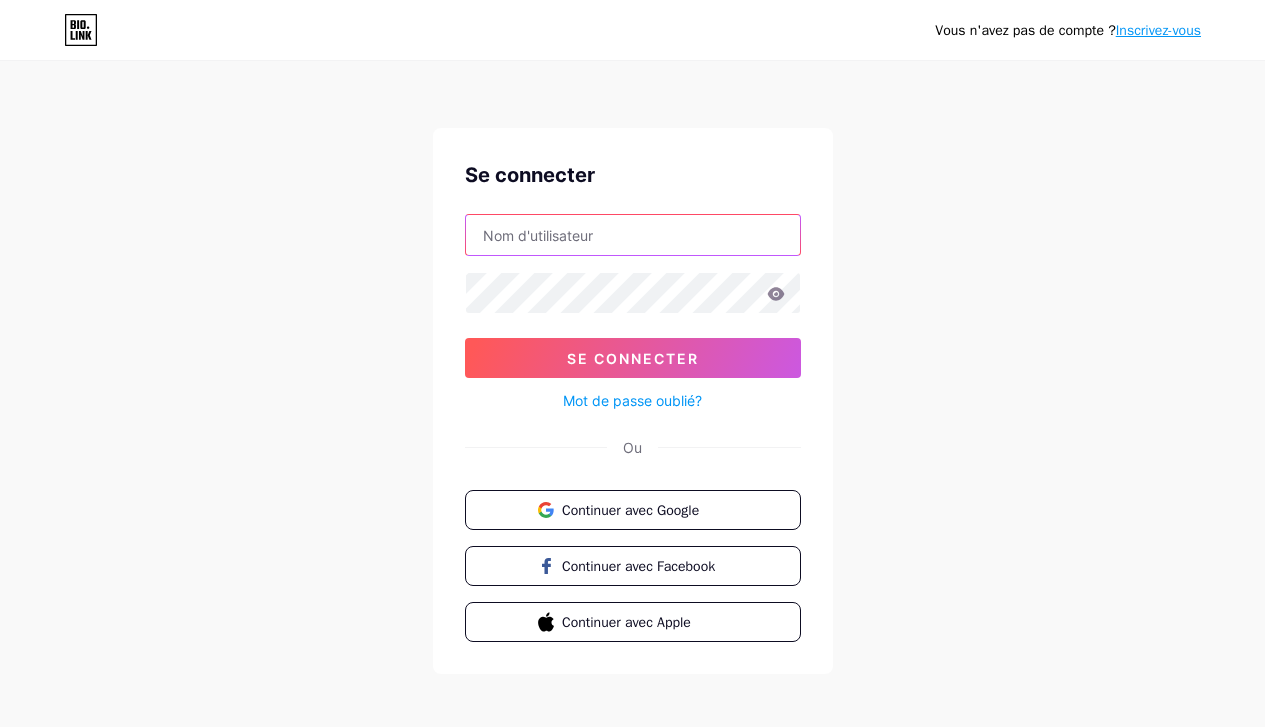type on "[BRAND]" 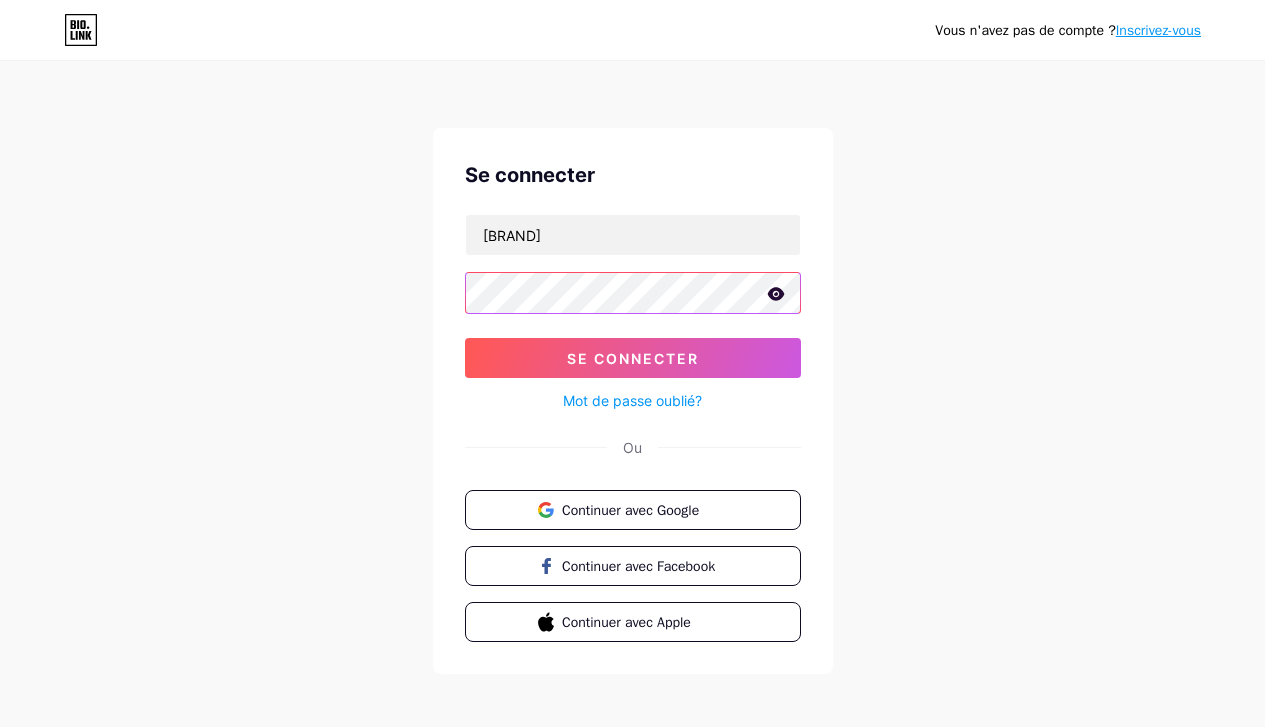 click on "Se connecter" at bounding box center [633, 358] 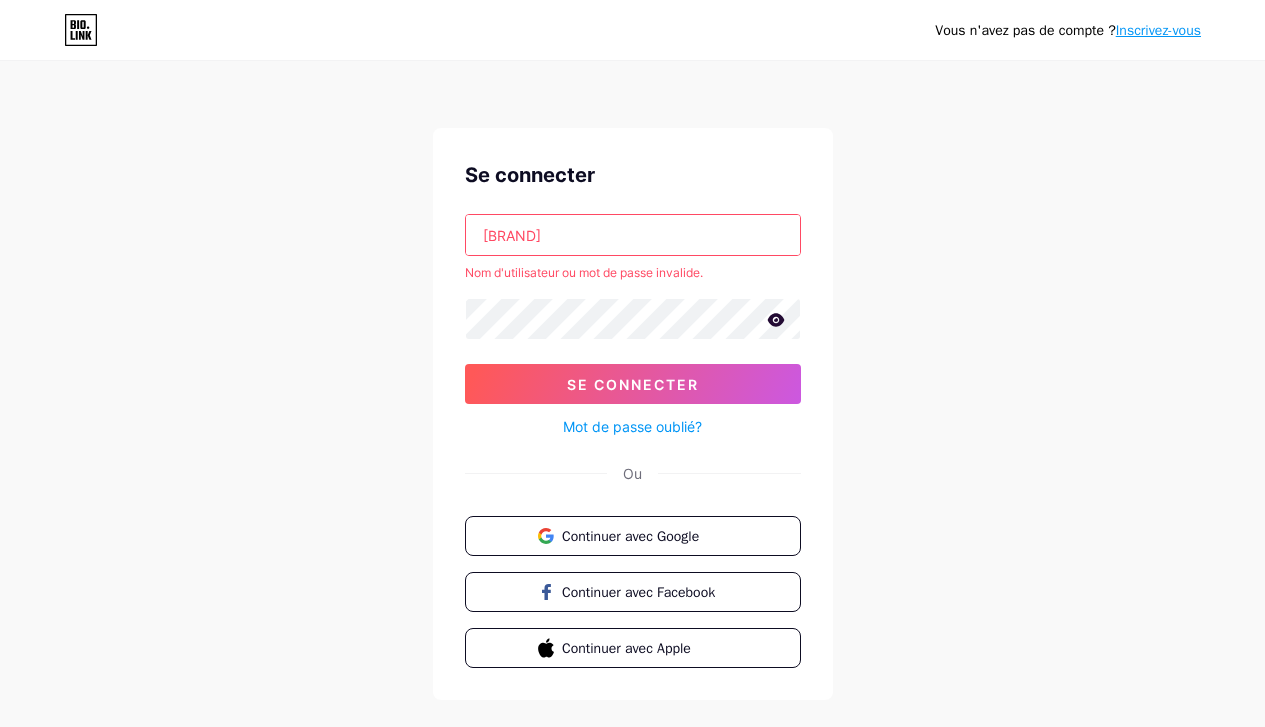 click 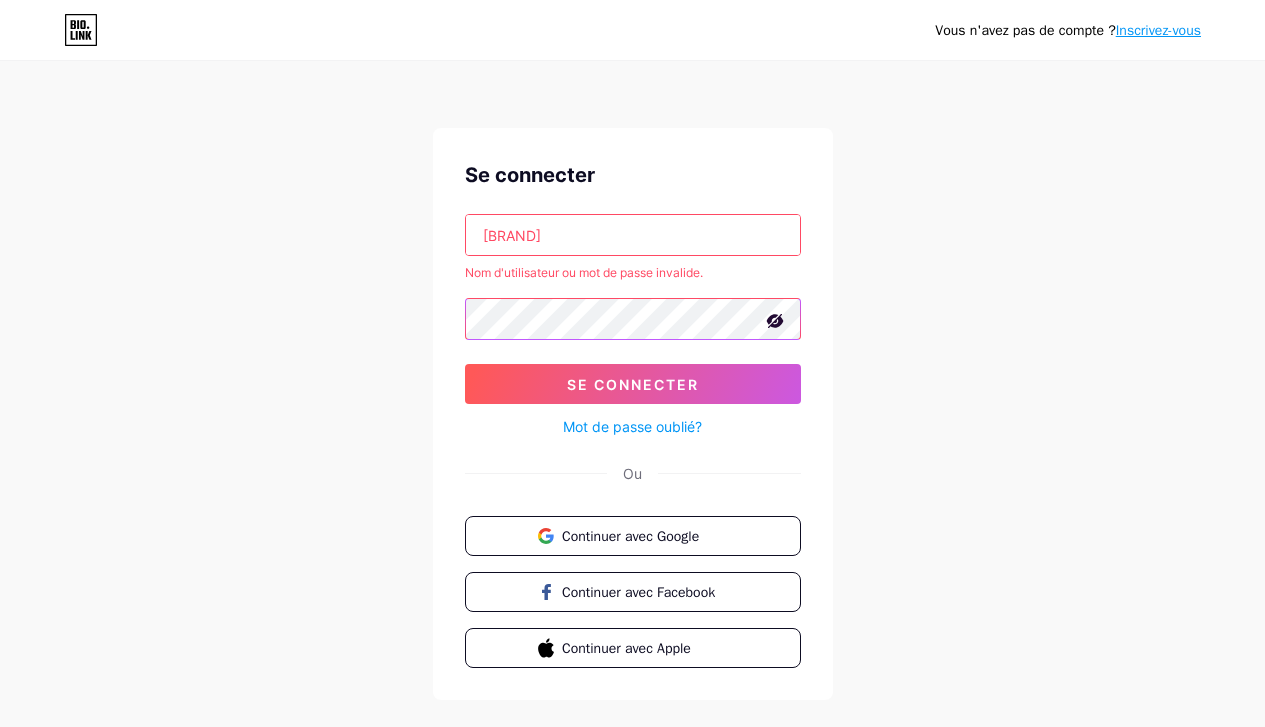 click on "Se connecter" at bounding box center (633, 384) 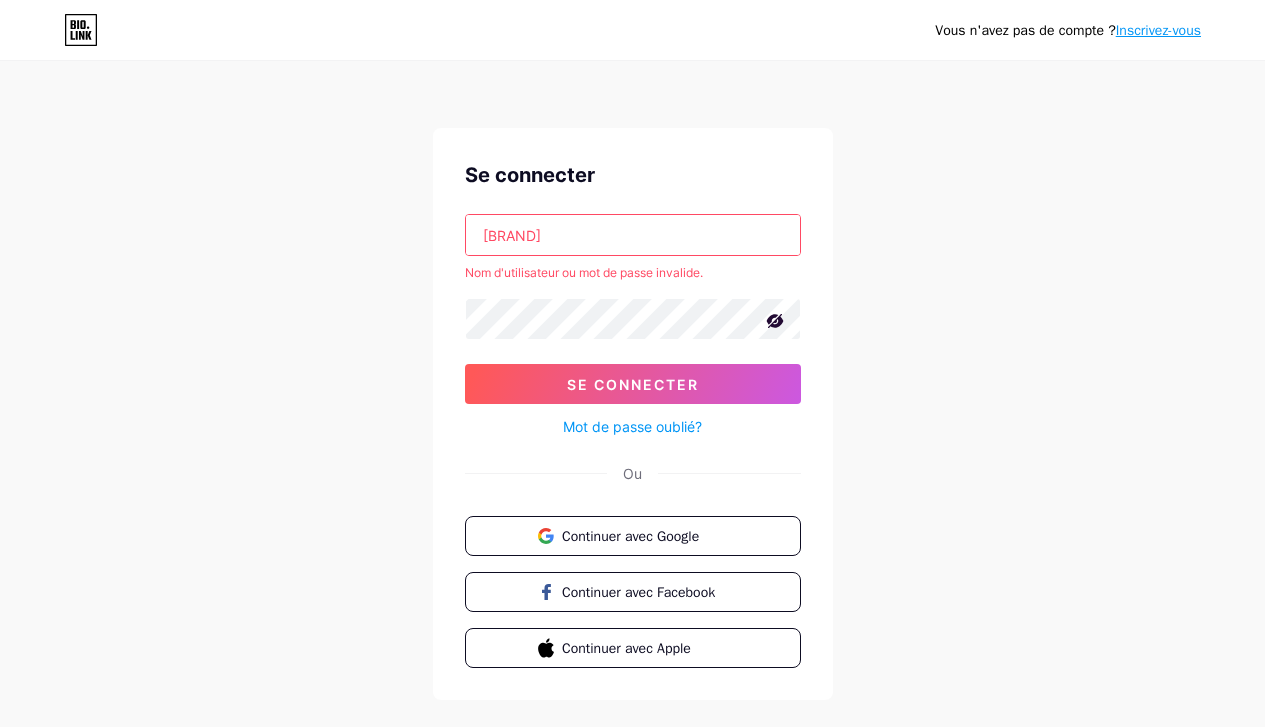 drag, startPoint x: 655, startPoint y: 238, endPoint x: 406, endPoint y: 246, distance: 249.12848 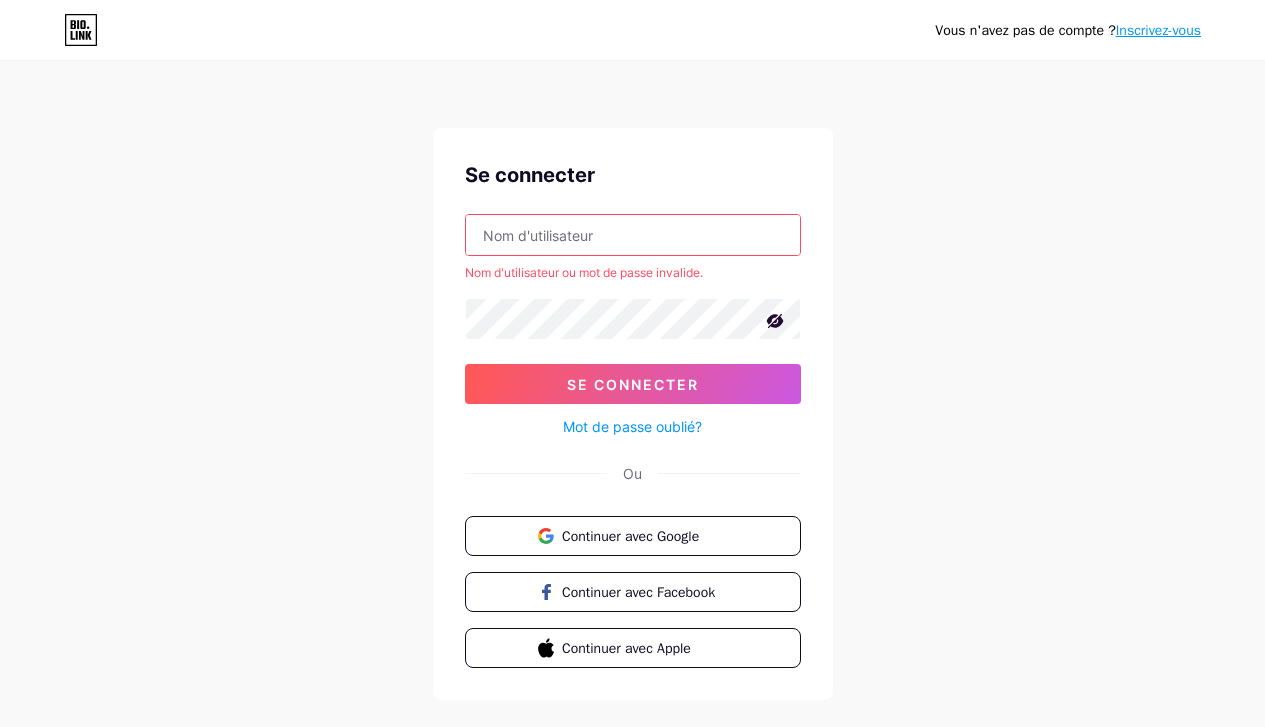 click at bounding box center (633, 235) 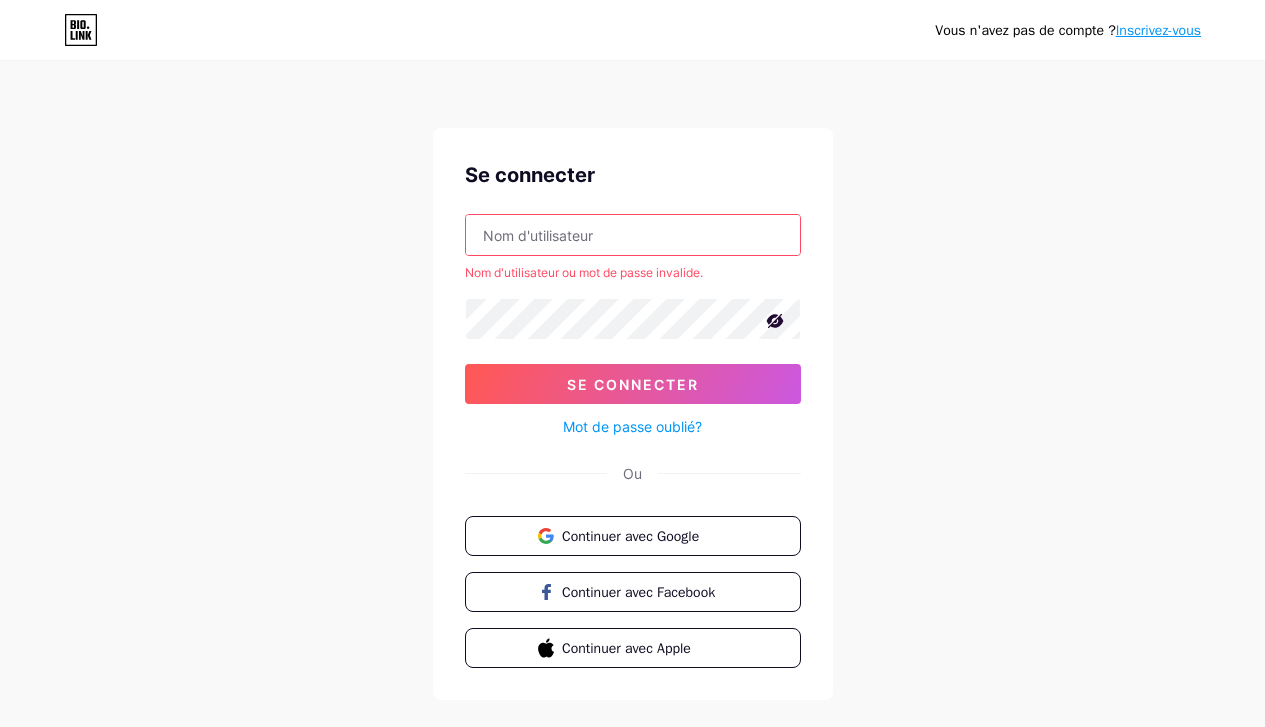 click at bounding box center [633, 235] 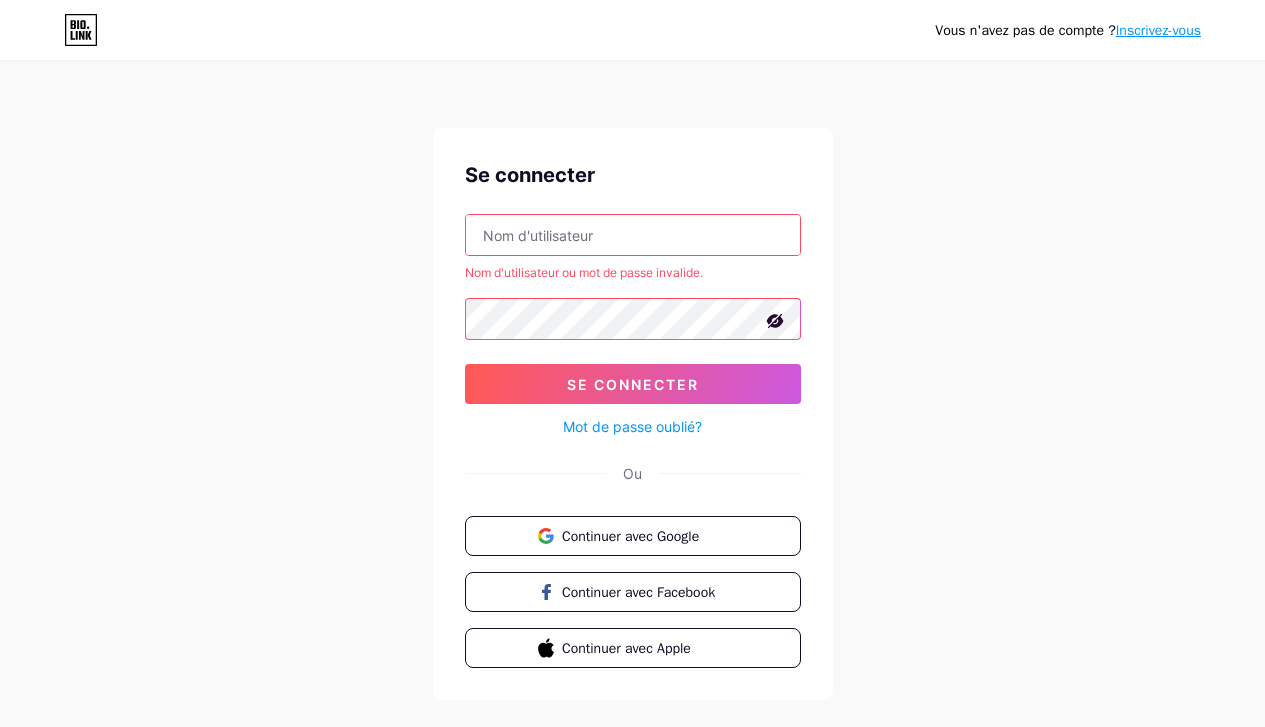 click on "Vous n'avez pas de compte ?  Inscrivez-vous   Se connecter       Nom d'utilisateur ou mot de passe invalide.             Se connecter
Mot de passe oublié?
Ou       Continuer avec Google     Continuer avec Facebook
Continuer avec Apple" at bounding box center (632, 382) 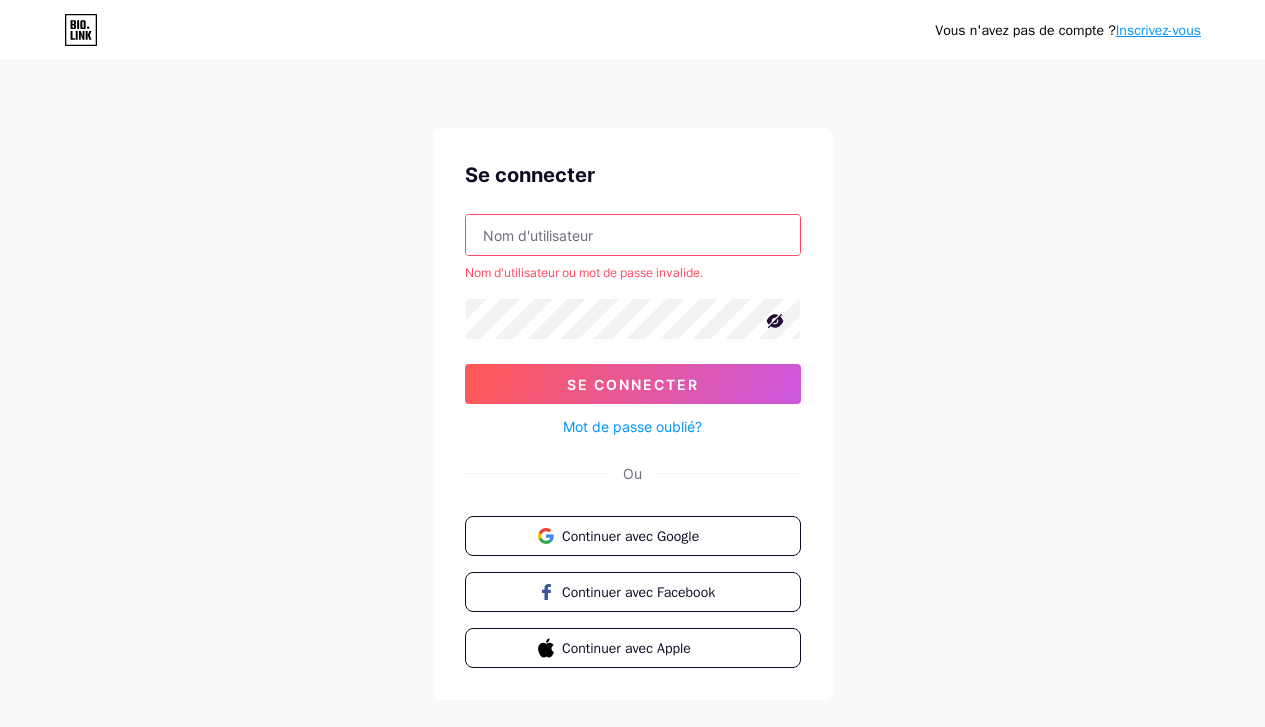 click at bounding box center (633, 235) 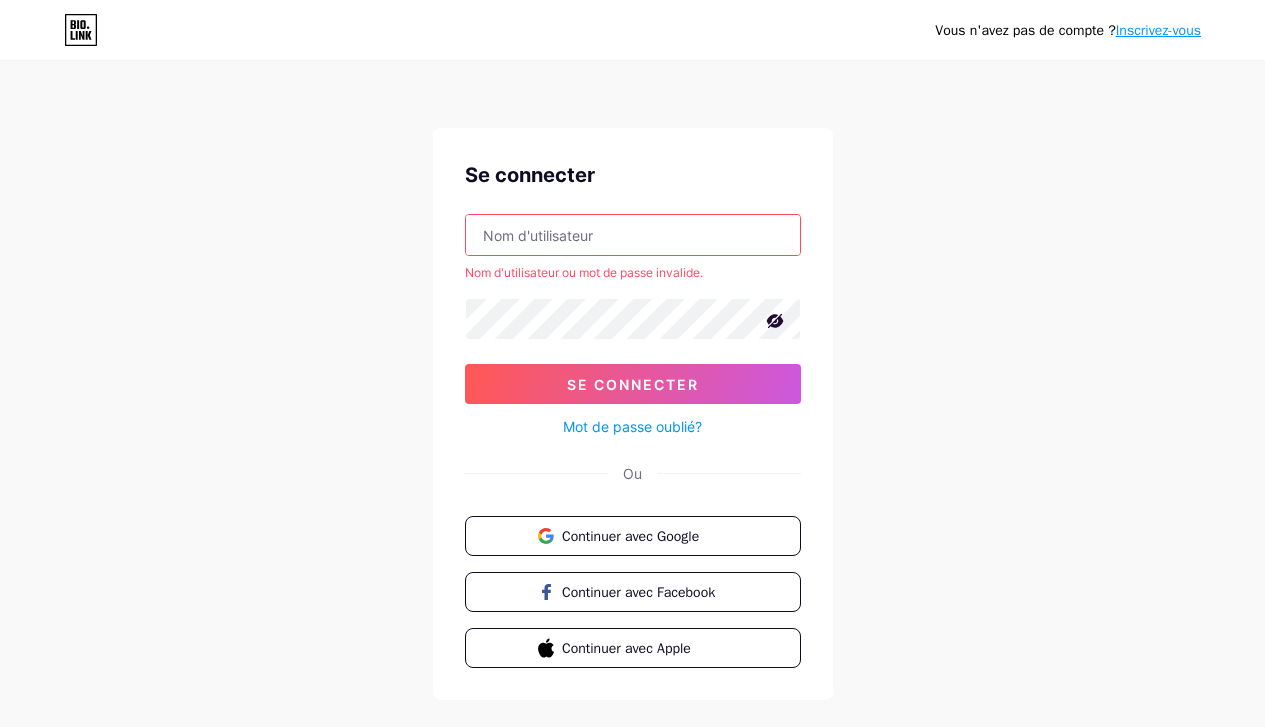 type on "v" 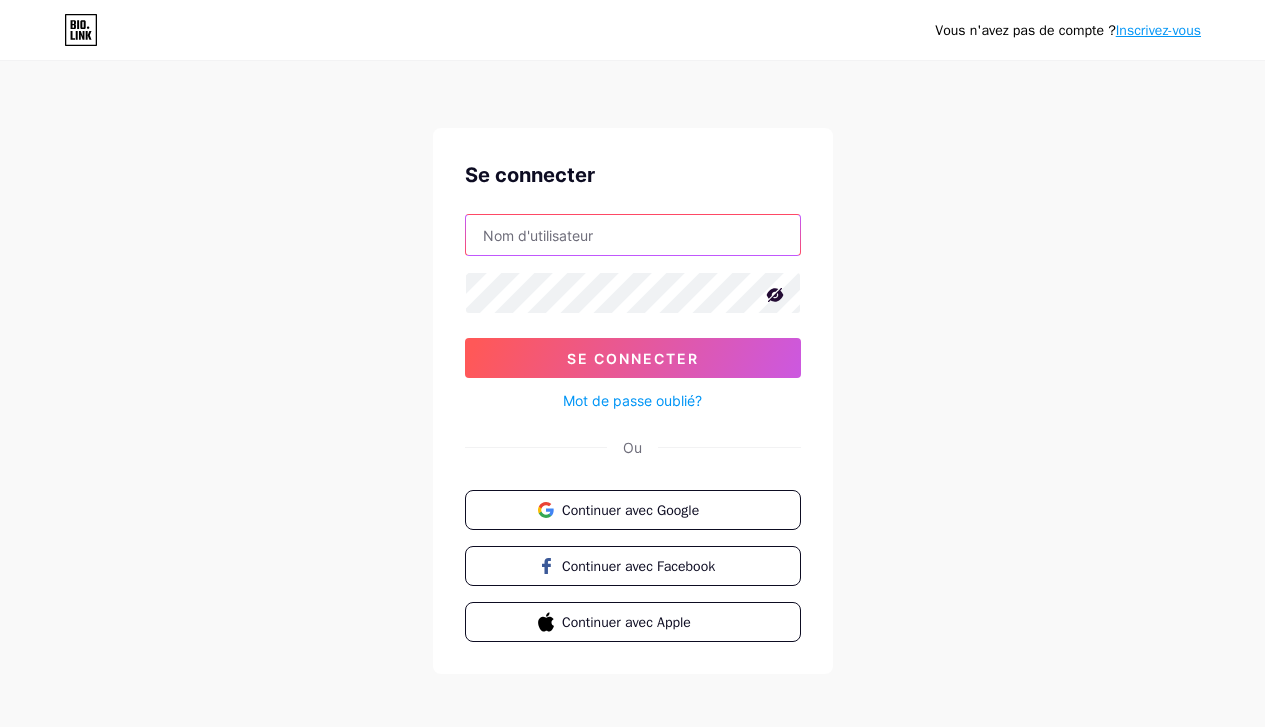 type on "c" 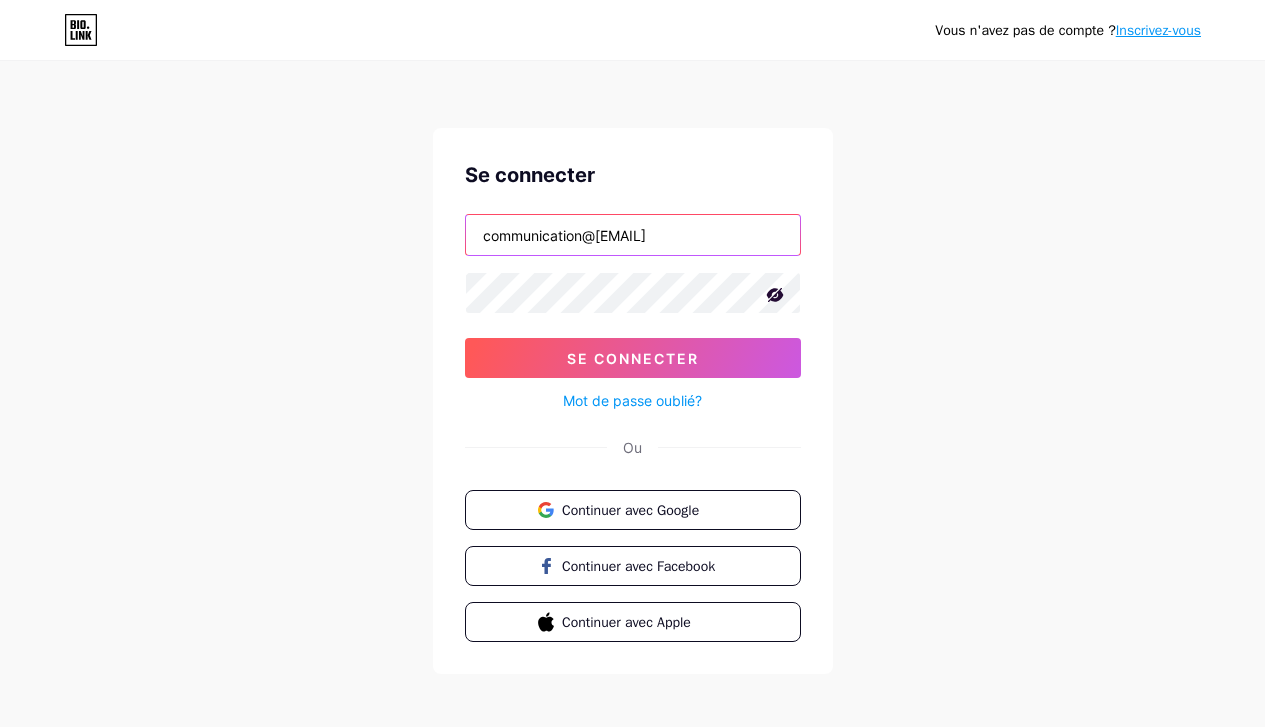 type on "communication@[EMAIL]" 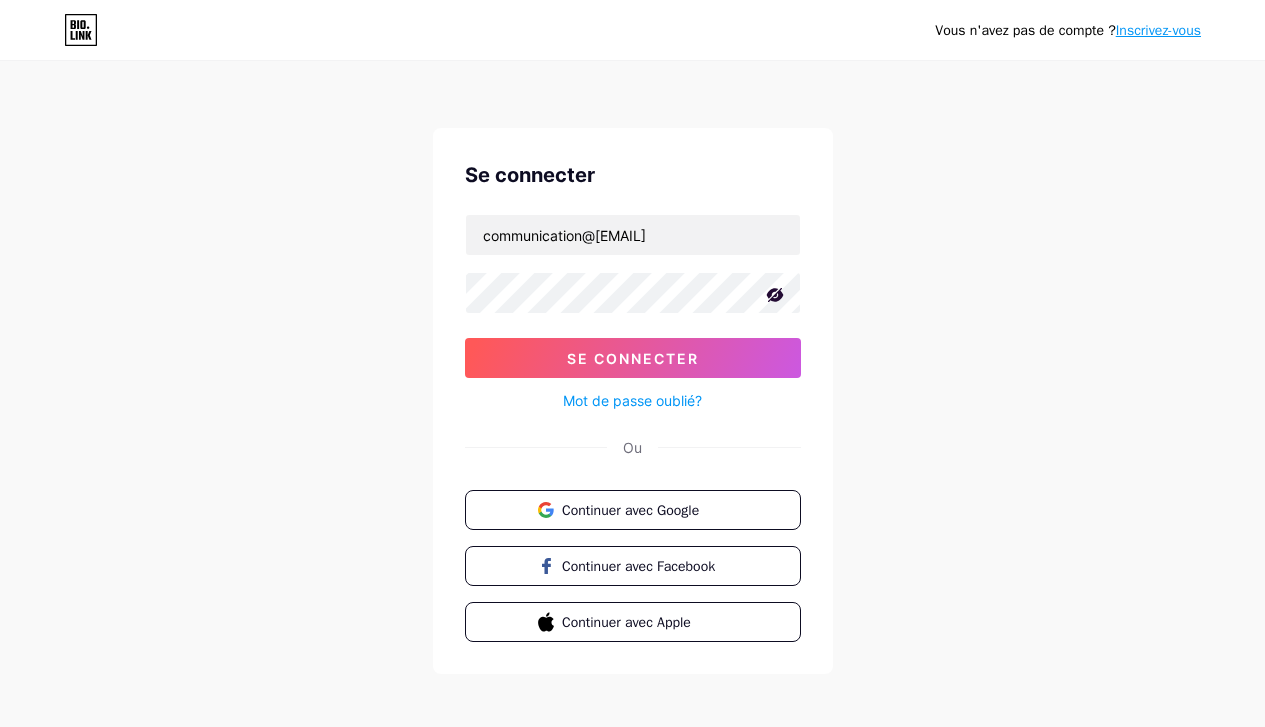 click on "communication@[EMAIL] Se connecter
Mot de passe oublié?" at bounding box center [633, 313] 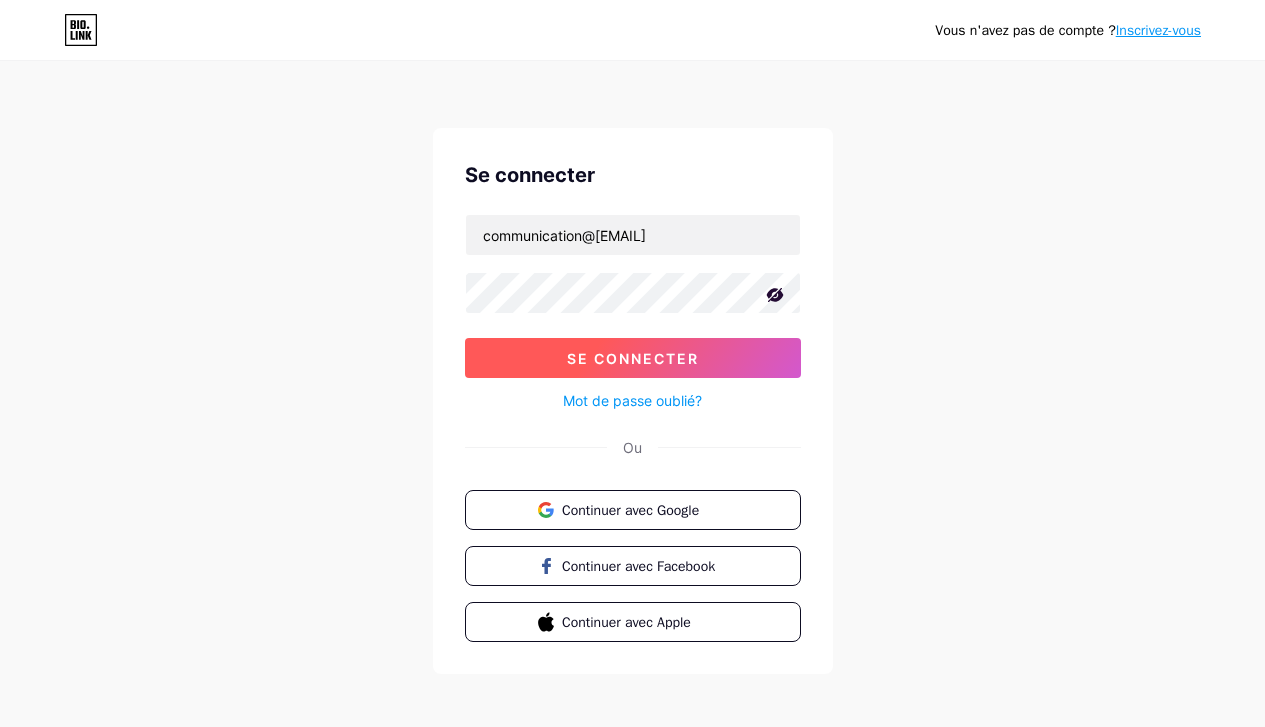 click on "Se connecter" at bounding box center (633, 358) 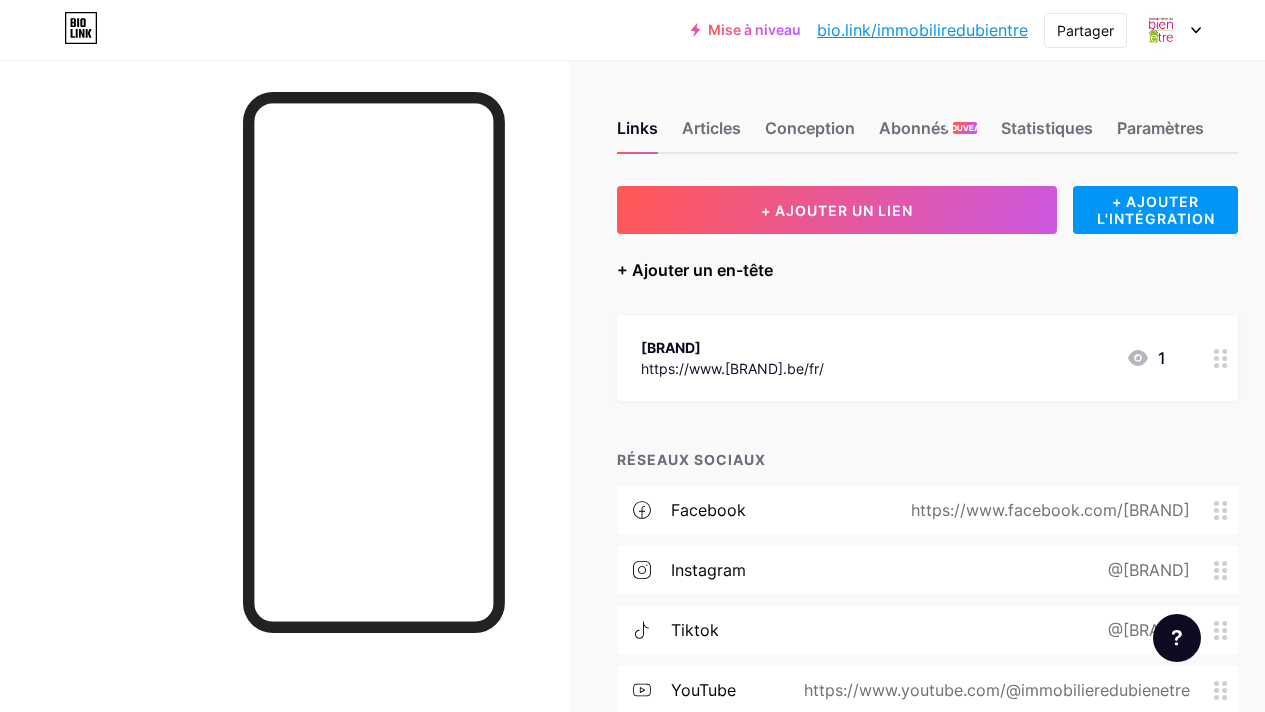 click on "+ Ajouter un en-tête" at bounding box center (695, 270) 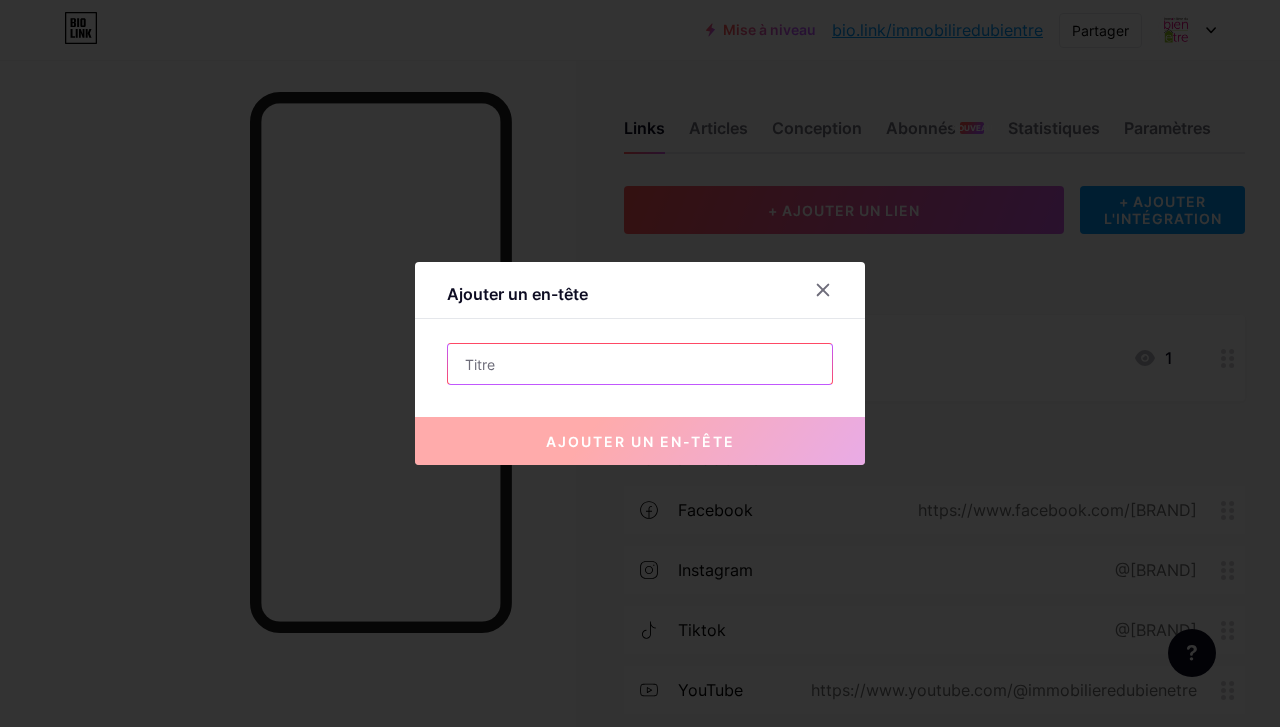 click at bounding box center (640, 364) 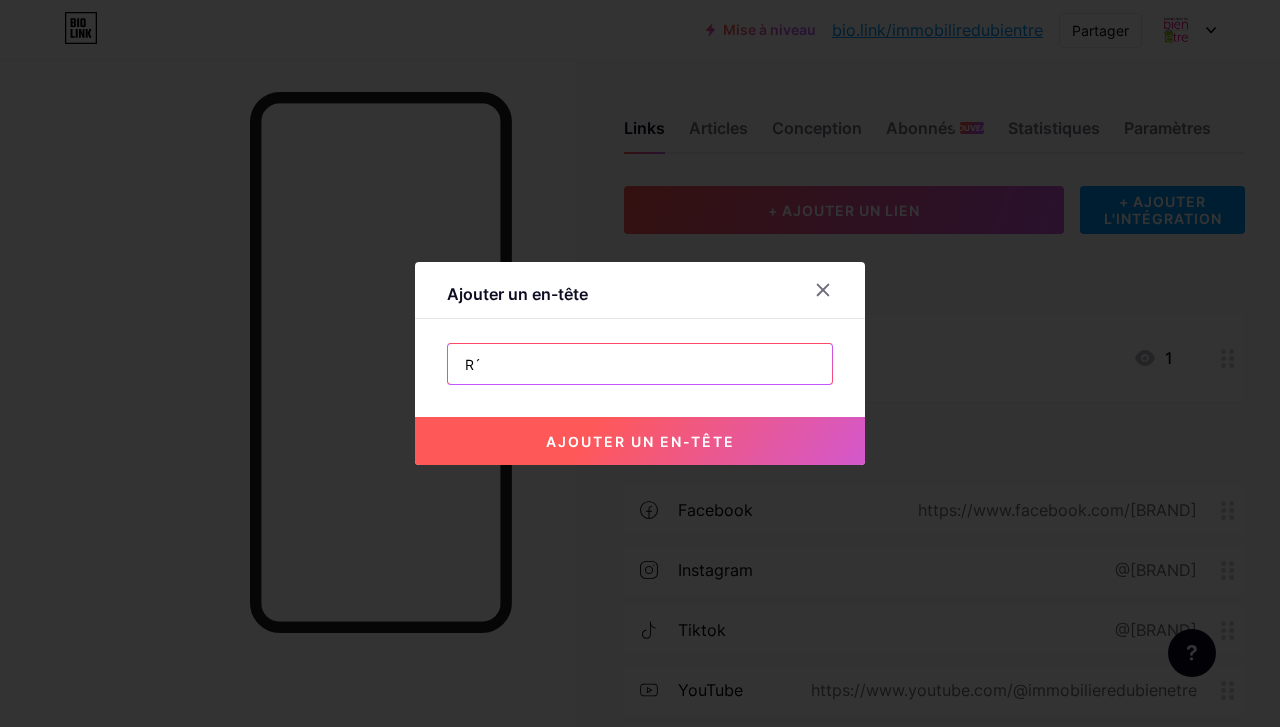 type on "R" 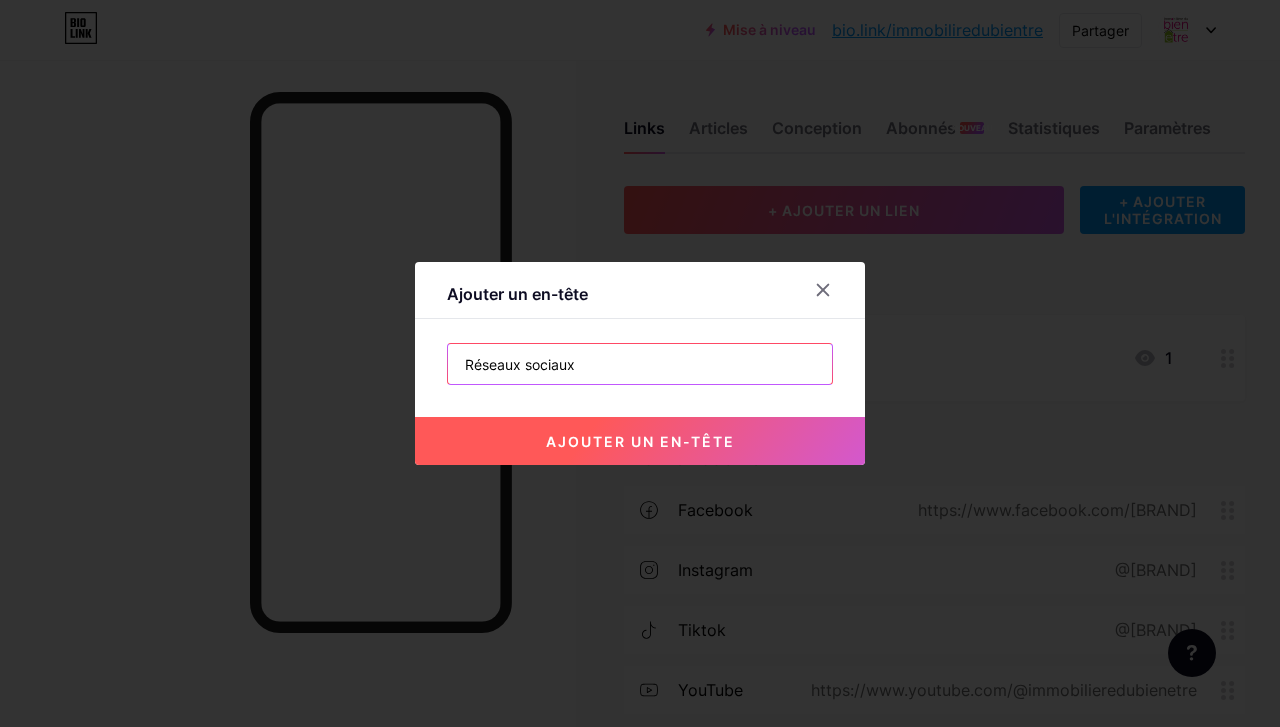 type on "Réseaux sociaux" 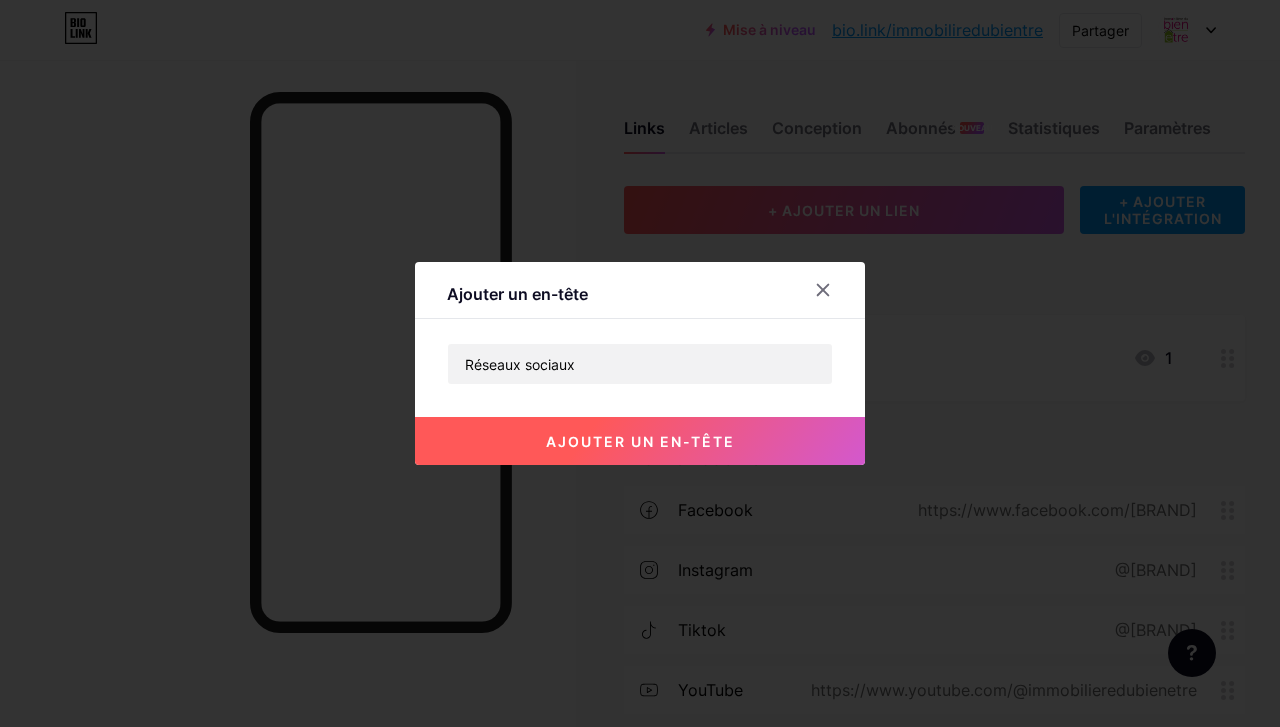 click on "ajouter un en-tête" at bounding box center [640, 441] 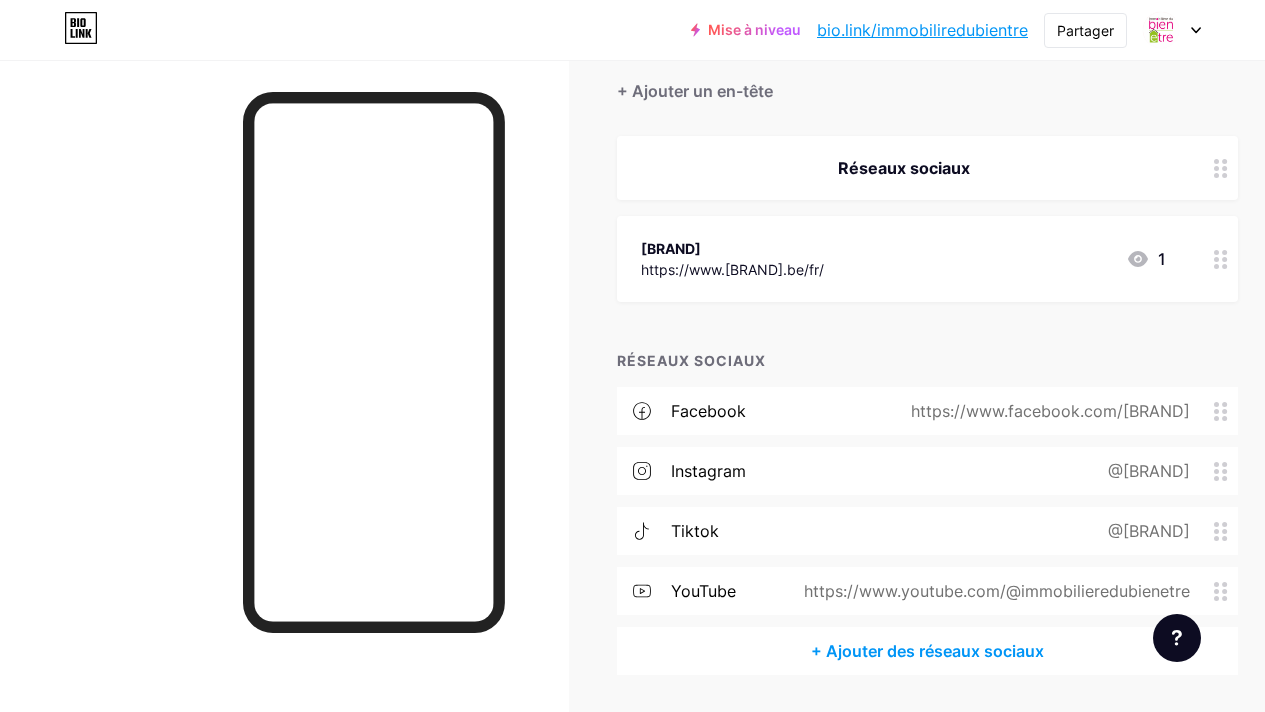 scroll, scrollTop: 239, scrollLeft: 0, axis: vertical 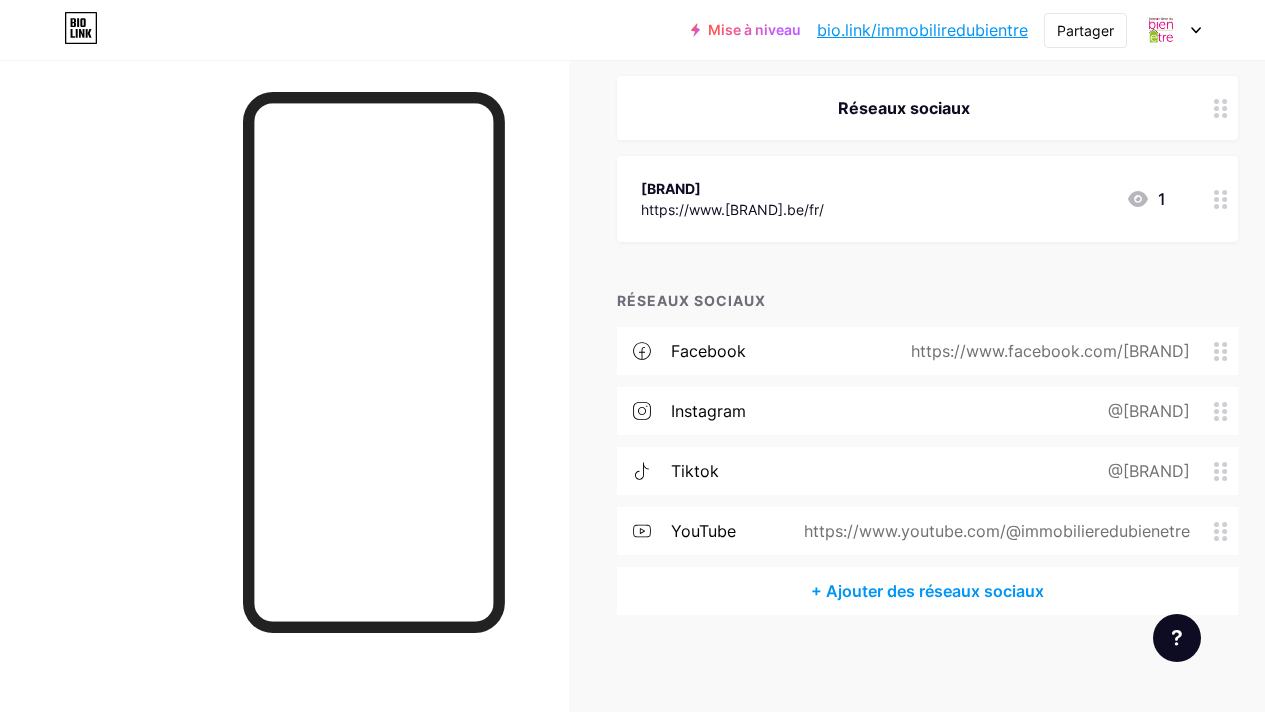 click on "Facebook" at bounding box center (708, 351) 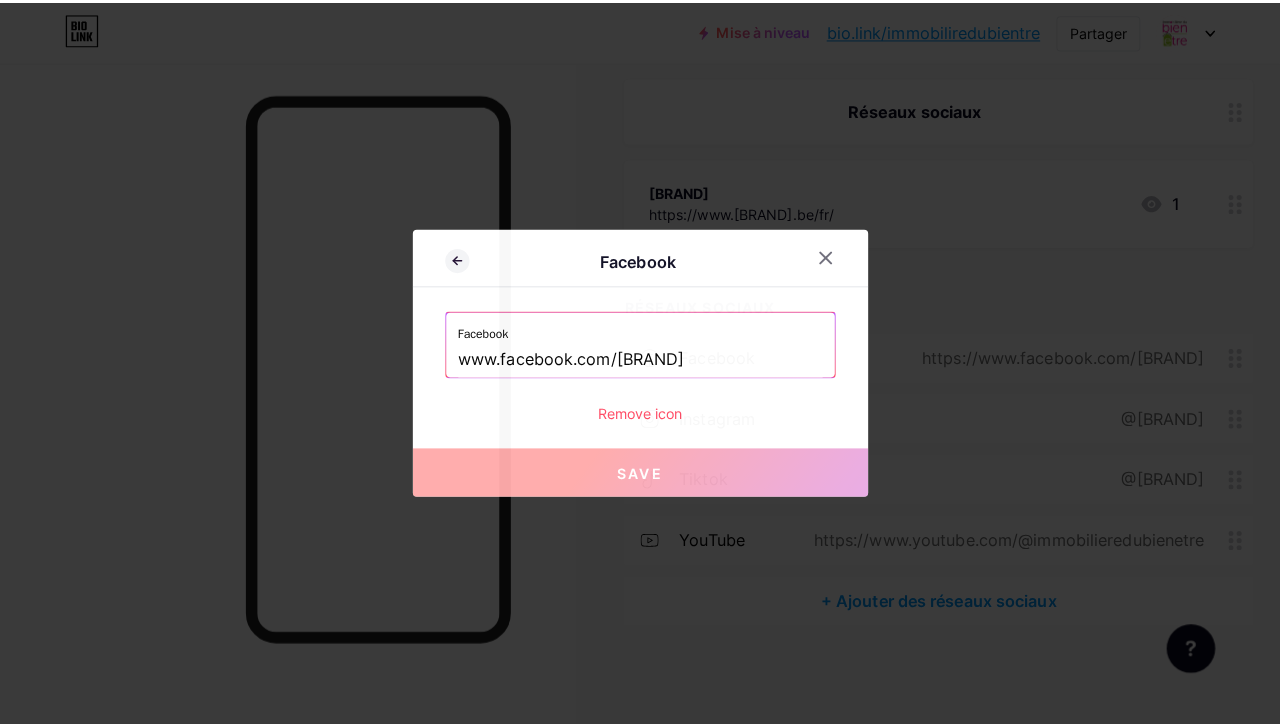 scroll, scrollTop: 224, scrollLeft: 0, axis: vertical 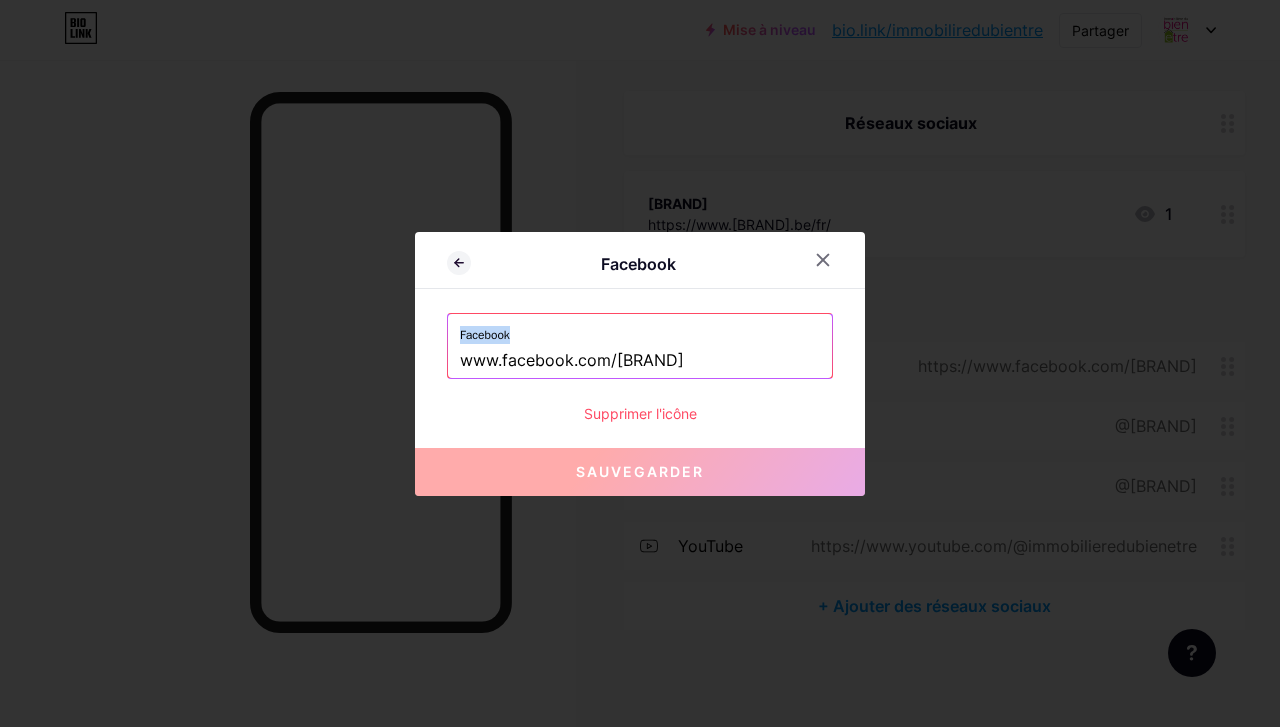 drag, startPoint x: 533, startPoint y: 329, endPoint x: 439, endPoint y: 342, distance: 94.89468 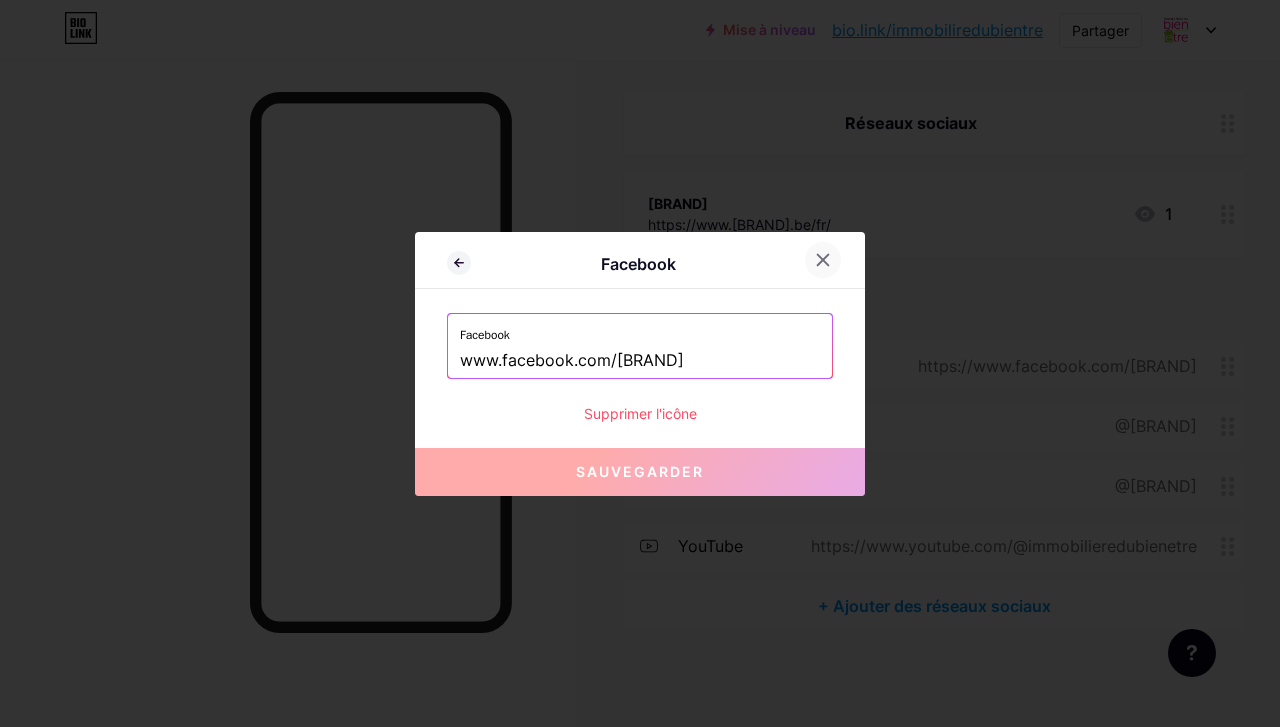 click 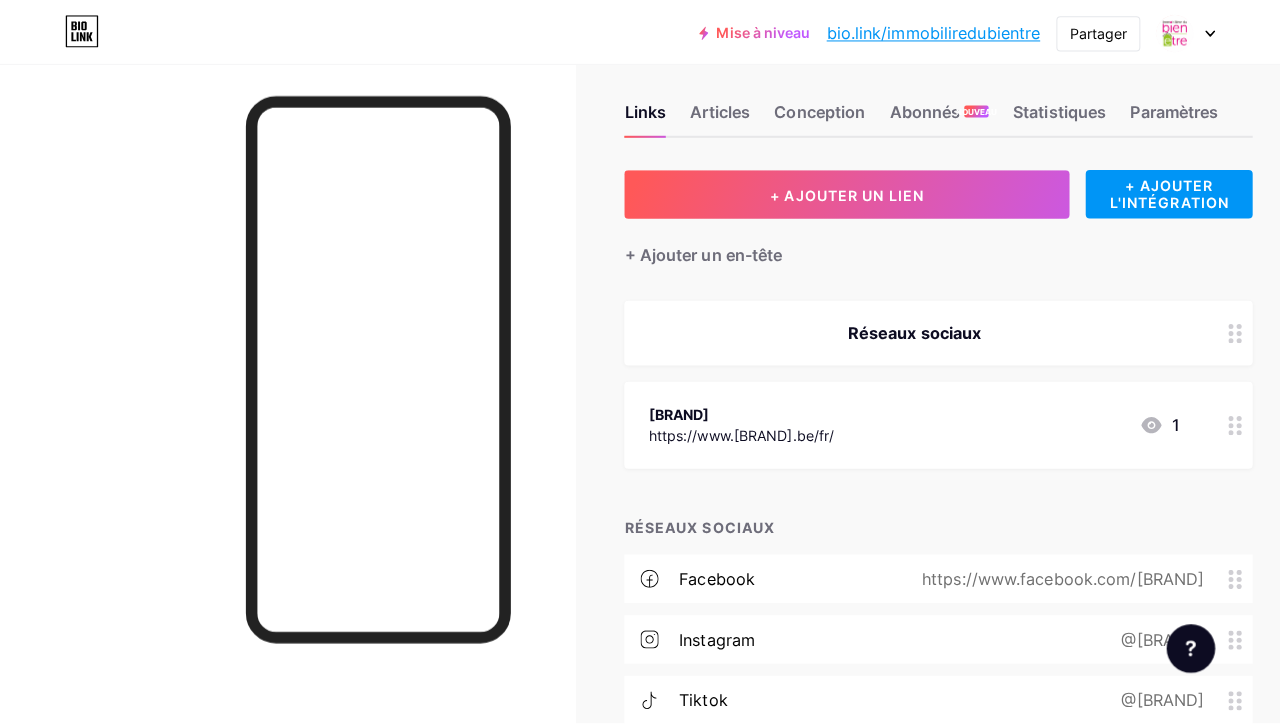 scroll, scrollTop: 0, scrollLeft: 0, axis: both 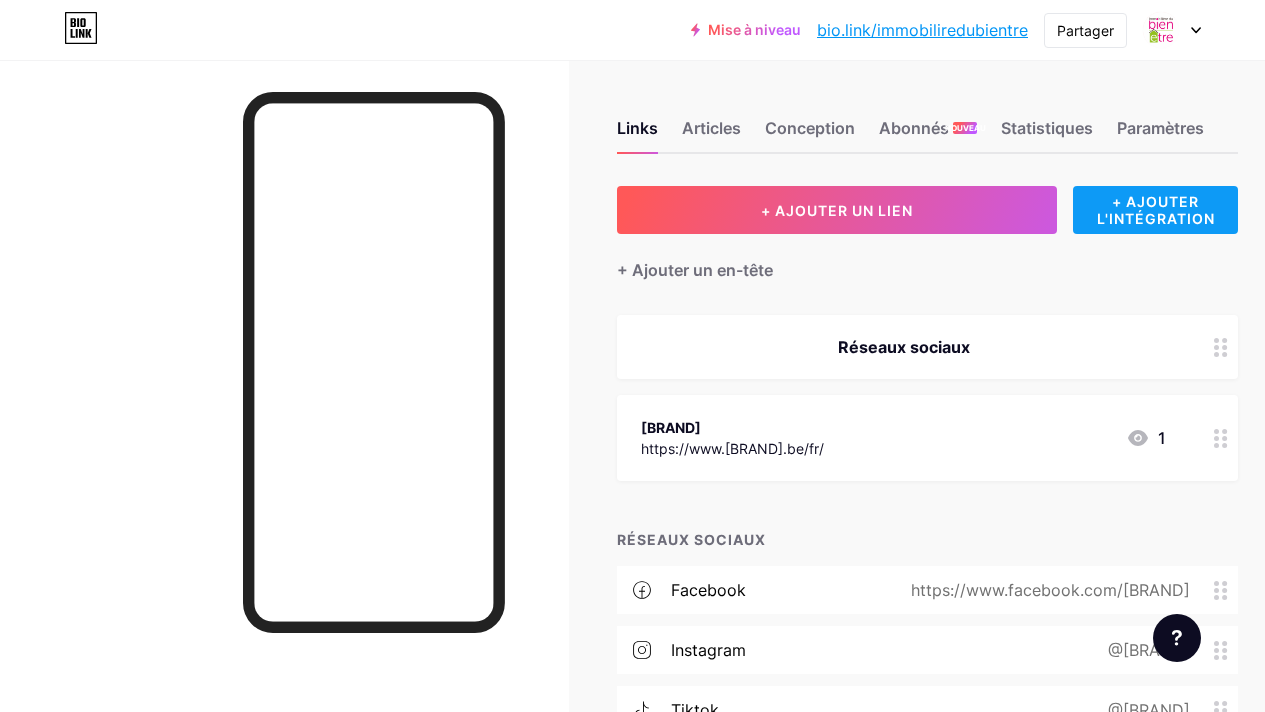 click on "+ AJOUTER L'INTÉGRATION" at bounding box center [1156, 210] 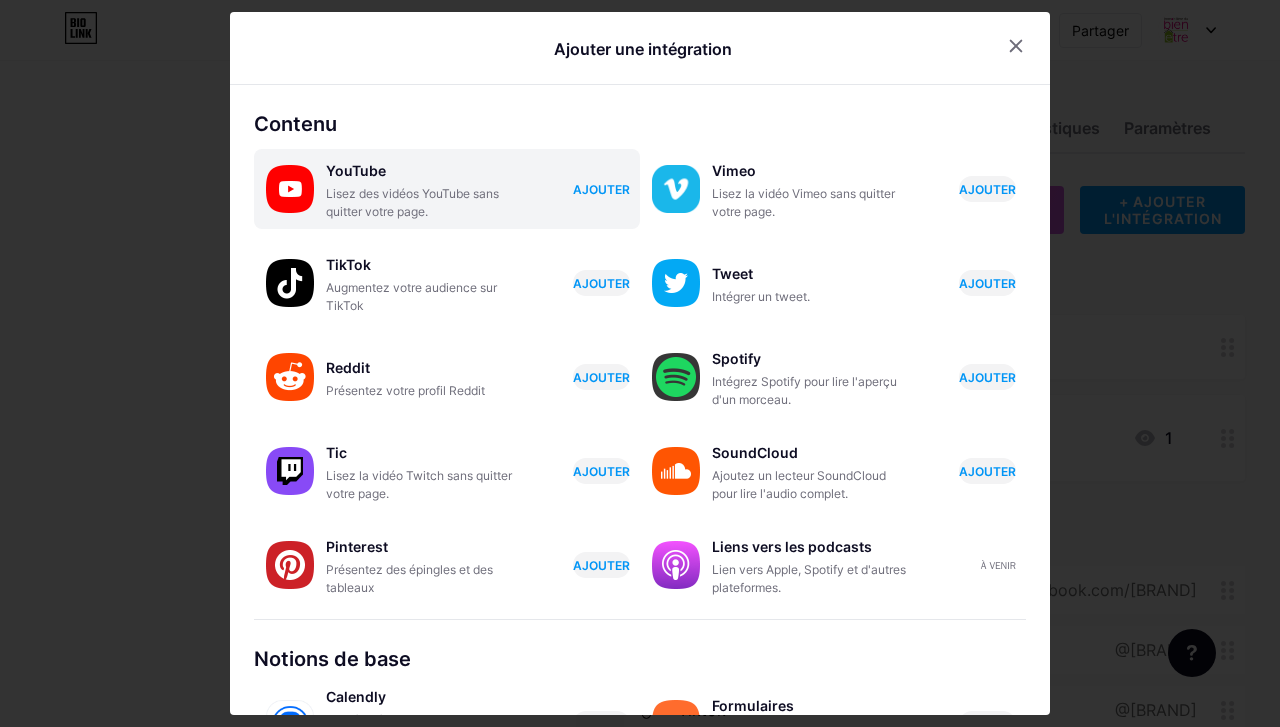 click on "AJOUTER" at bounding box center (601, 189) 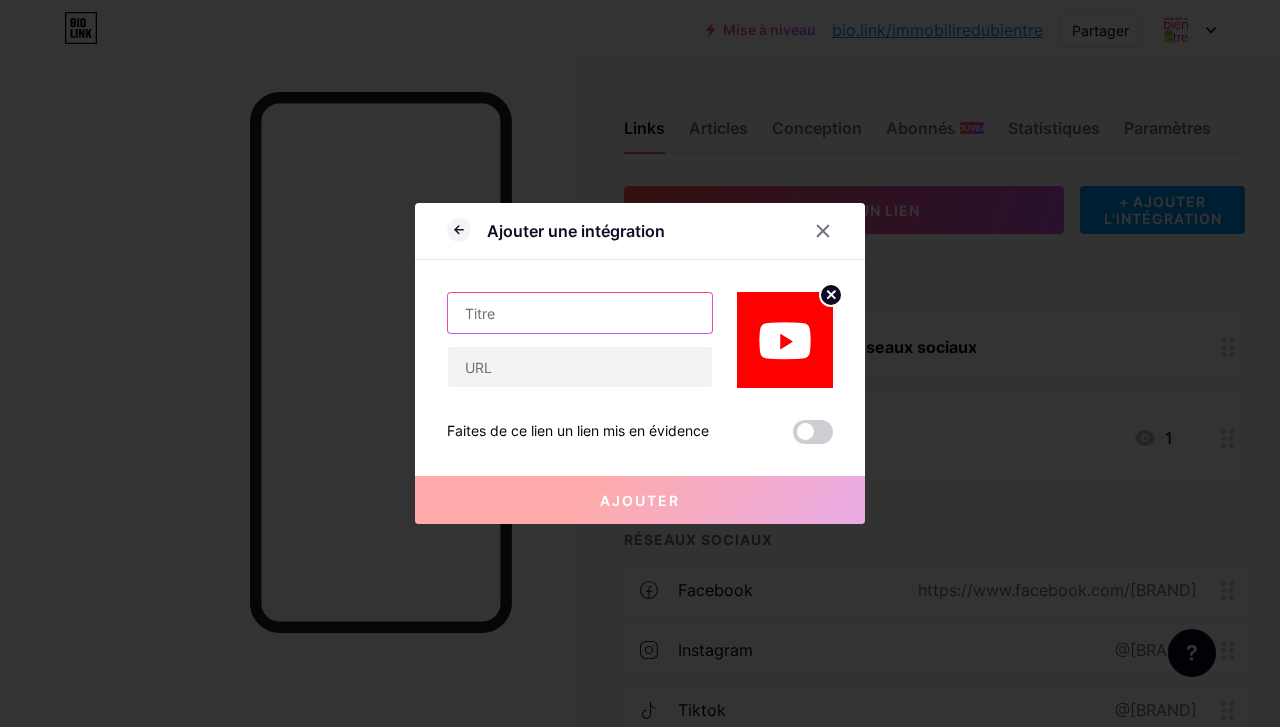 click at bounding box center [580, 313] 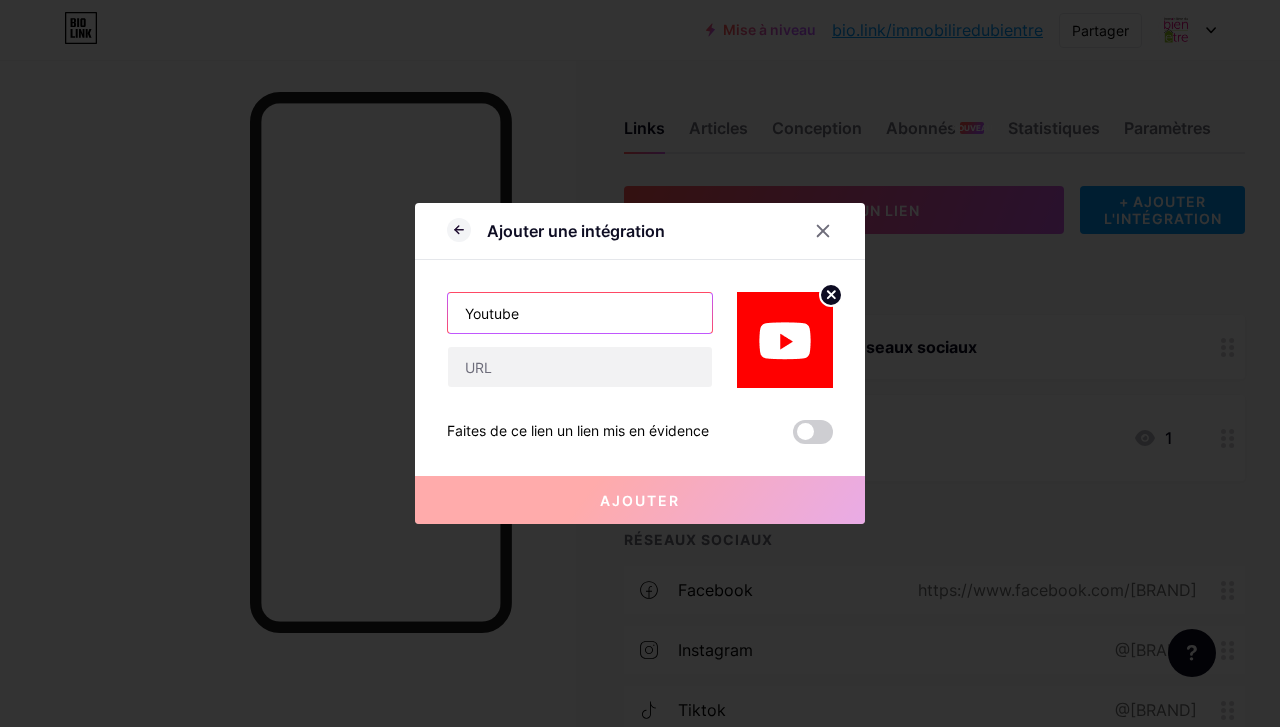 type on "Youtube" 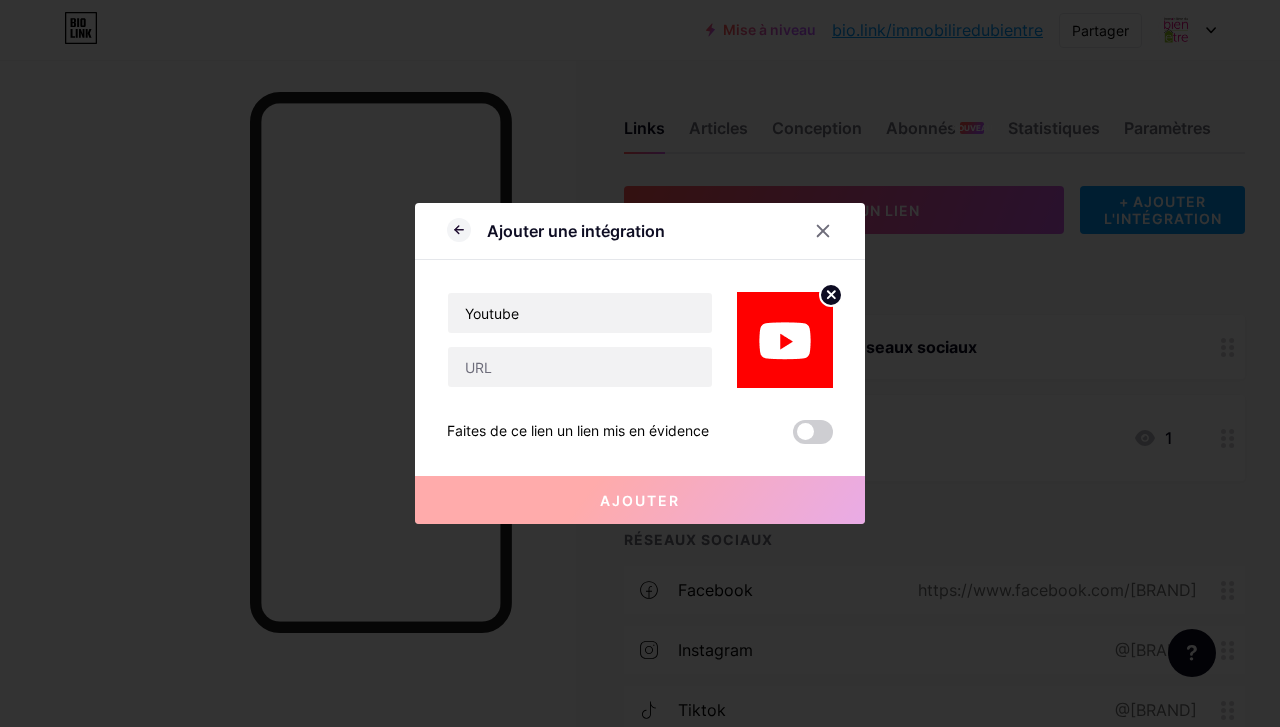 click on "Ajouter" at bounding box center [640, 500] 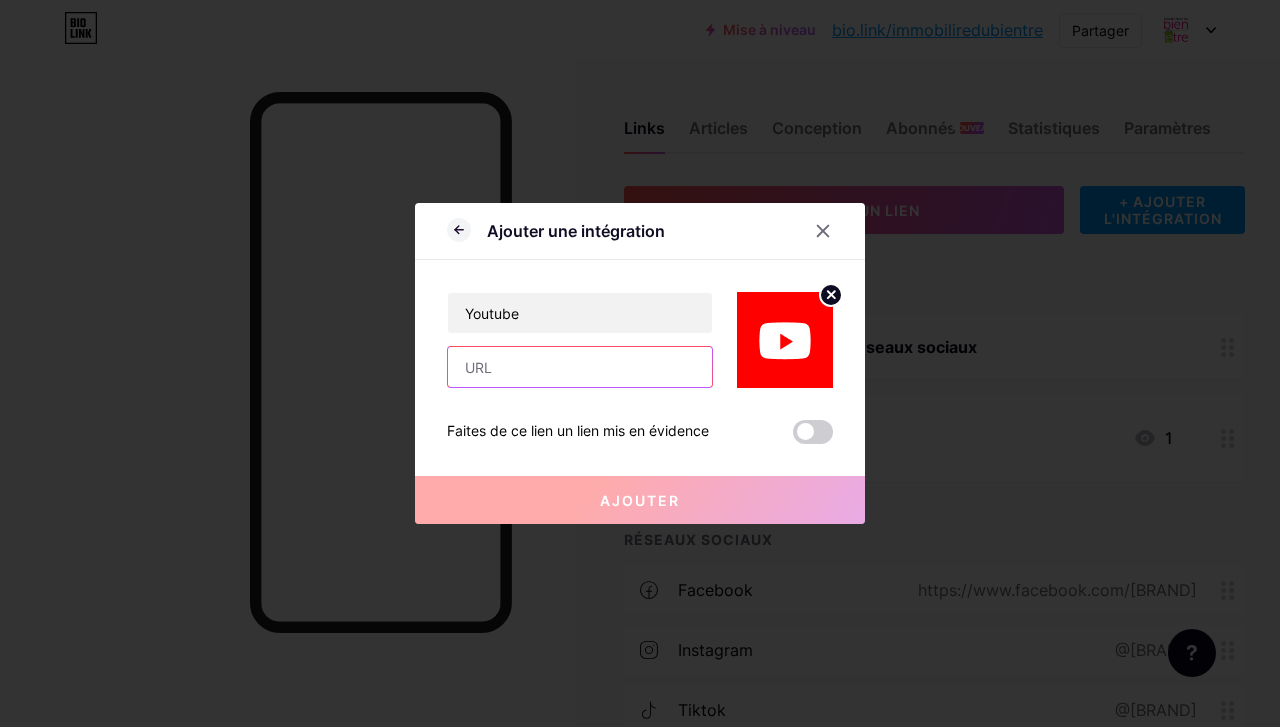 click at bounding box center [580, 367] 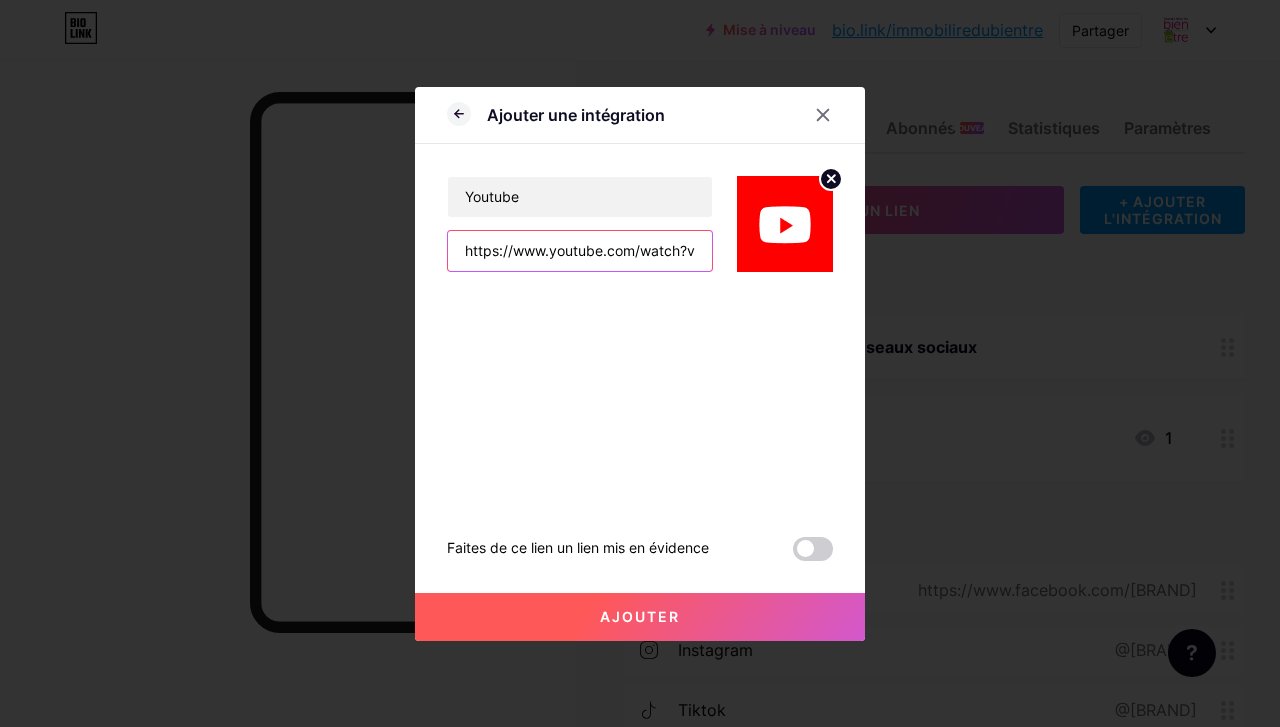 scroll, scrollTop: 0, scrollLeft: 603, axis: horizontal 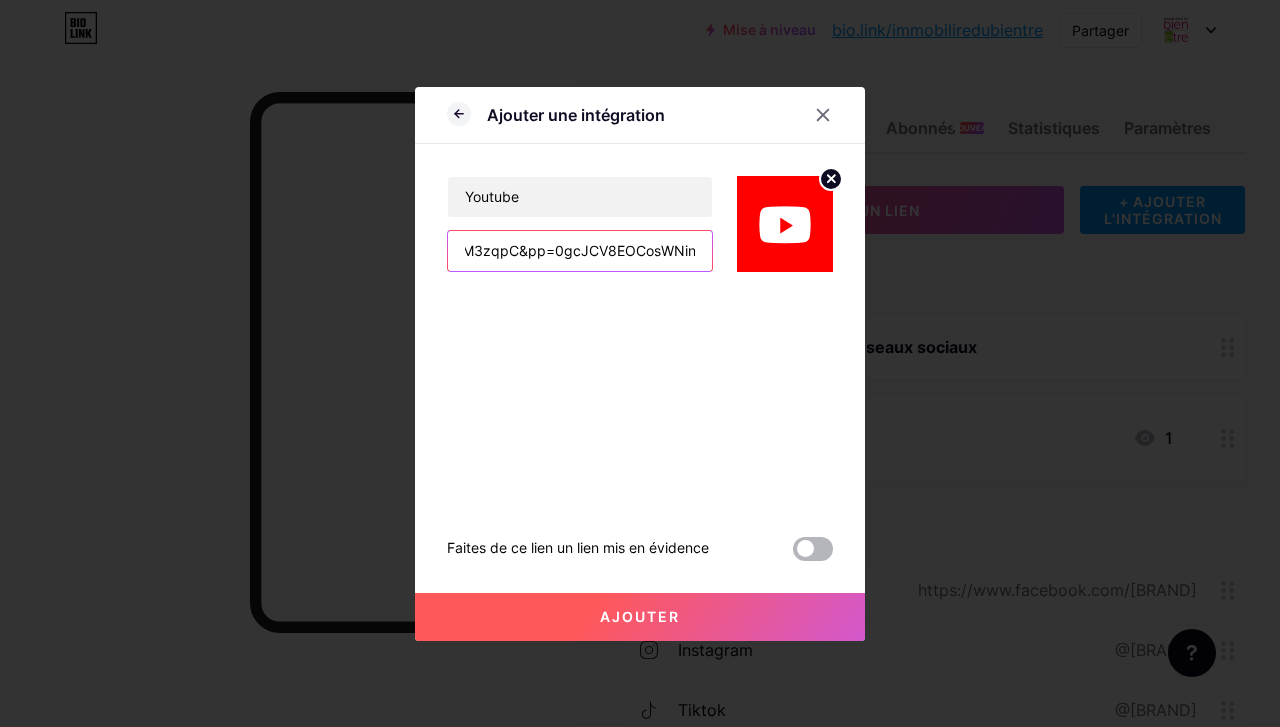 type on "https://www.youtube.com/watch?v=CMR444kxKNg&list=PLt961AYp3L1l0EkPqVNYZMFrlcdM3zqpC&pp=0gcJCV8EOCosWNin" 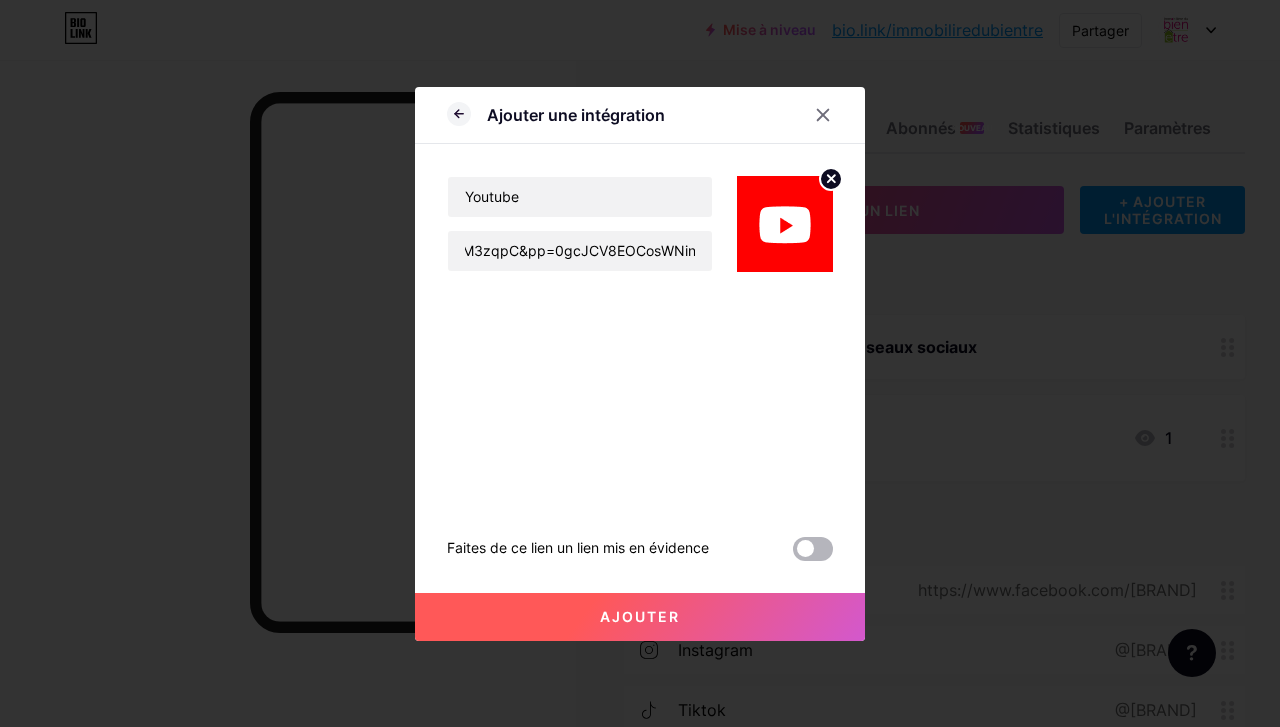 scroll, scrollTop: 0, scrollLeft: 0, axis: both 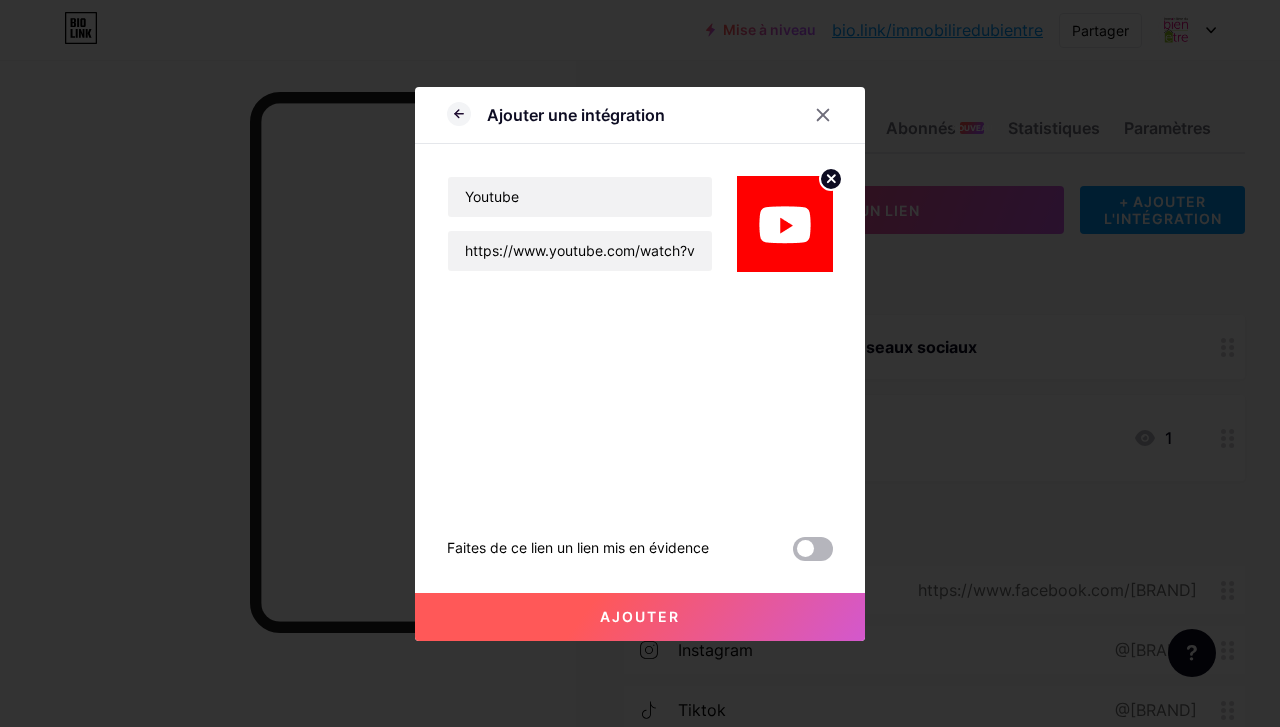 click at bounding box center (813, 549) 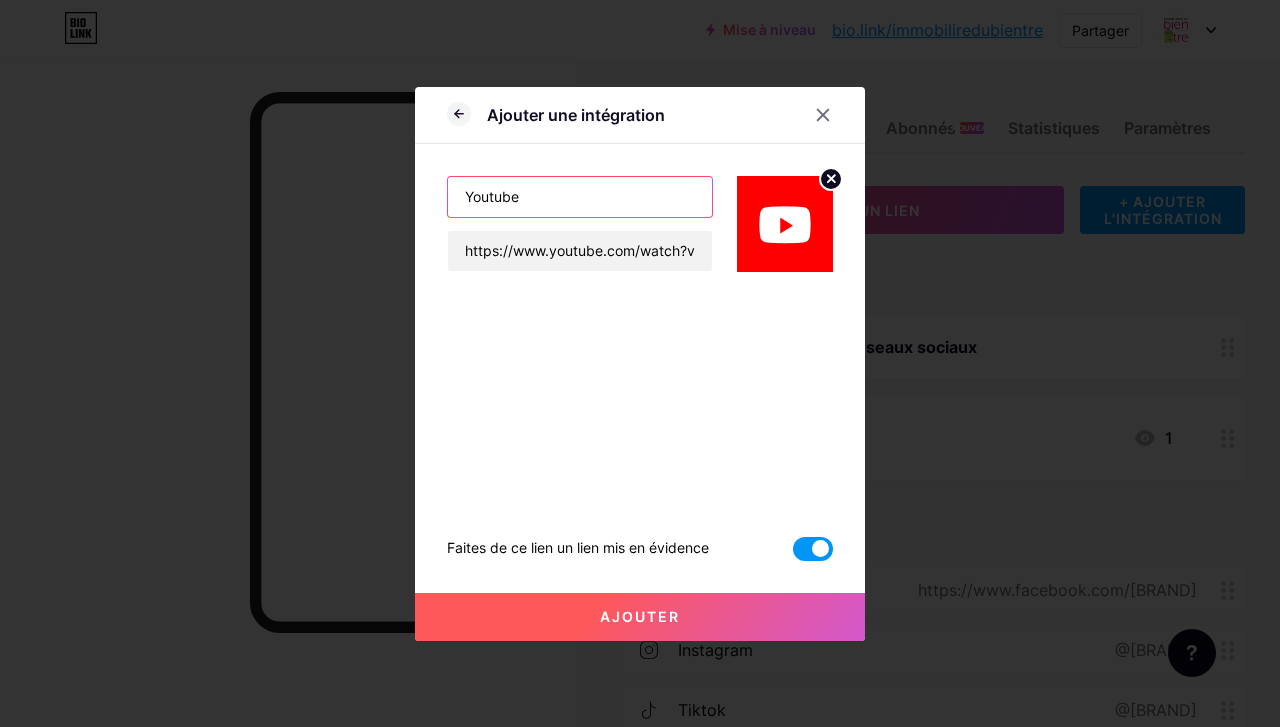 click on "Youtube" at bounding box center [580, 197] 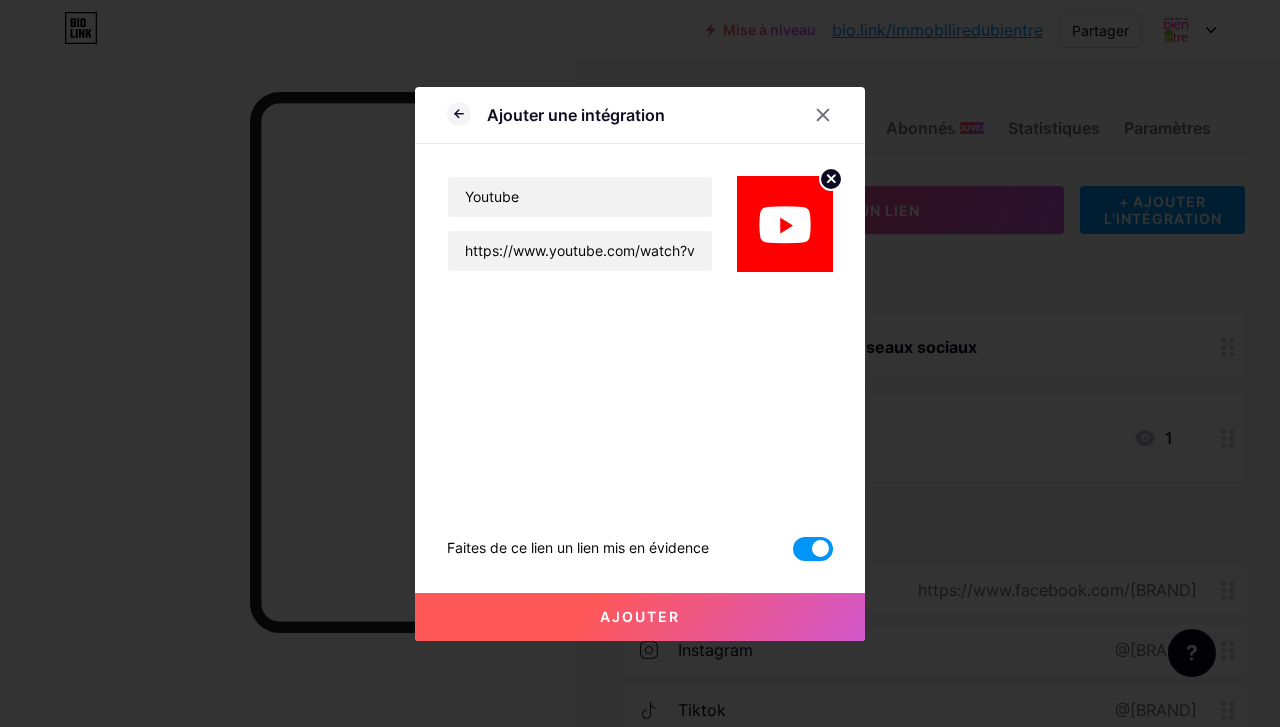 click at bounding box center (640, 363) 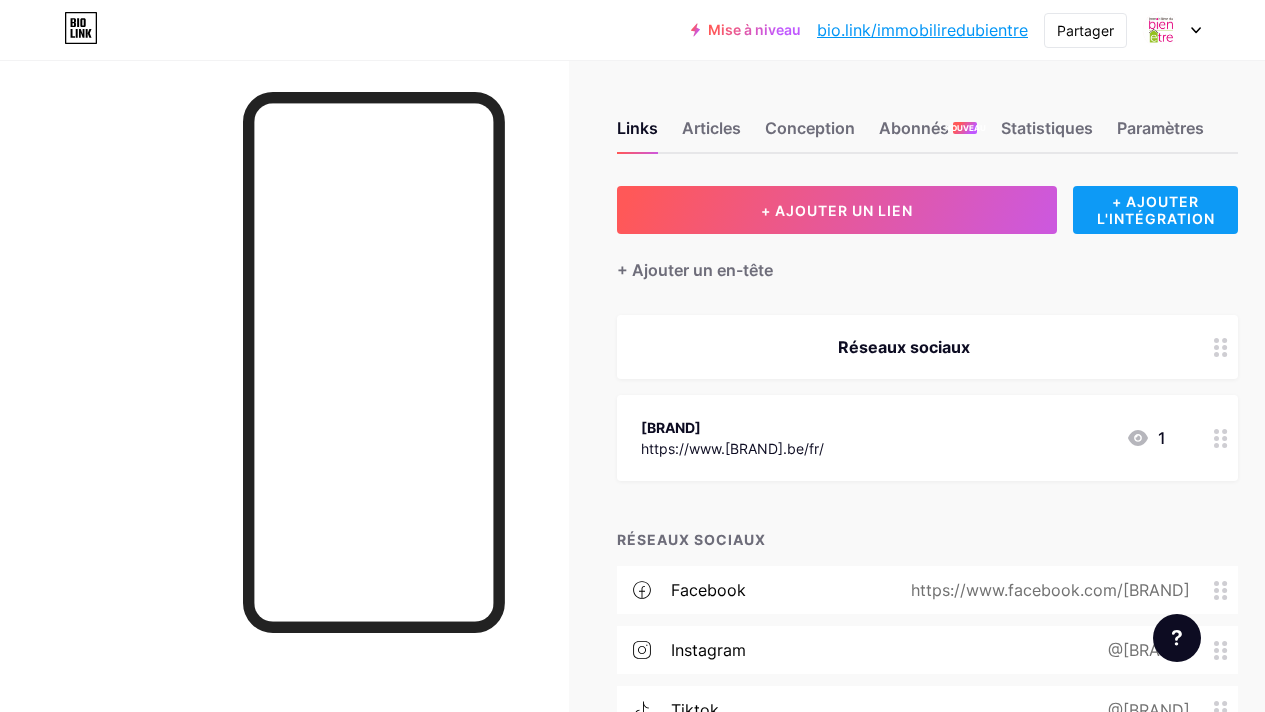 click on "+ AJOUTER L'INTÉGRATION" at bounding box center [1156, 210] 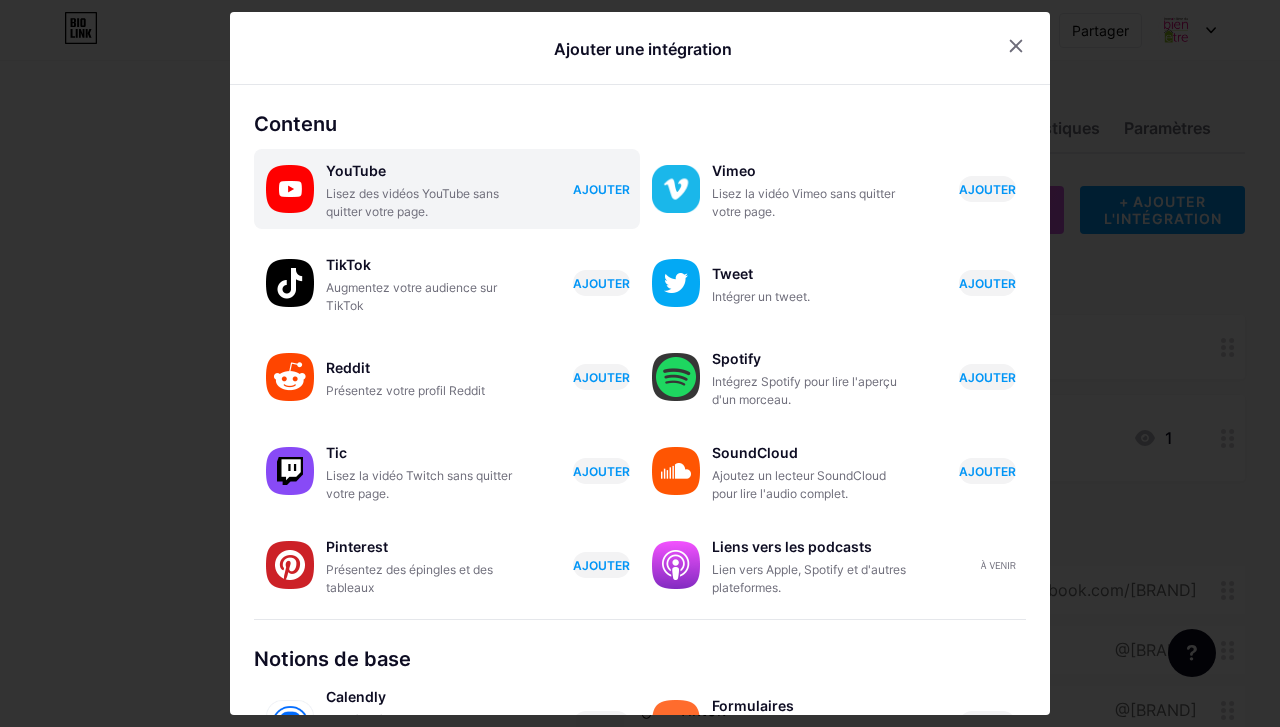 click on "AJOUTER" at bounding box center (601, 189) 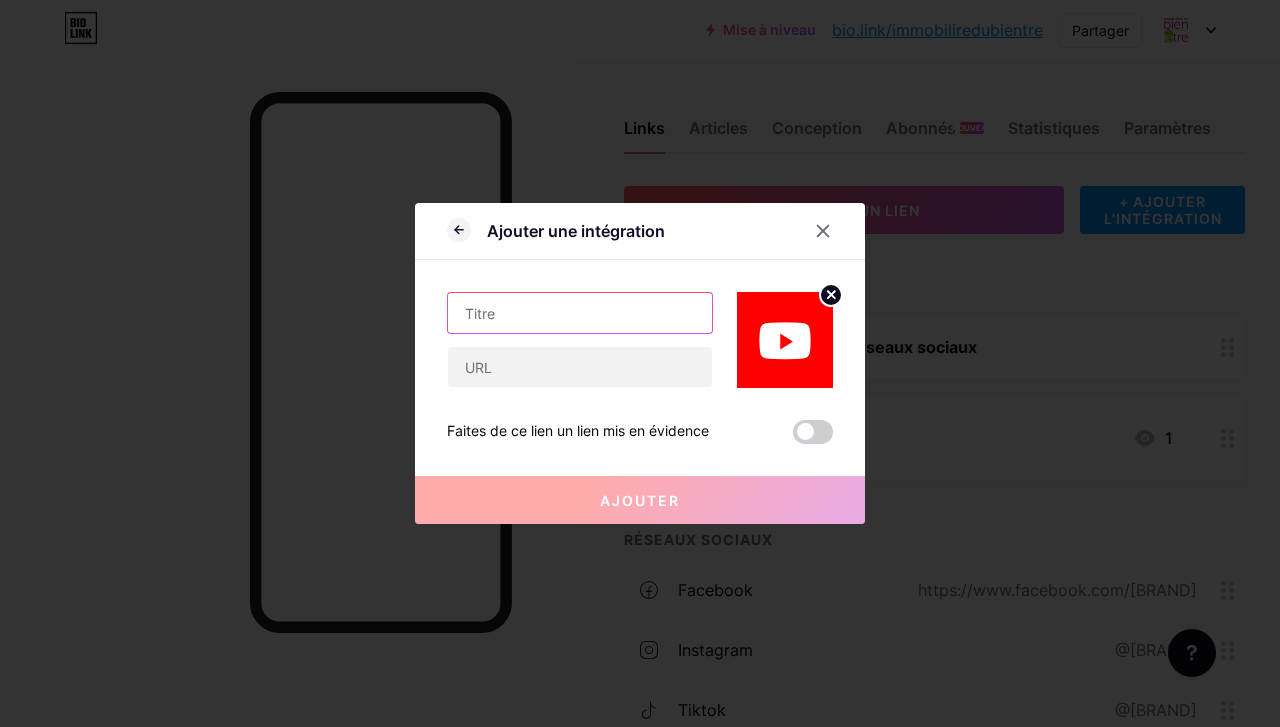 click at bounding box center [580, 313] 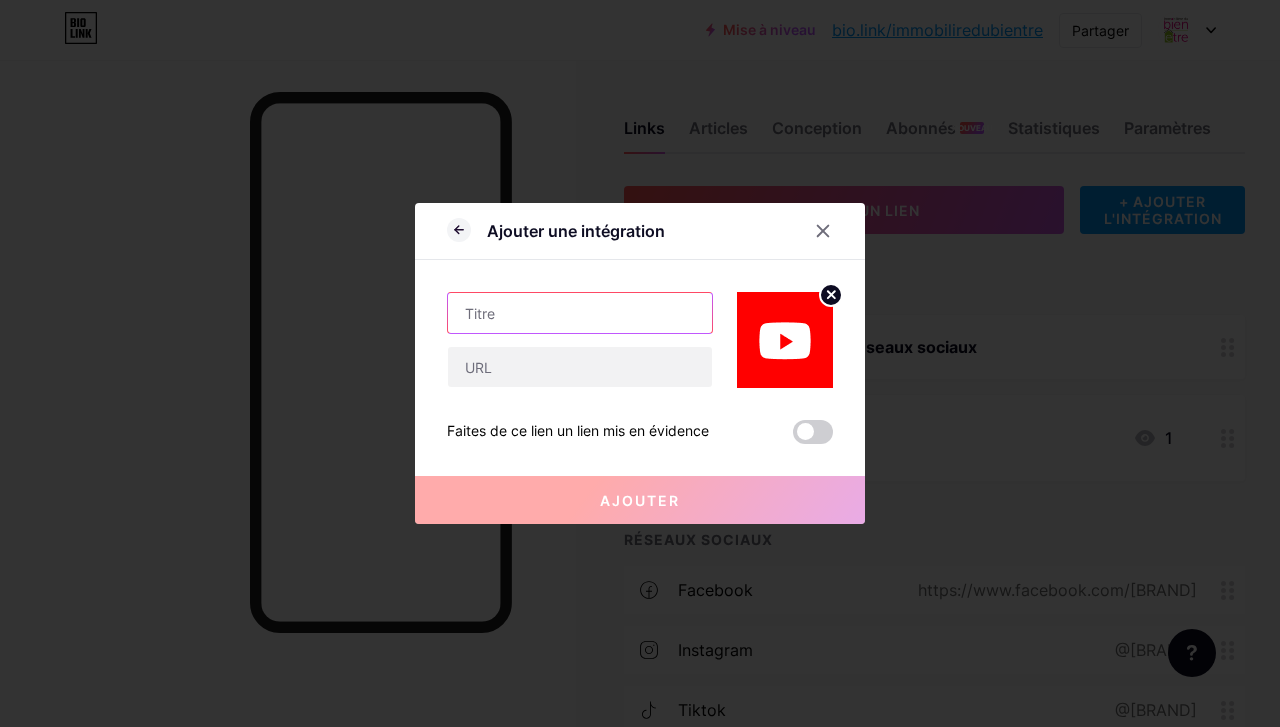 paste on "Ils témoignent : vendeurs et acquéreurs" 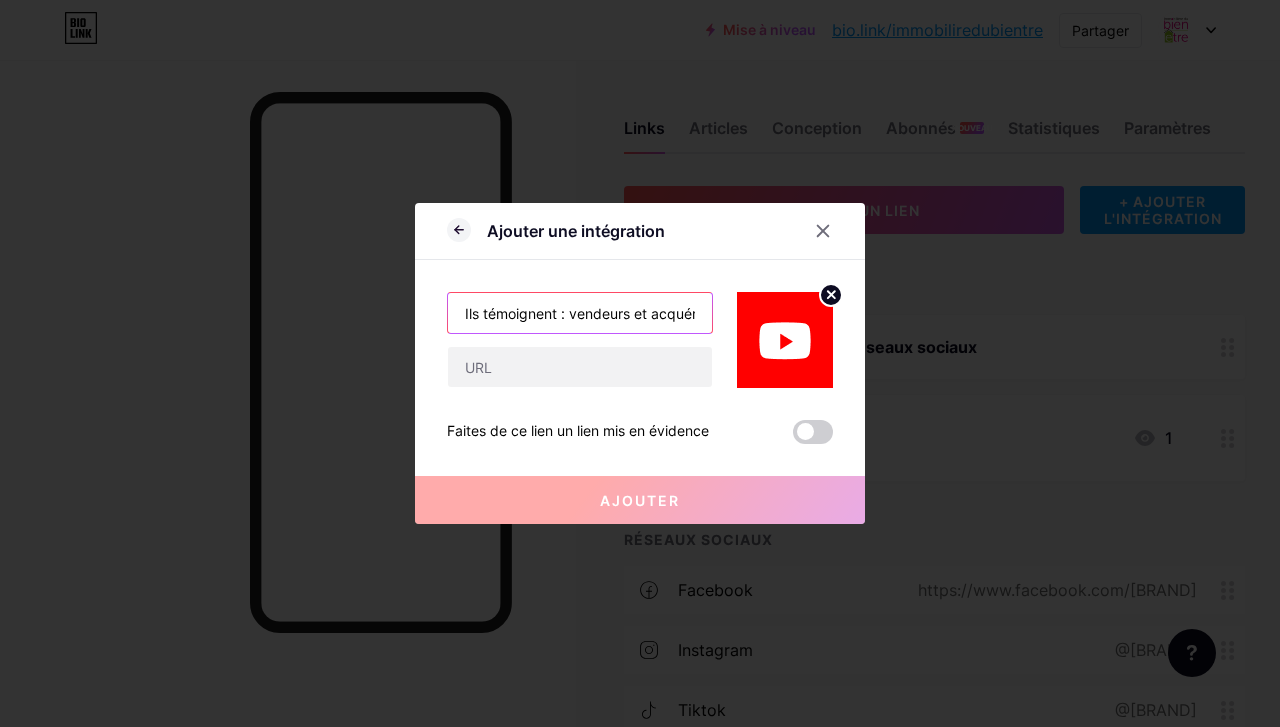 scroll, scrollTop: 0, scrollLeft: 35, axis: horizontal 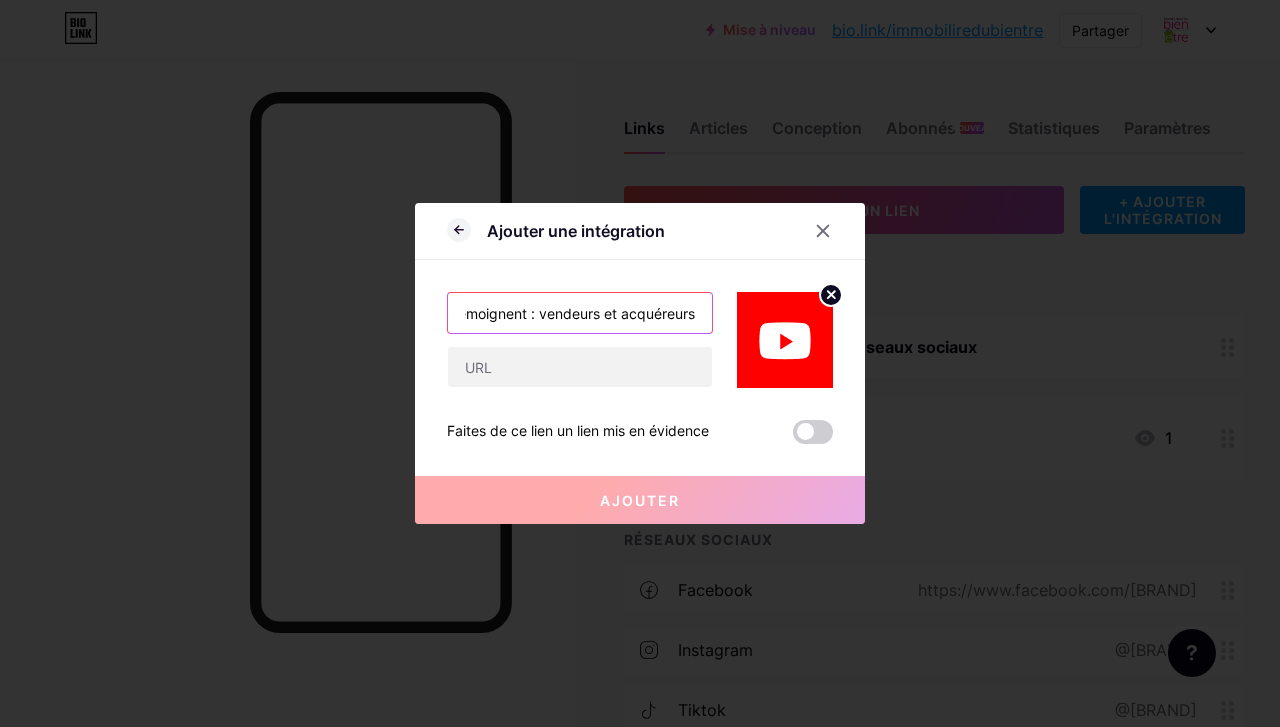 type on "Ils témoignent : vendeurs et acquéreurs" 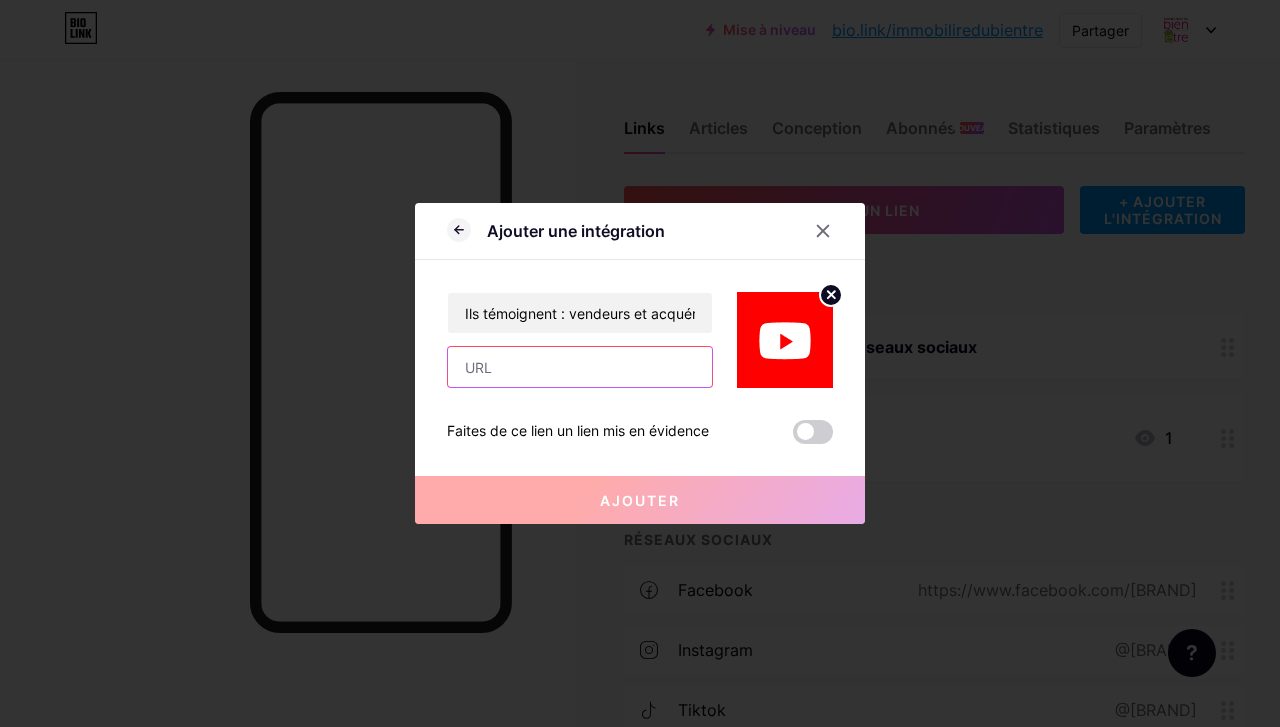 click at bounding box center [580, 367] 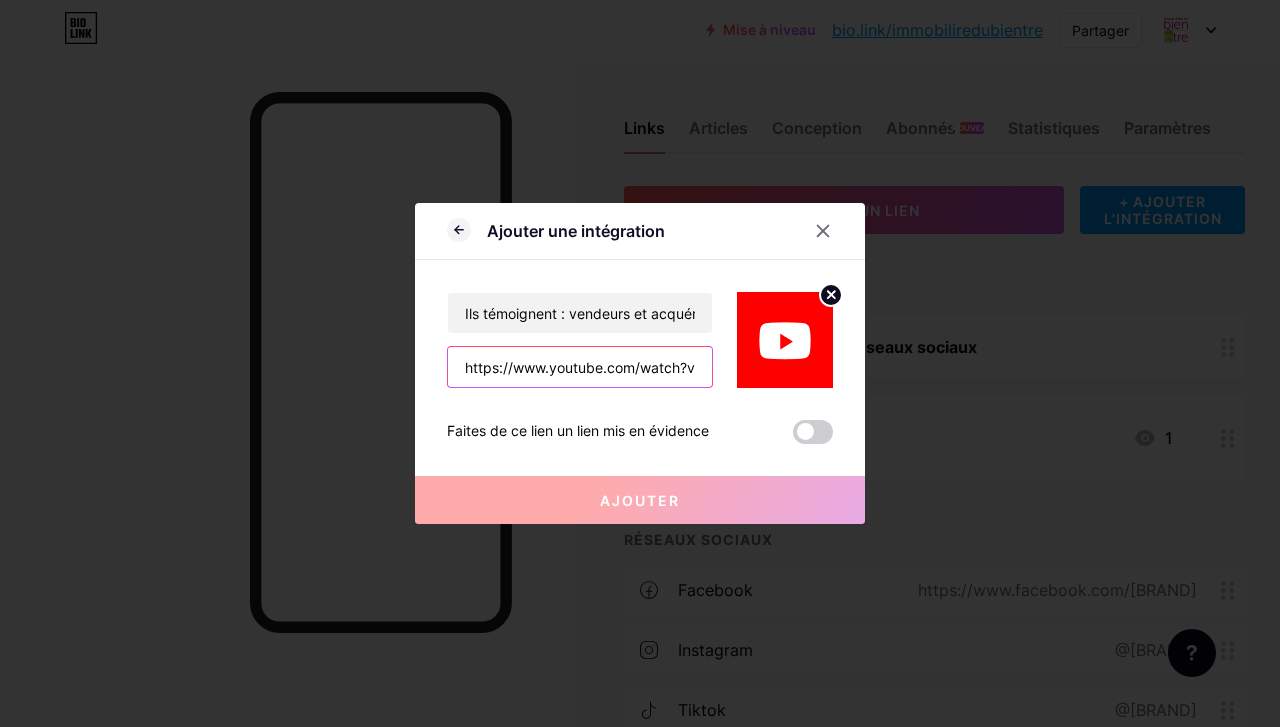 scroll, scrollTop: 0, scrollLeft: 603, axis: horizontal 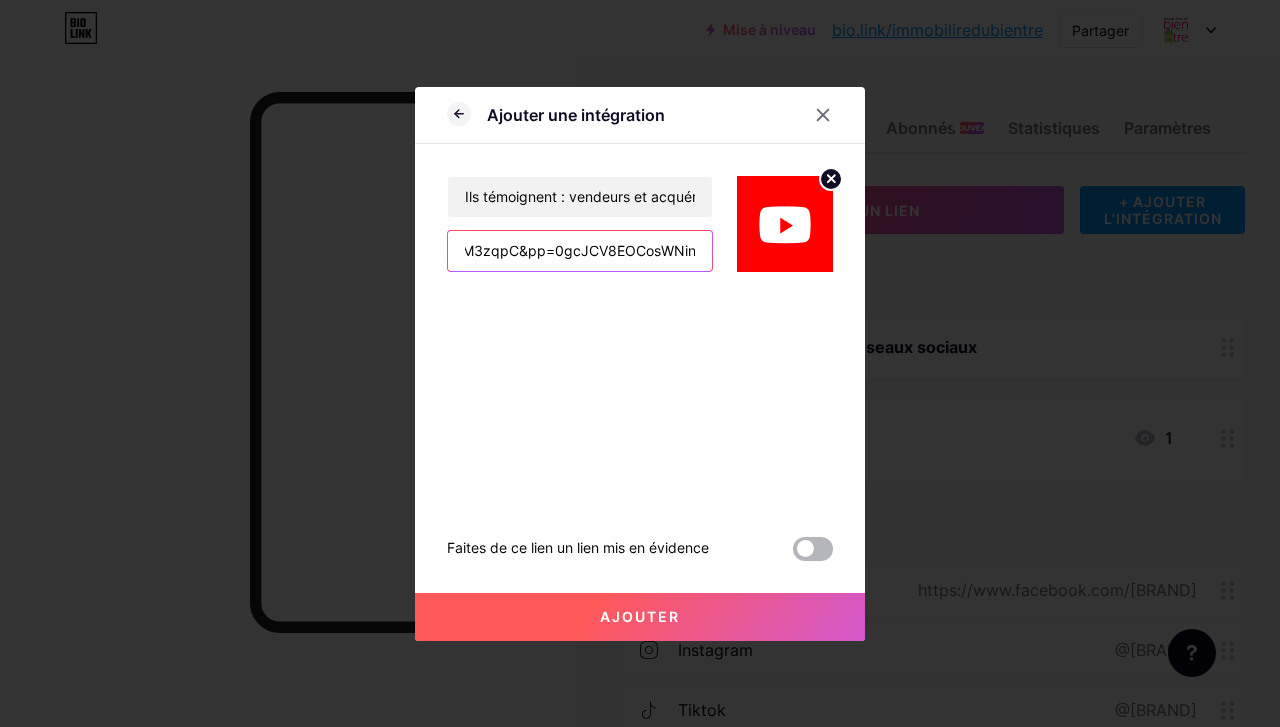 type on "https://www.youtube.com/watch?v=CMR444kxKNg&list=PLt961AYp3L1l0EkPqVNYZMFrlcdM3zqpC&pp=0gcJCV8EOCosWNin" 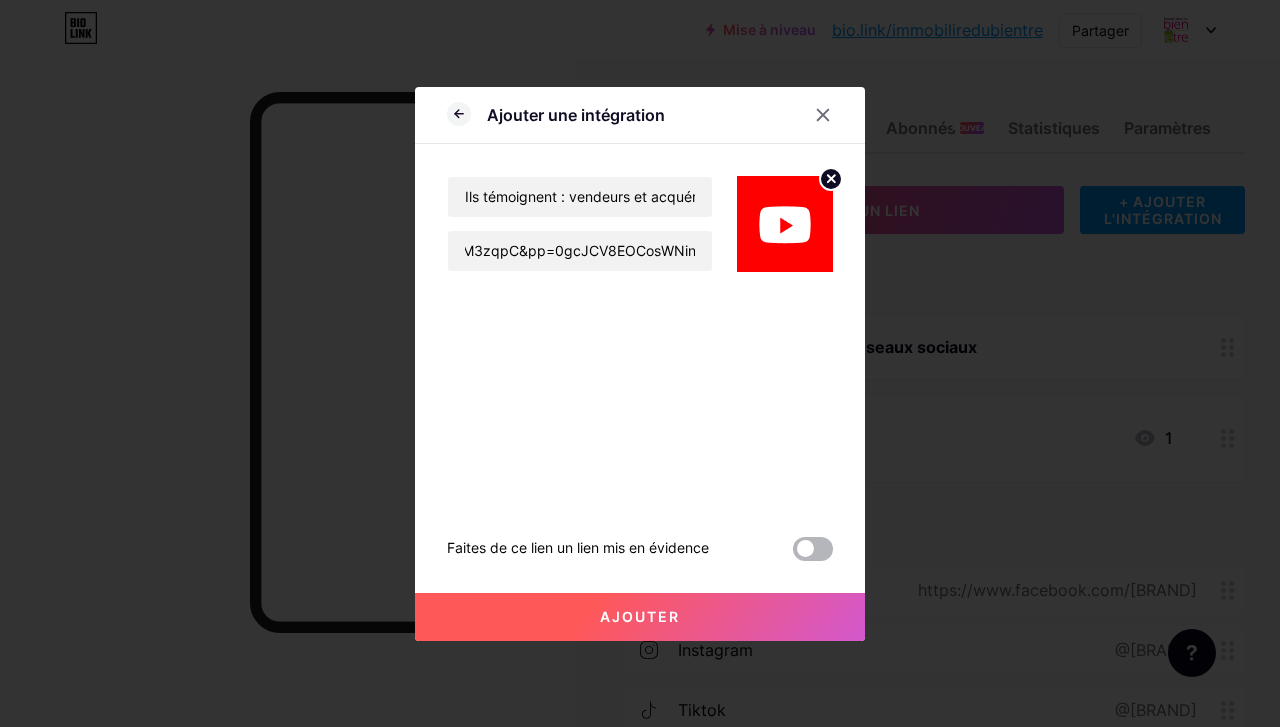 click at bounding box center [813, 549] 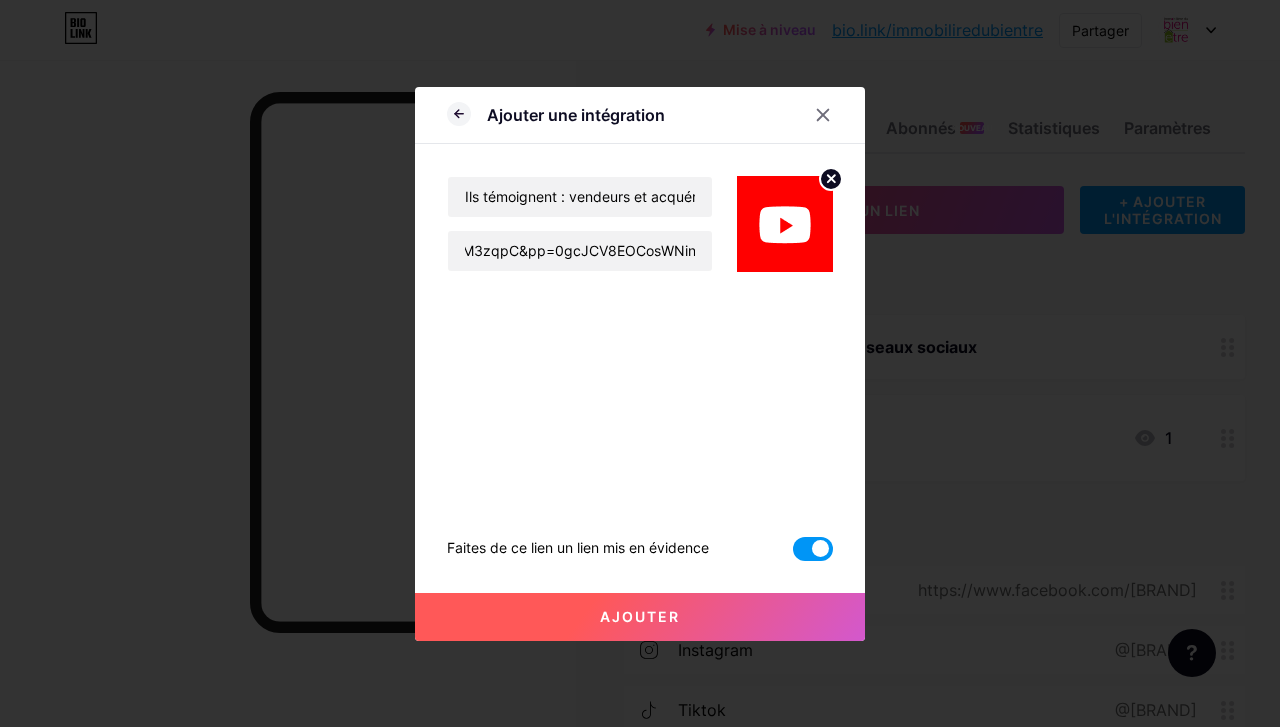 scroll, scrollTop: 0, scrollLeft: 0, axis: both 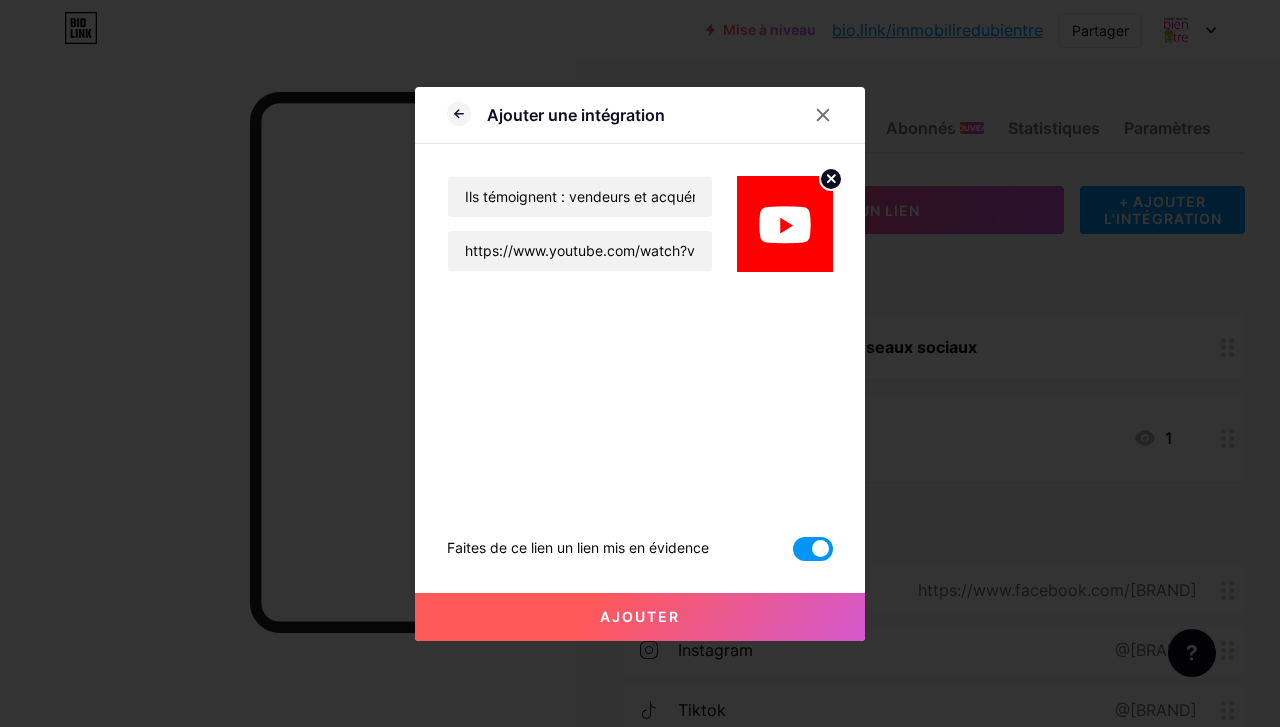click on "Ajouter" at bounding box center (640, 617) 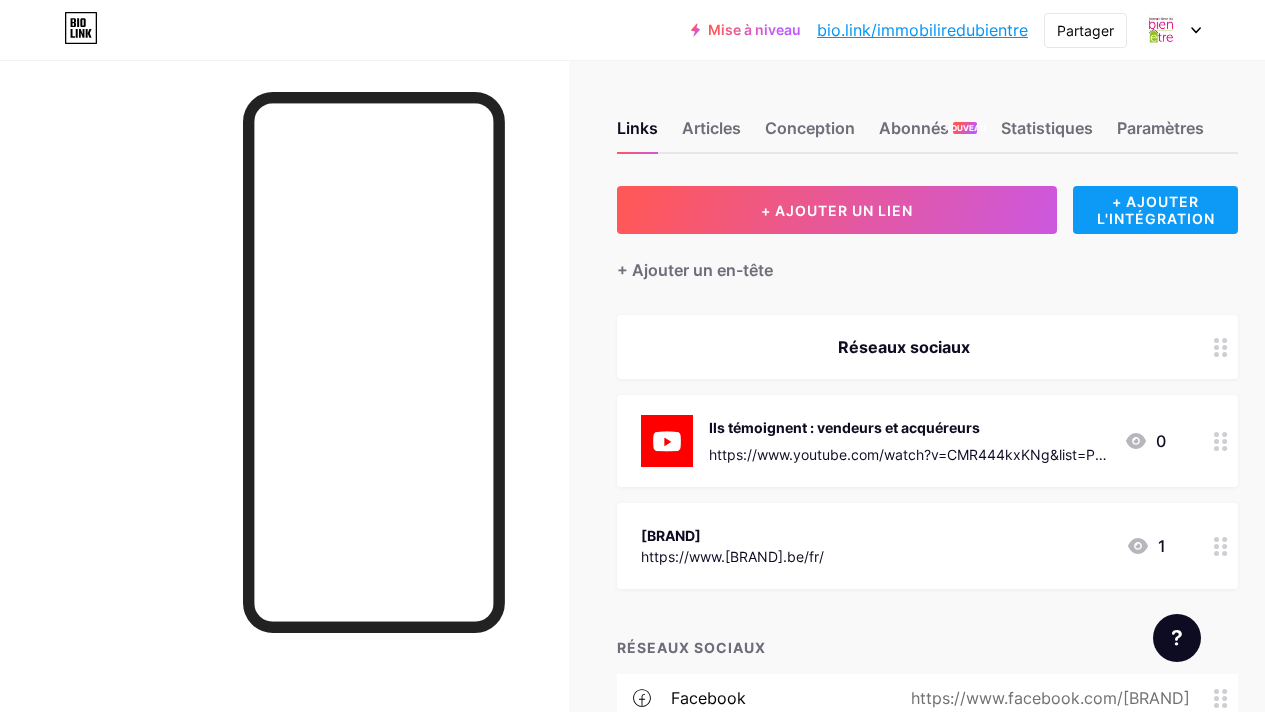 click on "+ AJOUTER L'INTÉGRATION" at bounding box center [1156, 210] 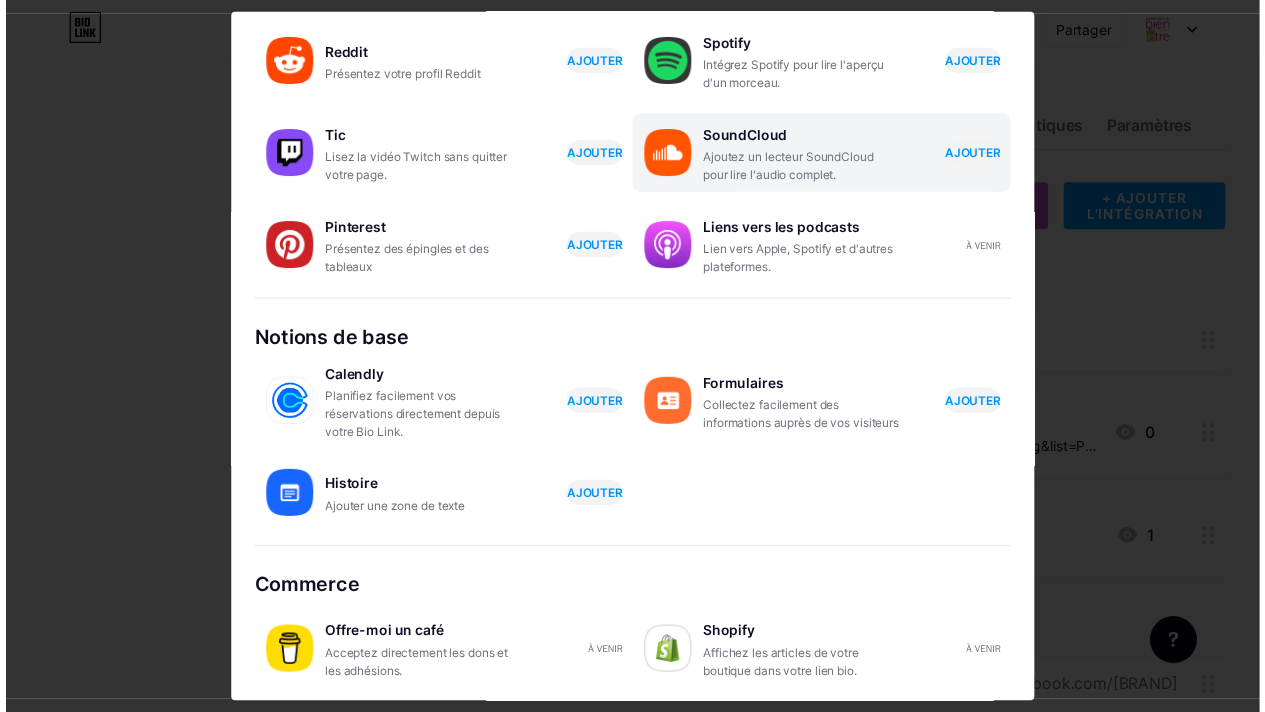scroll, scrollTop: 0, scrollLeft: 0, axis: both 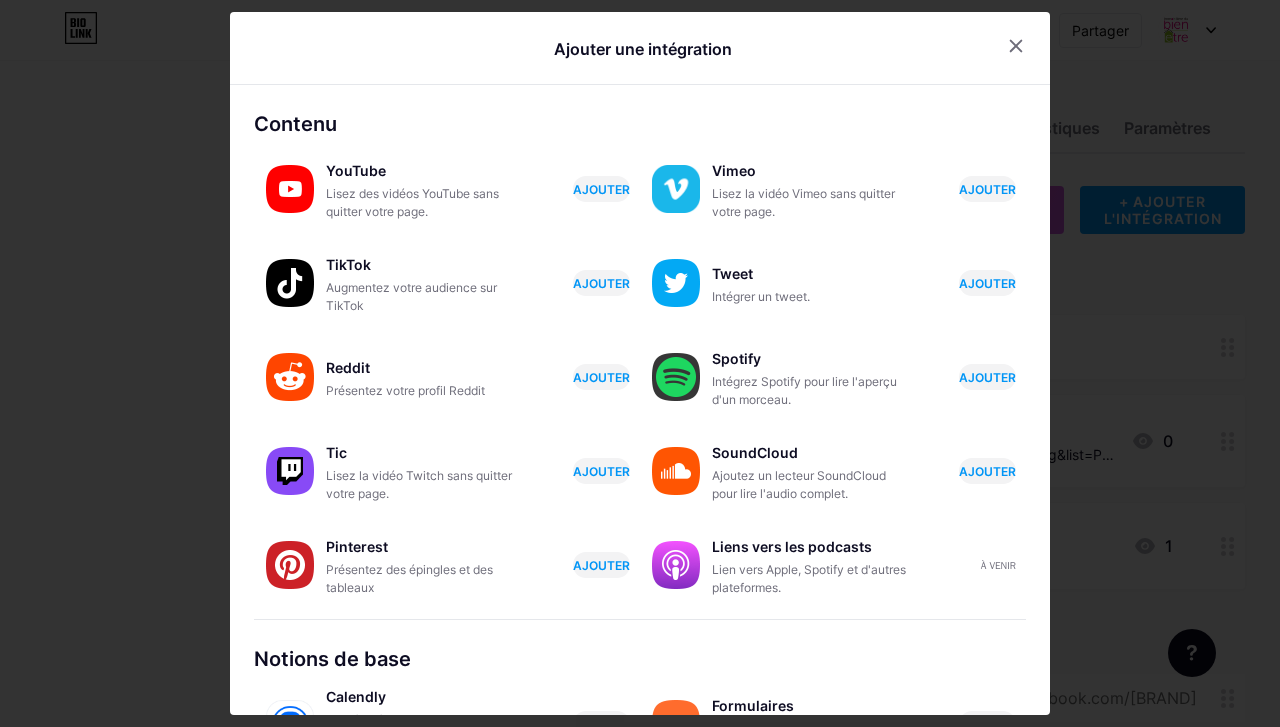 click at bounding box center (640, 363) 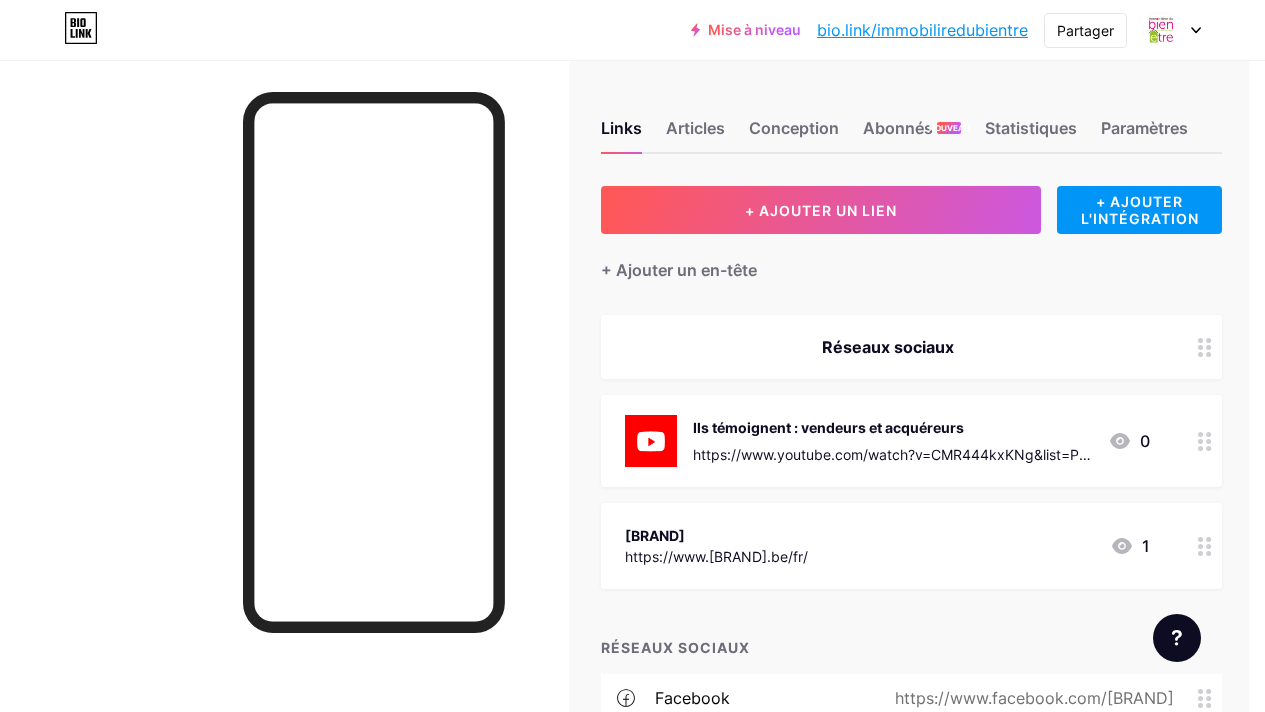 scroll, scrollTop: 0, scrollLeft: 16, axis: horizontal 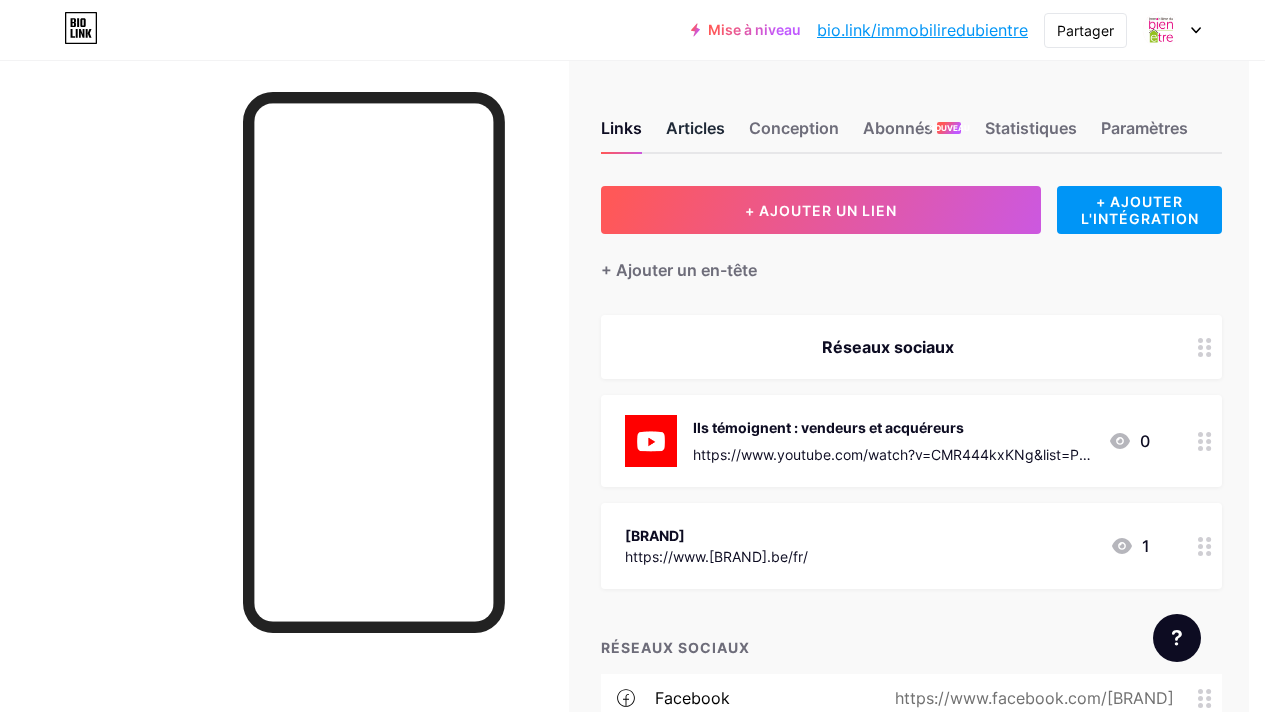 click on "Articles" at bounding box center (695, 134) 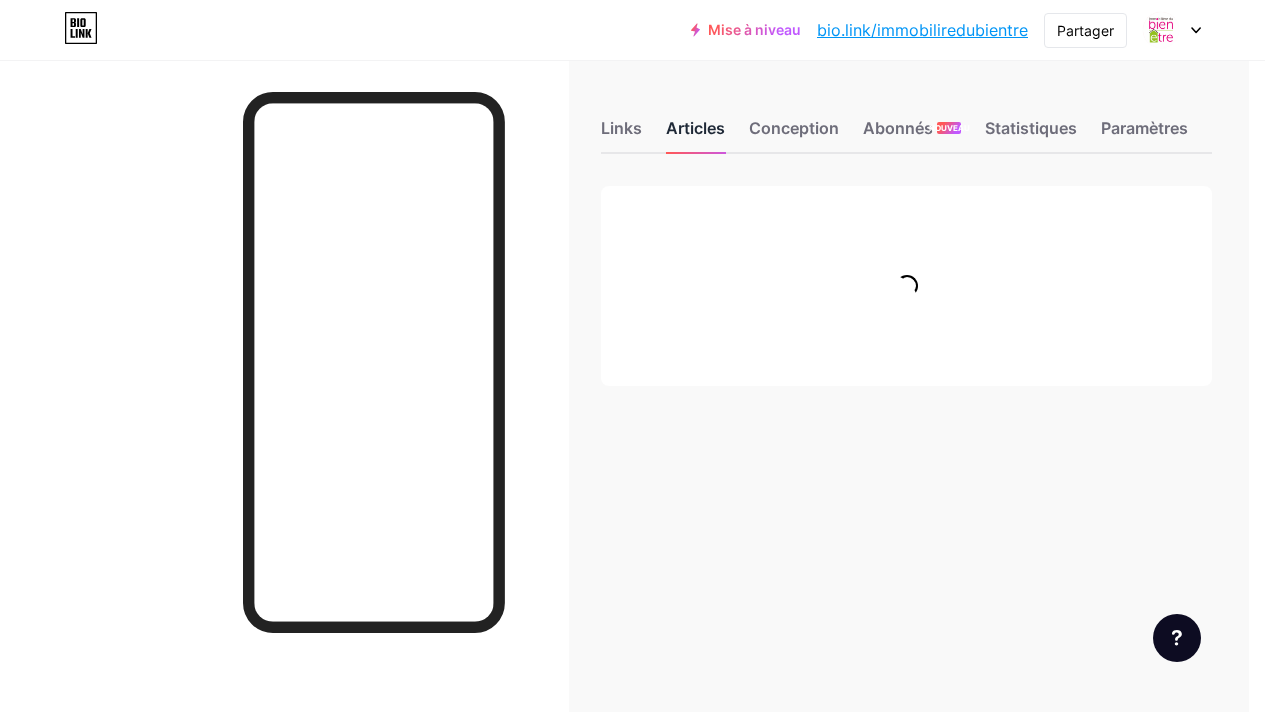 scroll, scrollTop: 0, scrollLeft: 0, axis: both 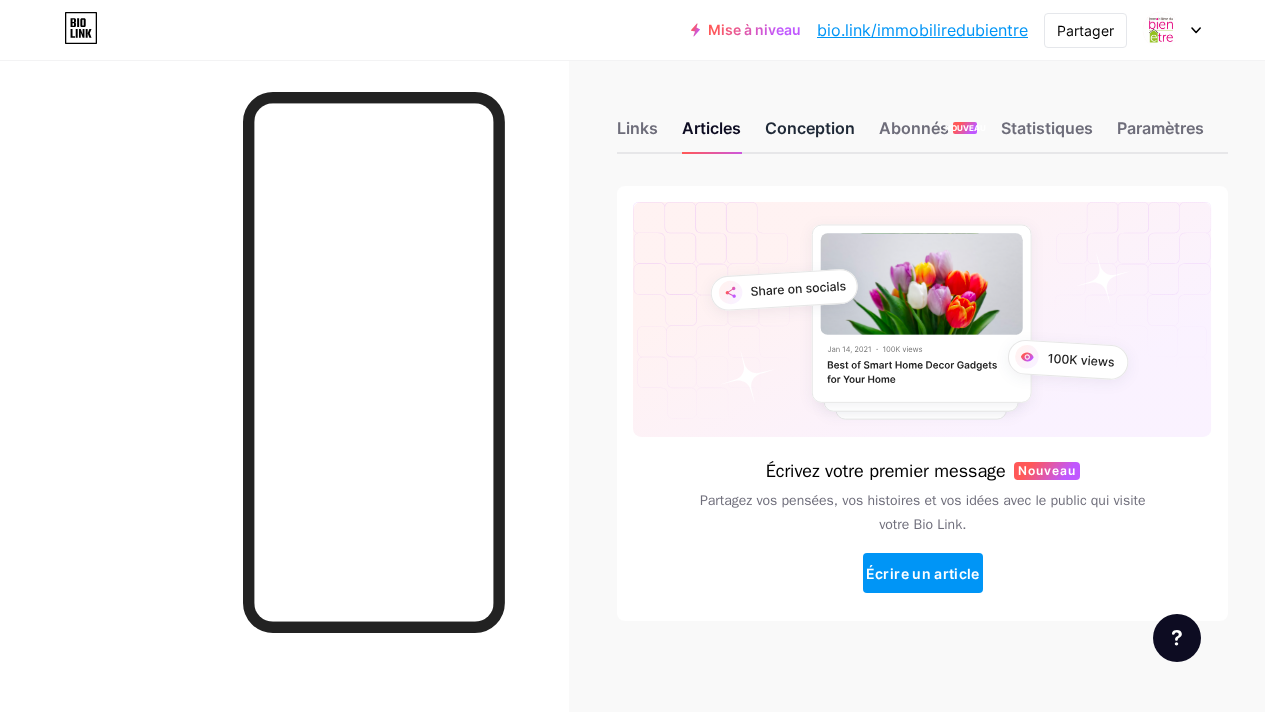 click on "Conception" at bounding box center (810, 128) 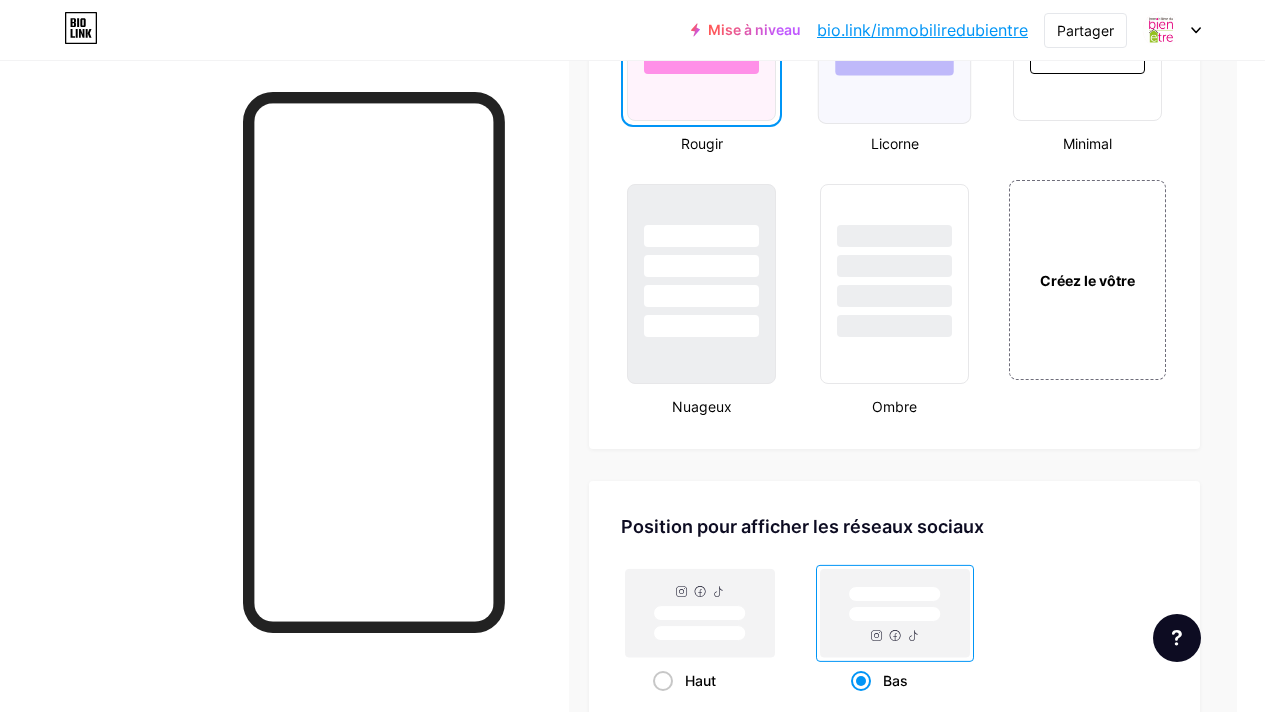 scroll, scrollTop: 2401, scrollLeft: 28, axis: both 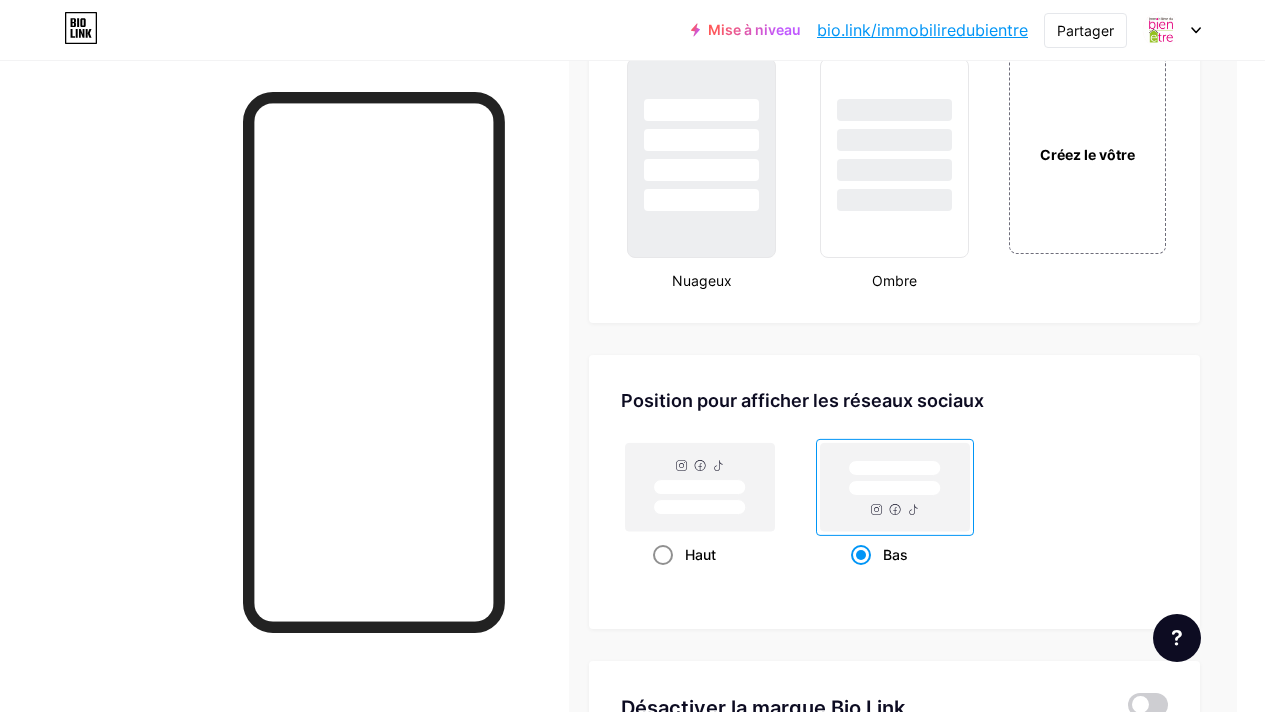 click 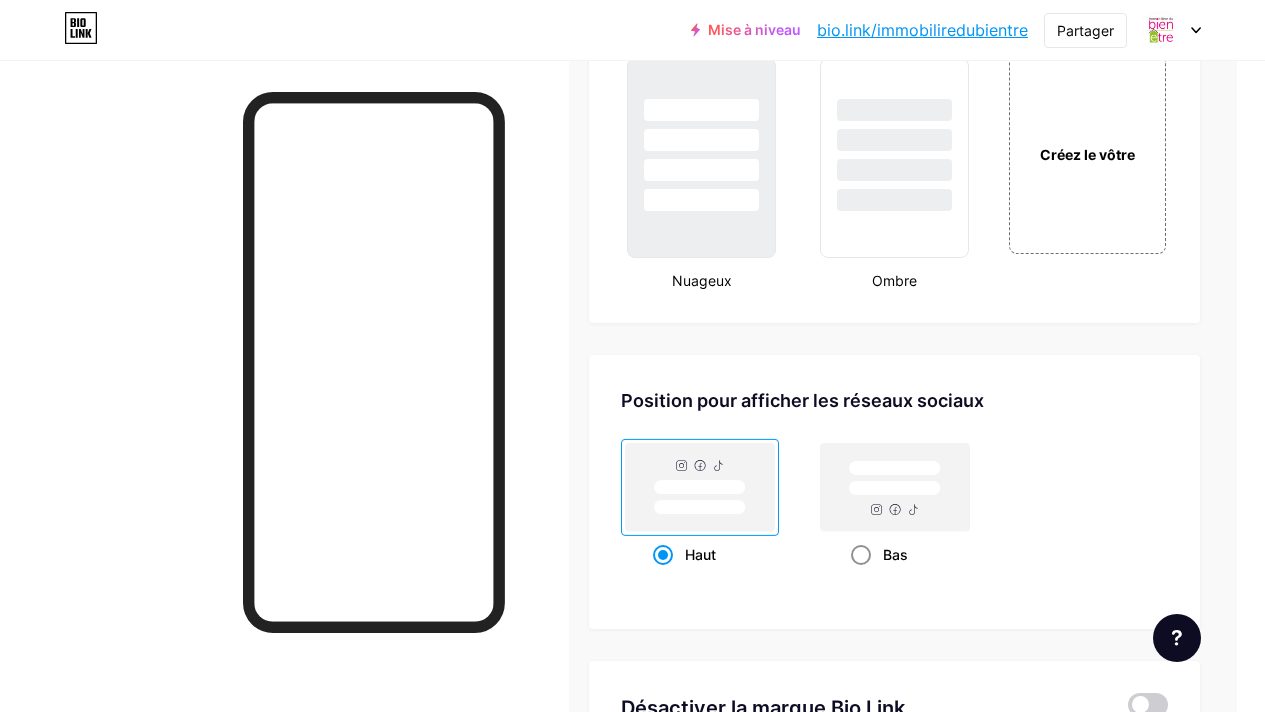 click 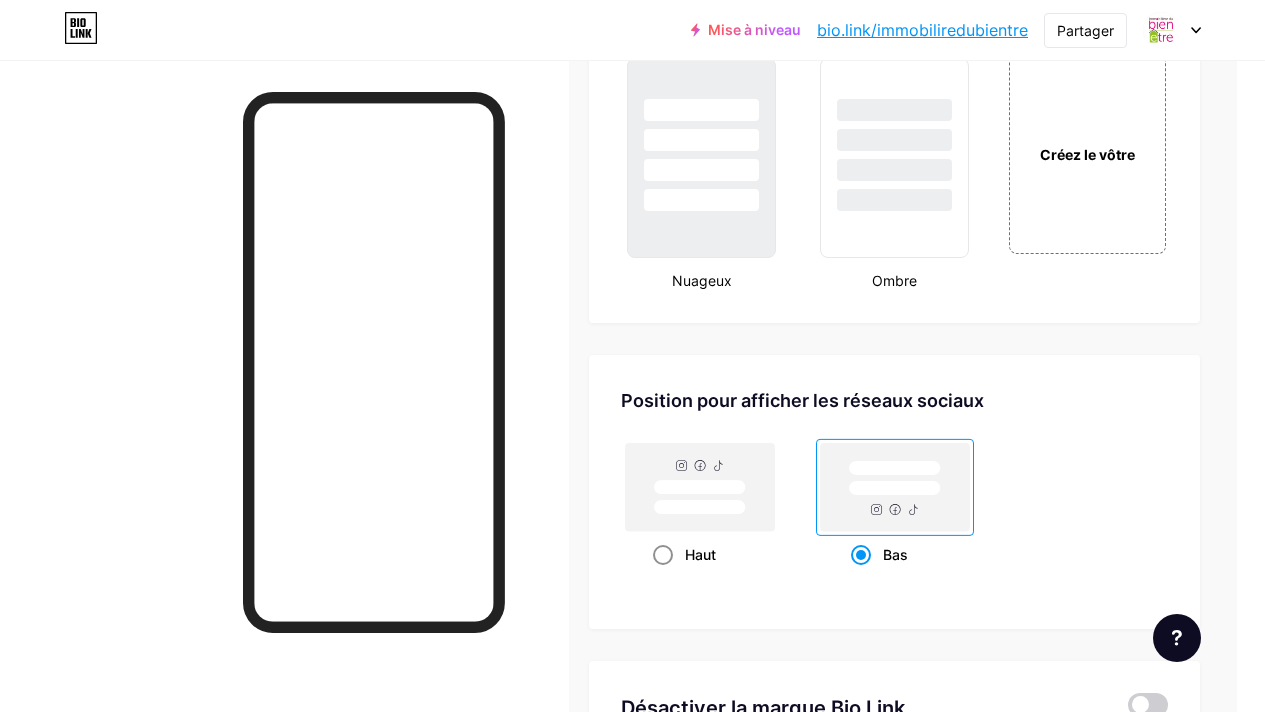 click 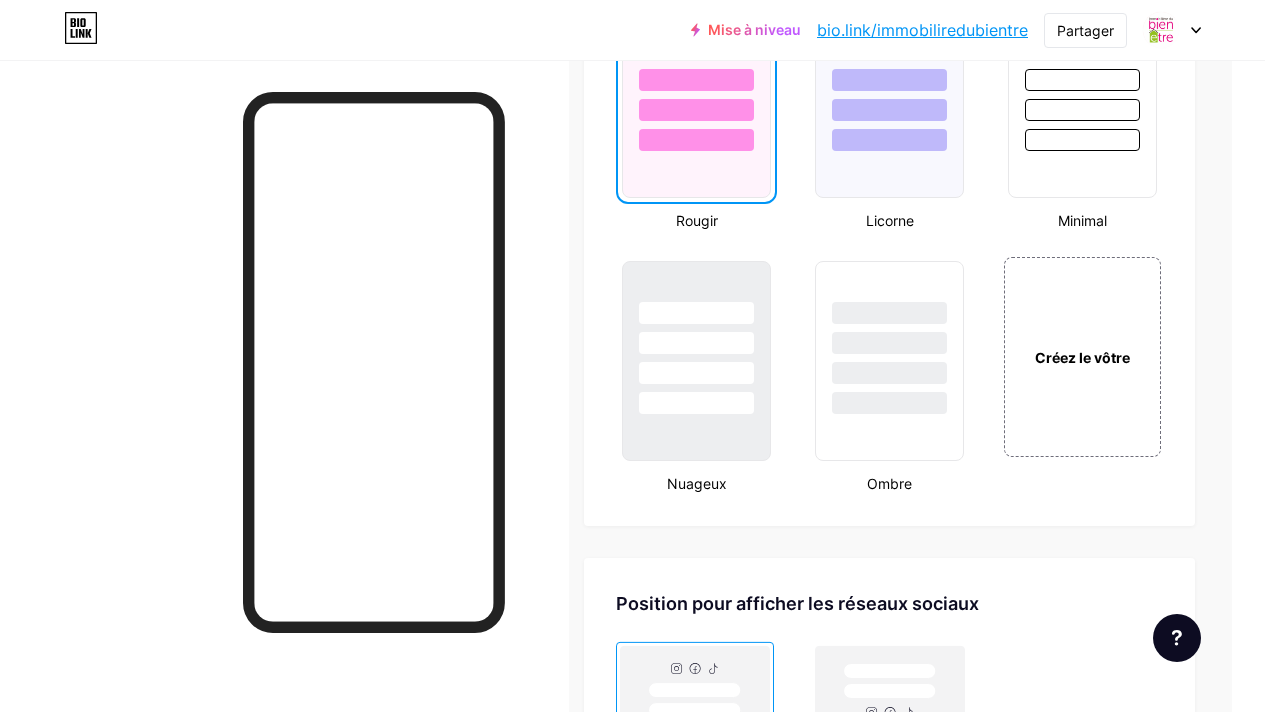 scroll, scrollTop: 2171, scrollLeft: 29, axis: both 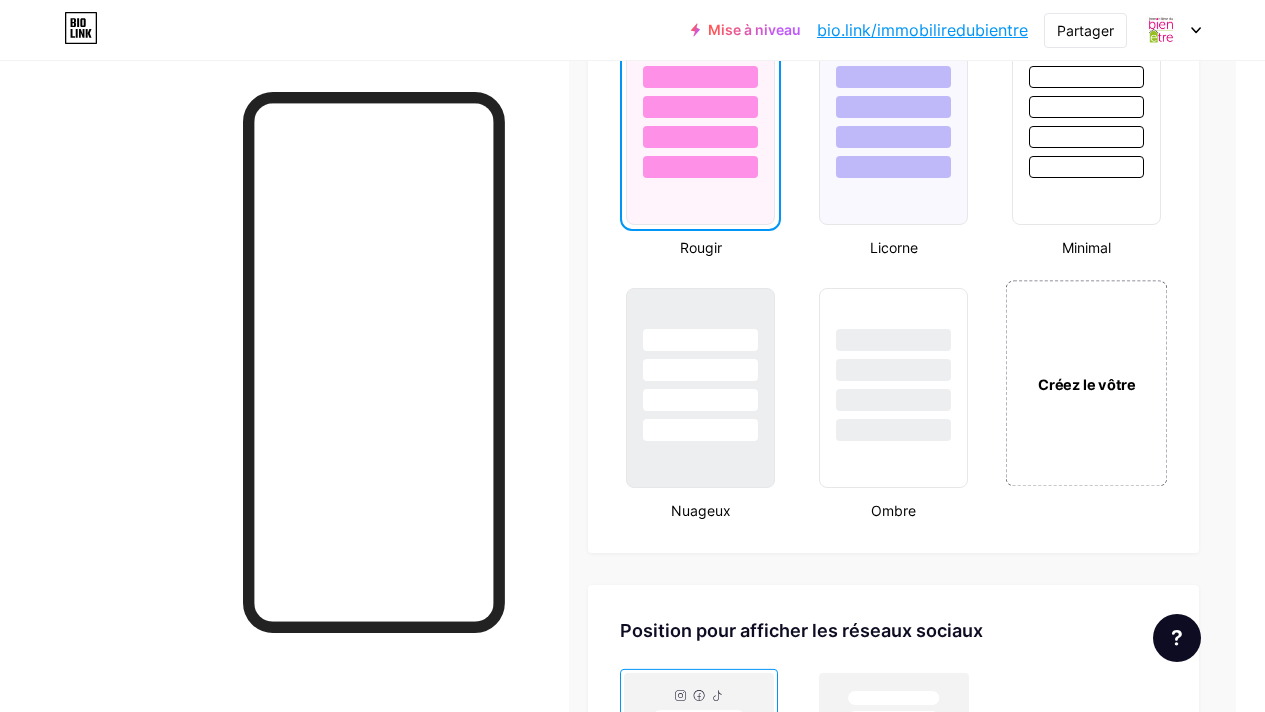 click on "Créez le vôtre" at bounding box center (1087, 383) 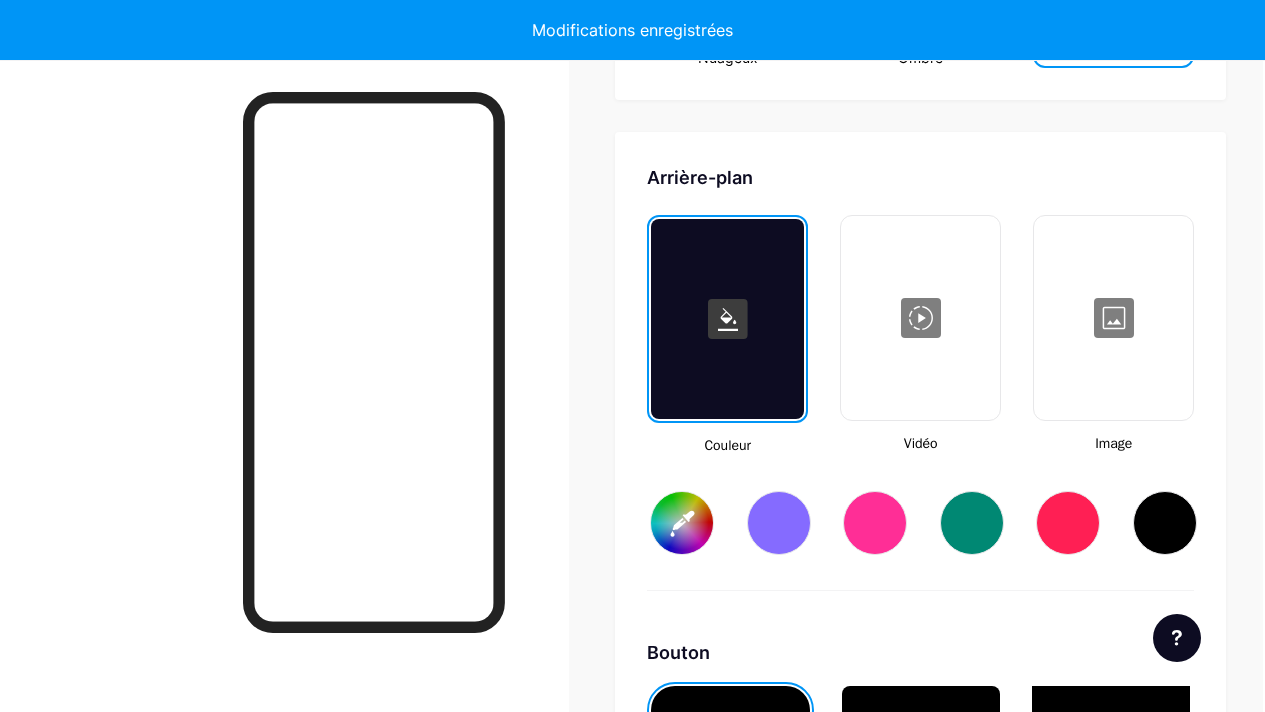 scroll, scrollTop: 2670, scrollLeft: 0, axis: vertical 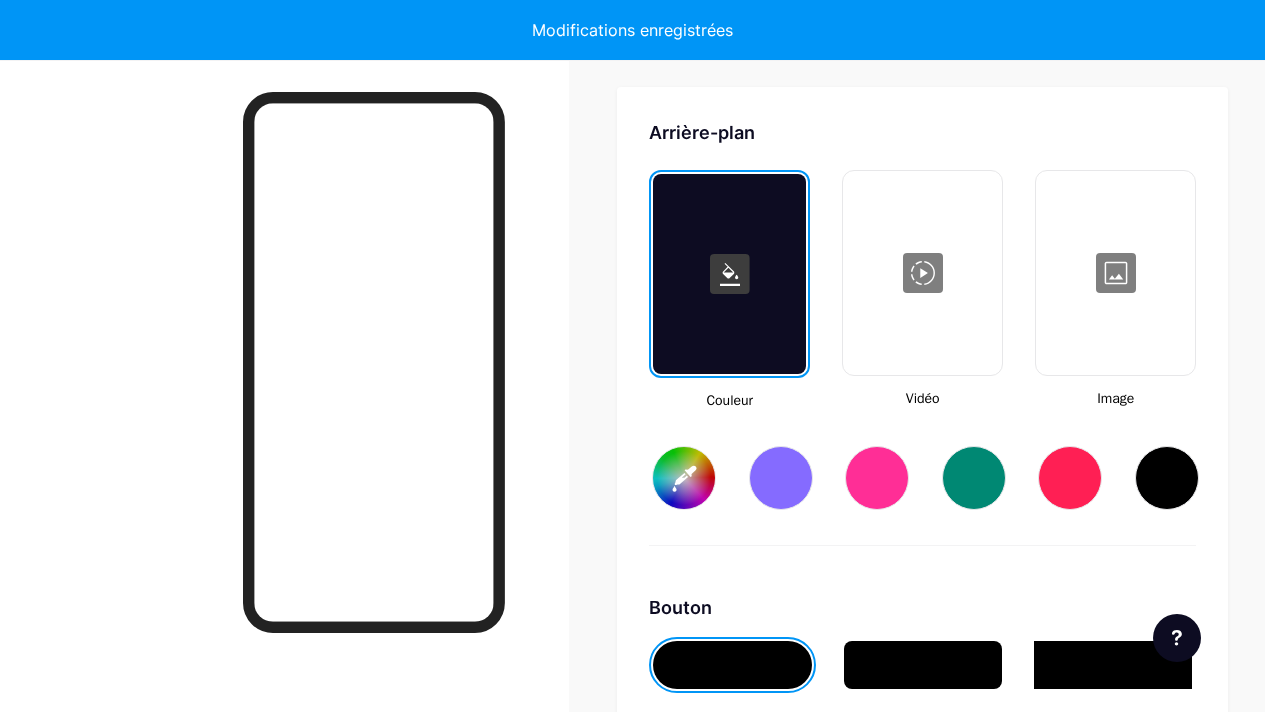 type on "#ffffff" 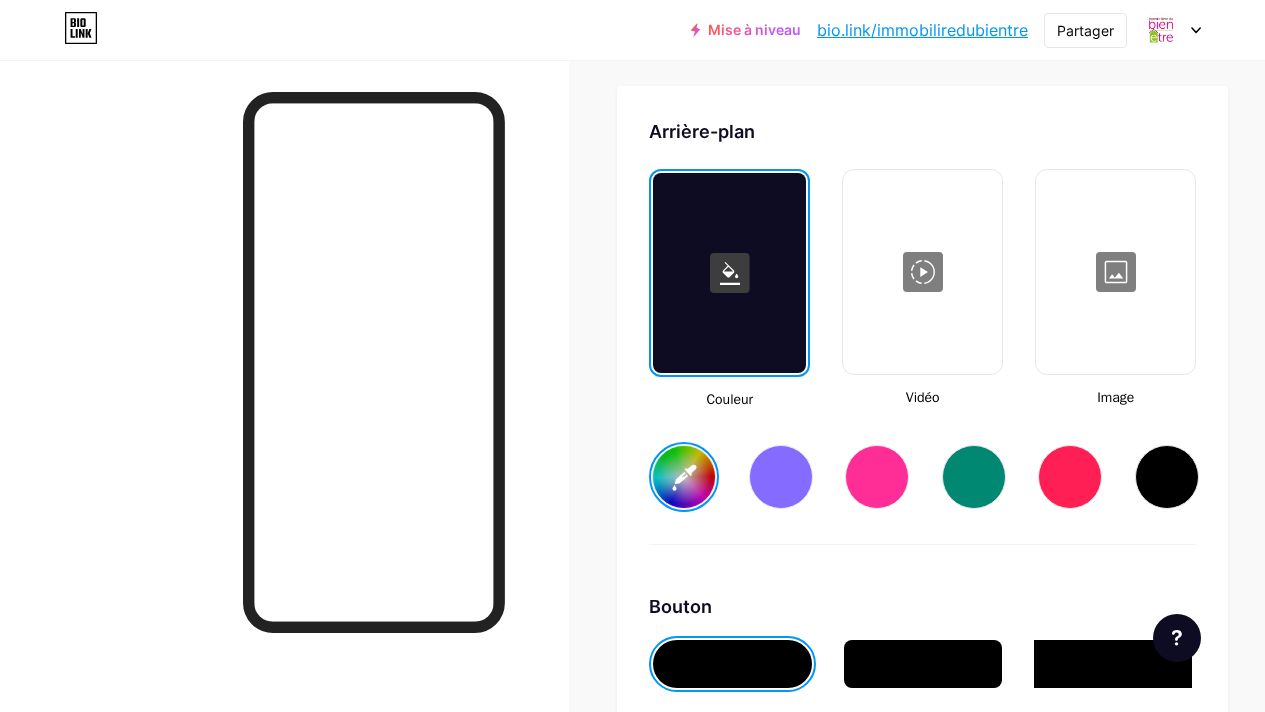 click at bounding box center [877, 477] 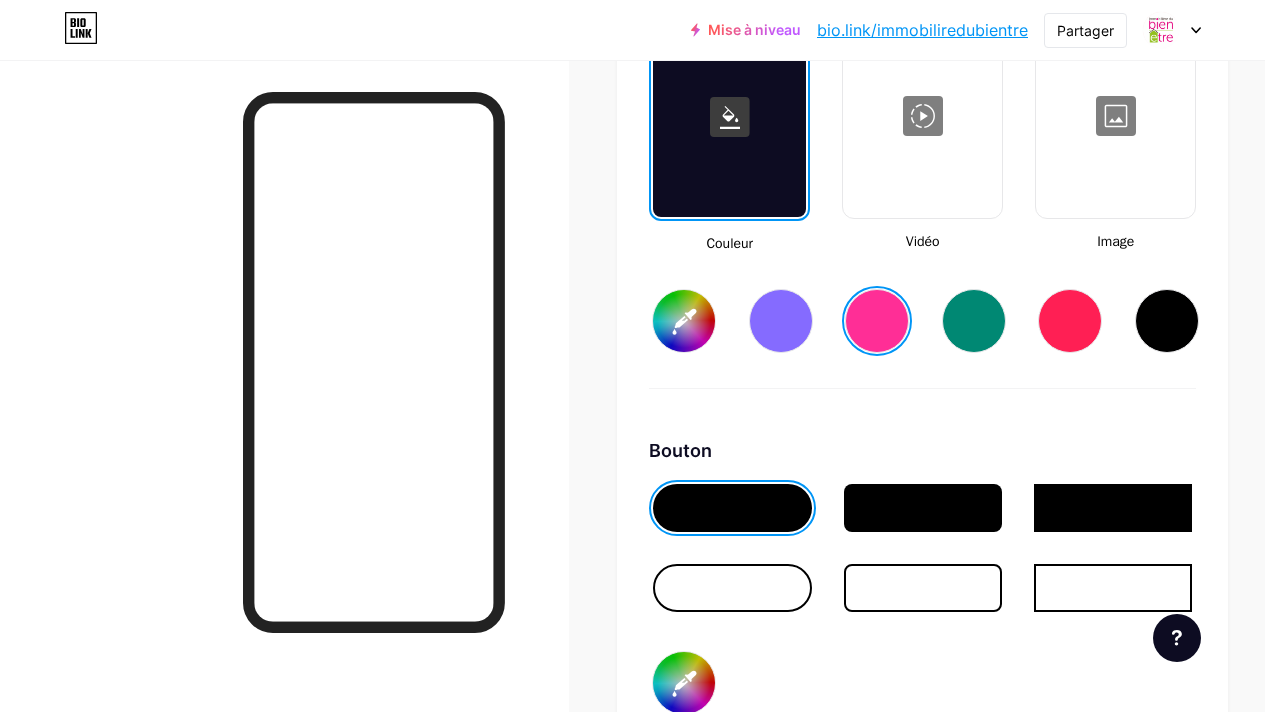 scroll, scrollTop: 2835, scrollLeft: 0, axis: vertical 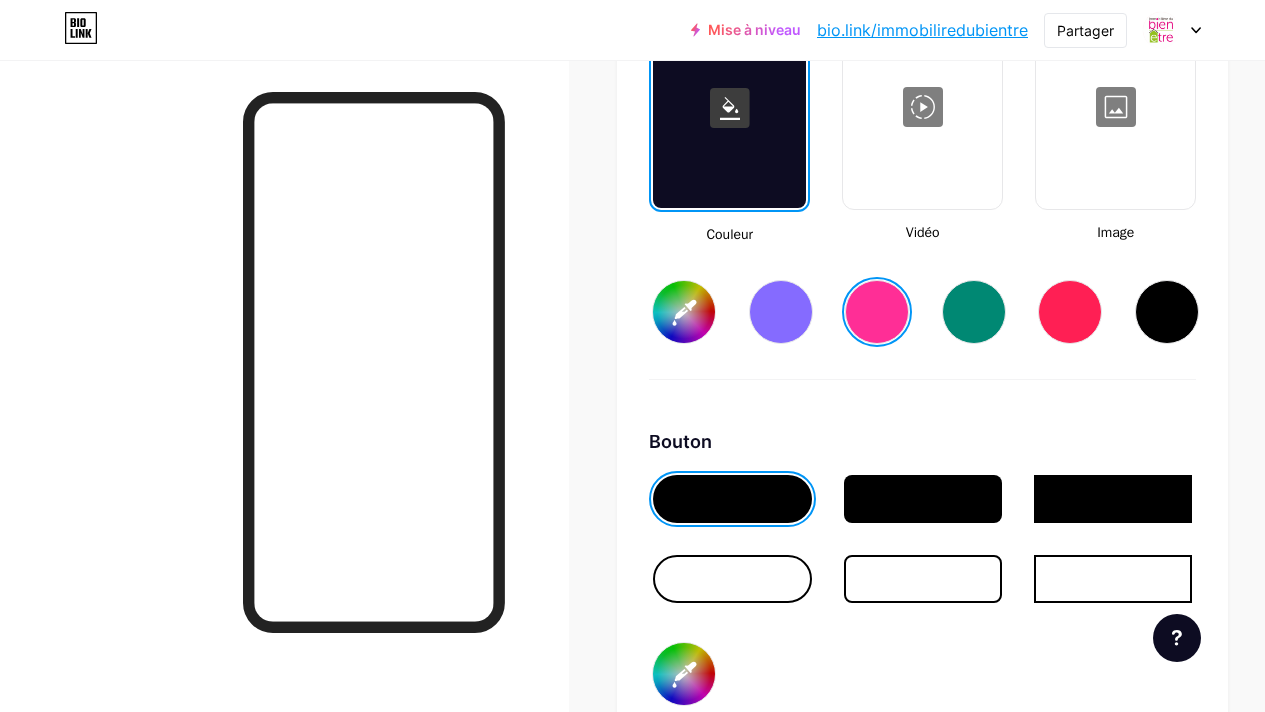 click at bounding box center (923, 499) 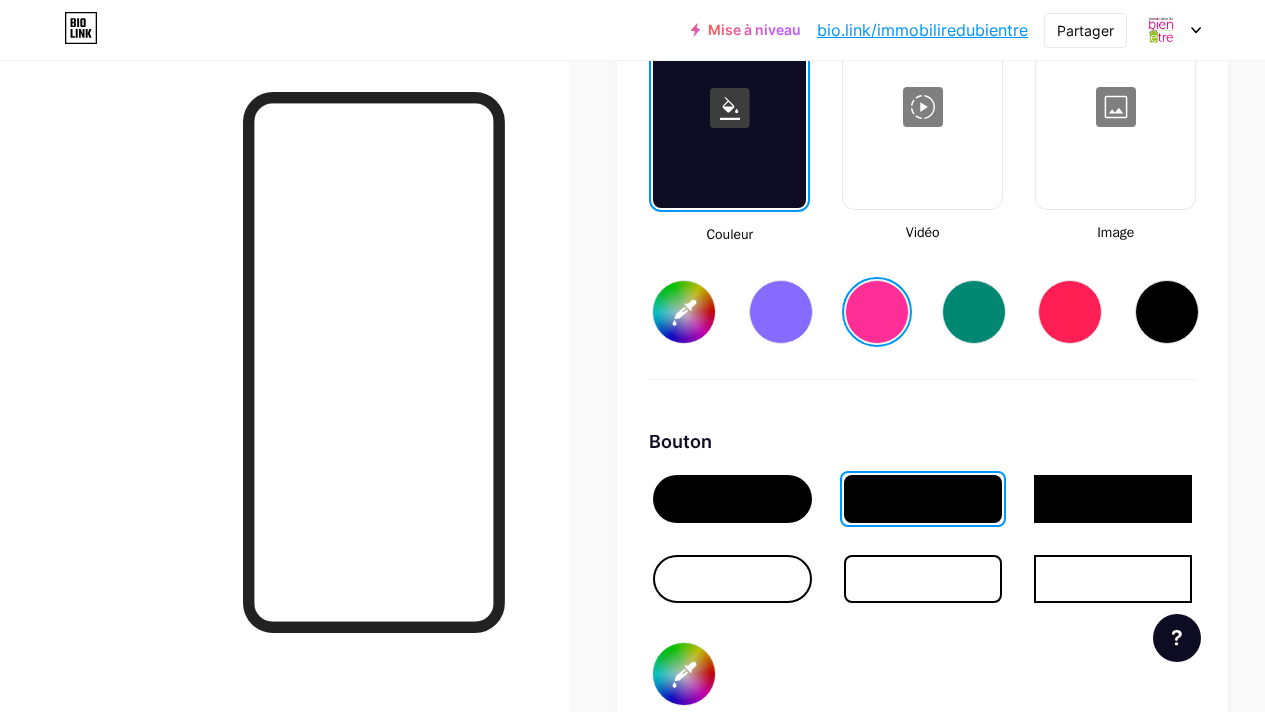 click at bounding box center (1113, 499) 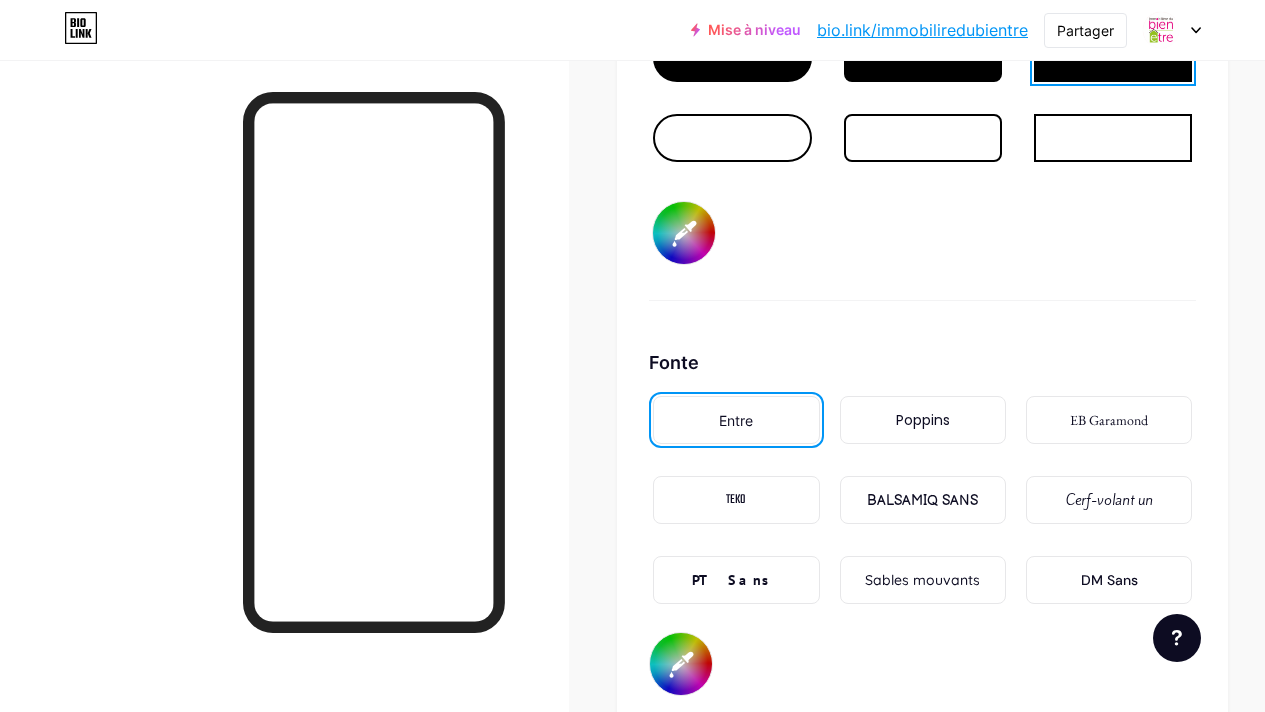 scroll, scrollTop: 3374, scrollLeft: 0, axis: vertical 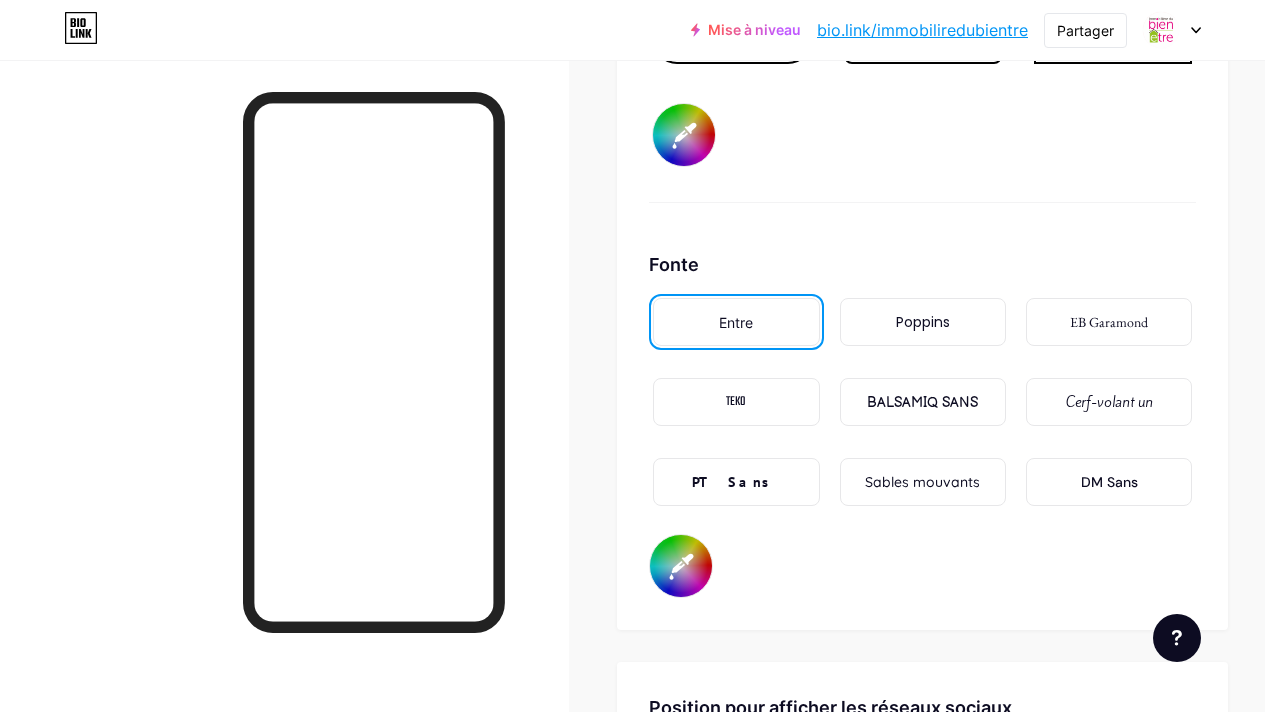 click on "BALSAMIQ SANS" at bounding box center [922, 402] 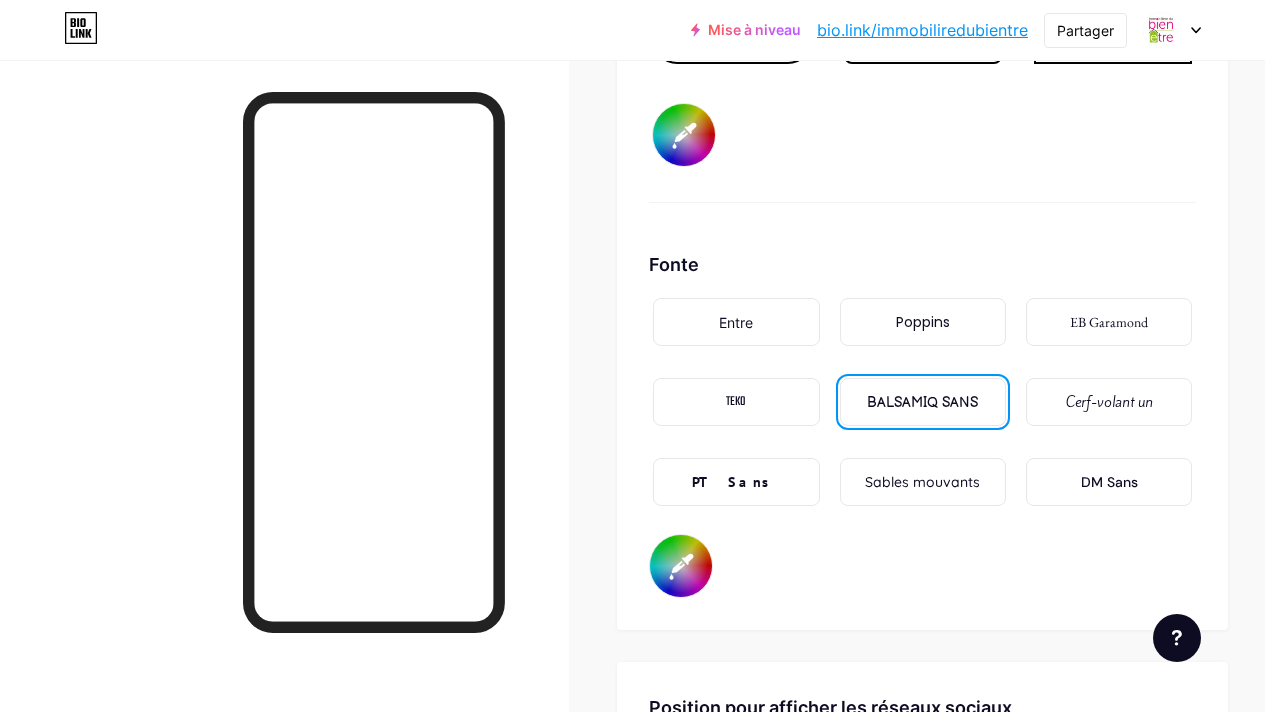 click on "Poppins" at bounding box center [923, 322] 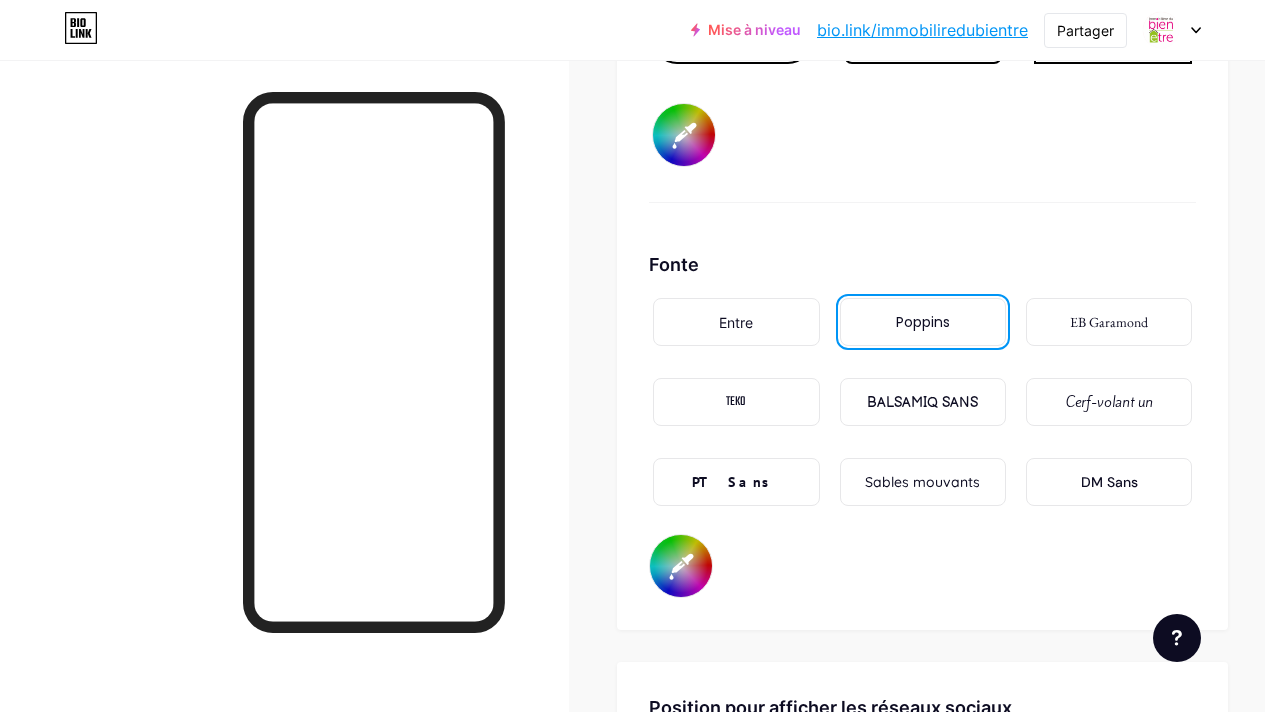 scroll, scrollTop: 3615, scrollLeft: 0, axis: vertical 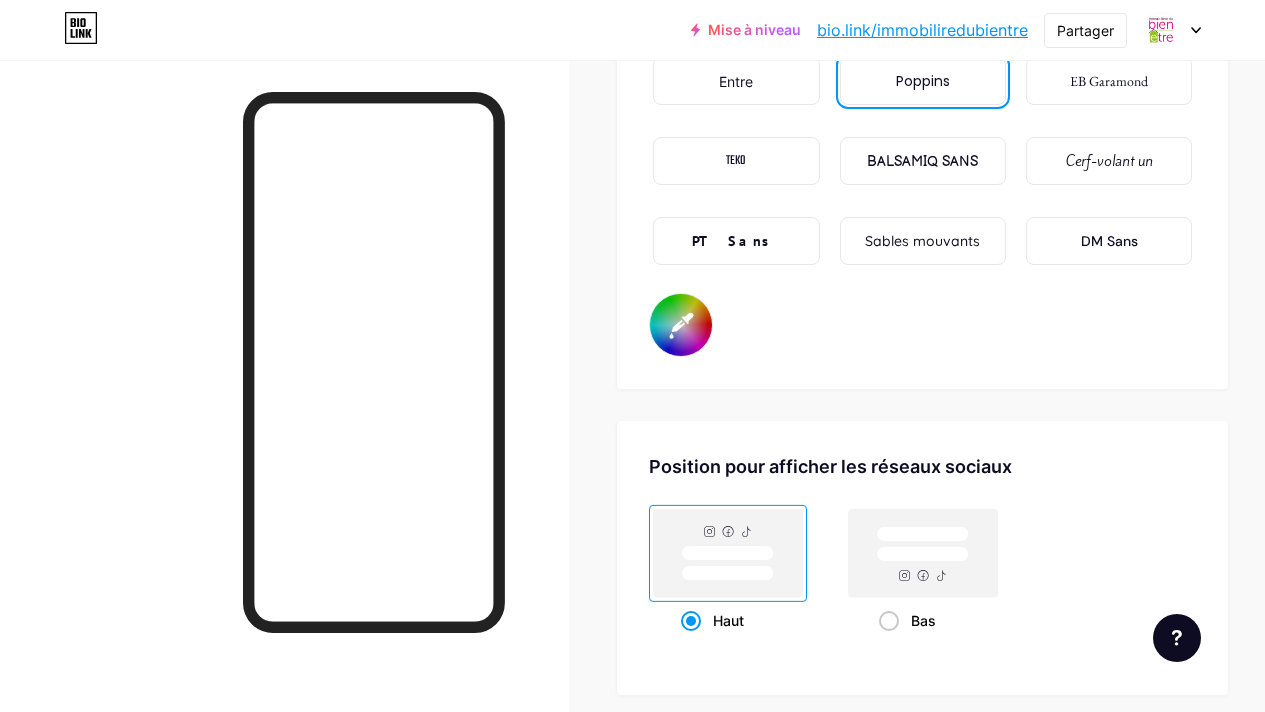click on "#000000" at bounding box center [681, 325] 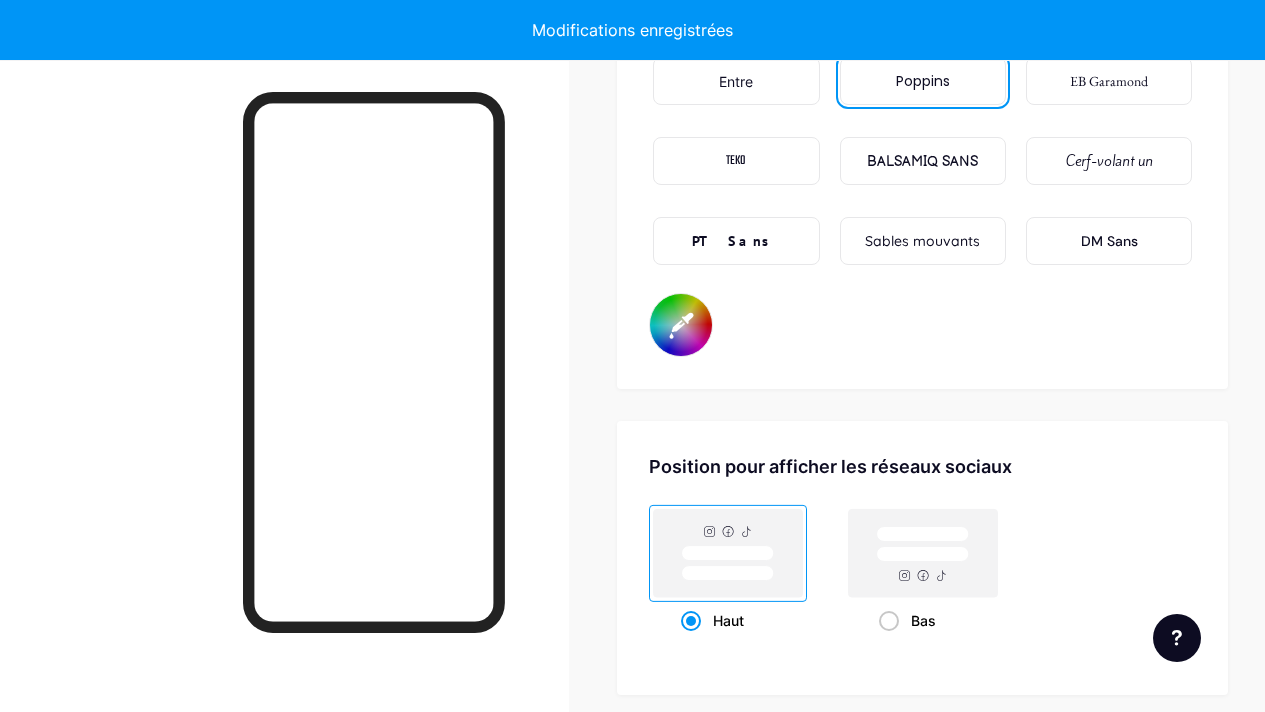 type on "#ff2e96" 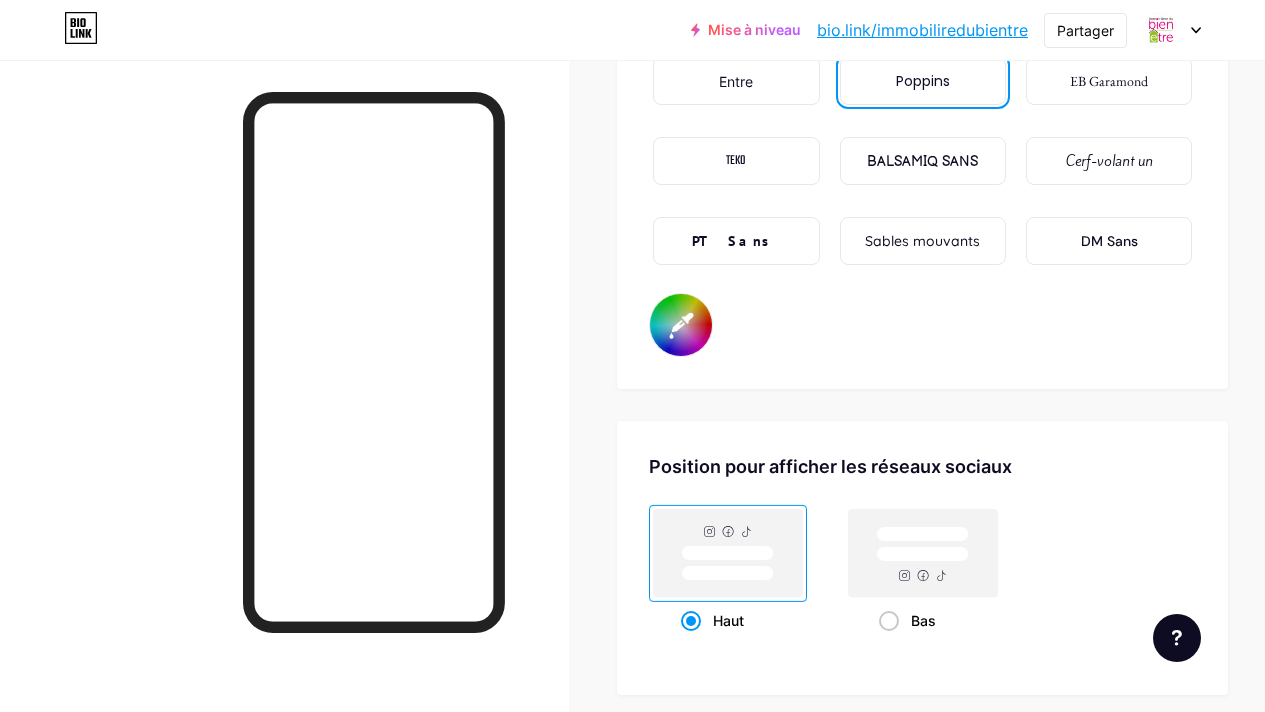 type on "#ffffff" 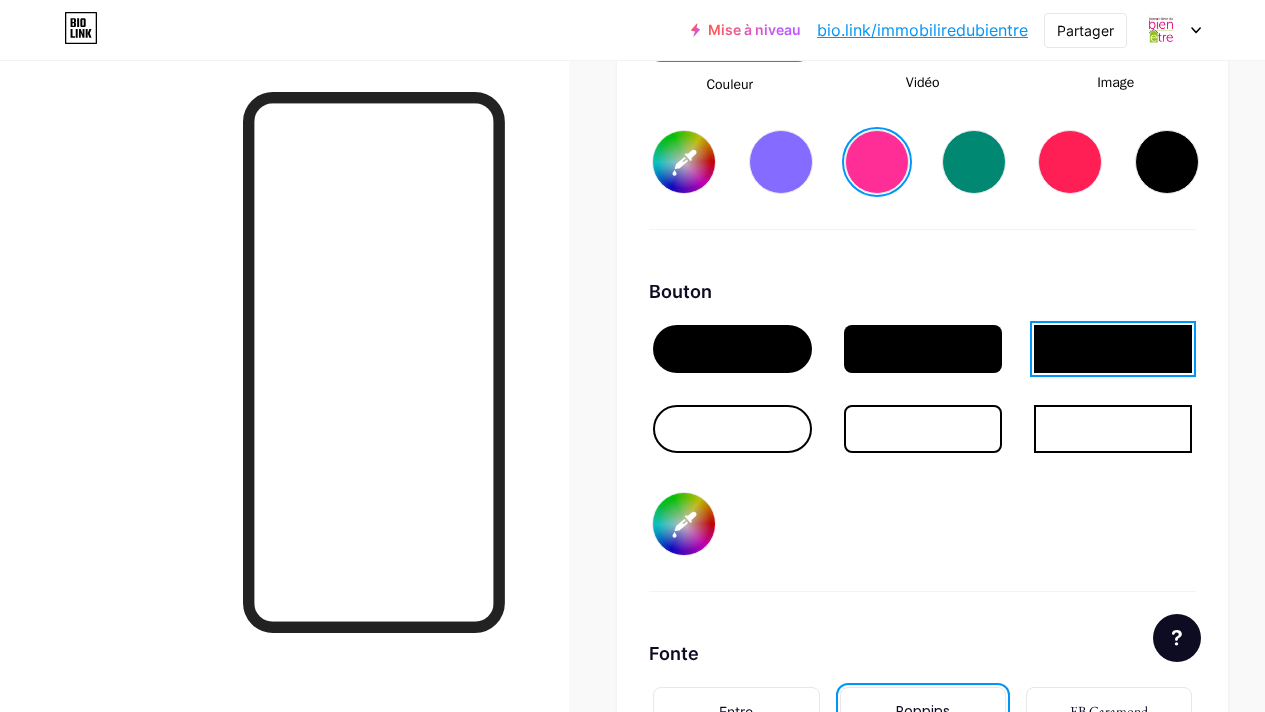 scroll, scrollTop: 2984, scrollLeft: 0, axis: vertical 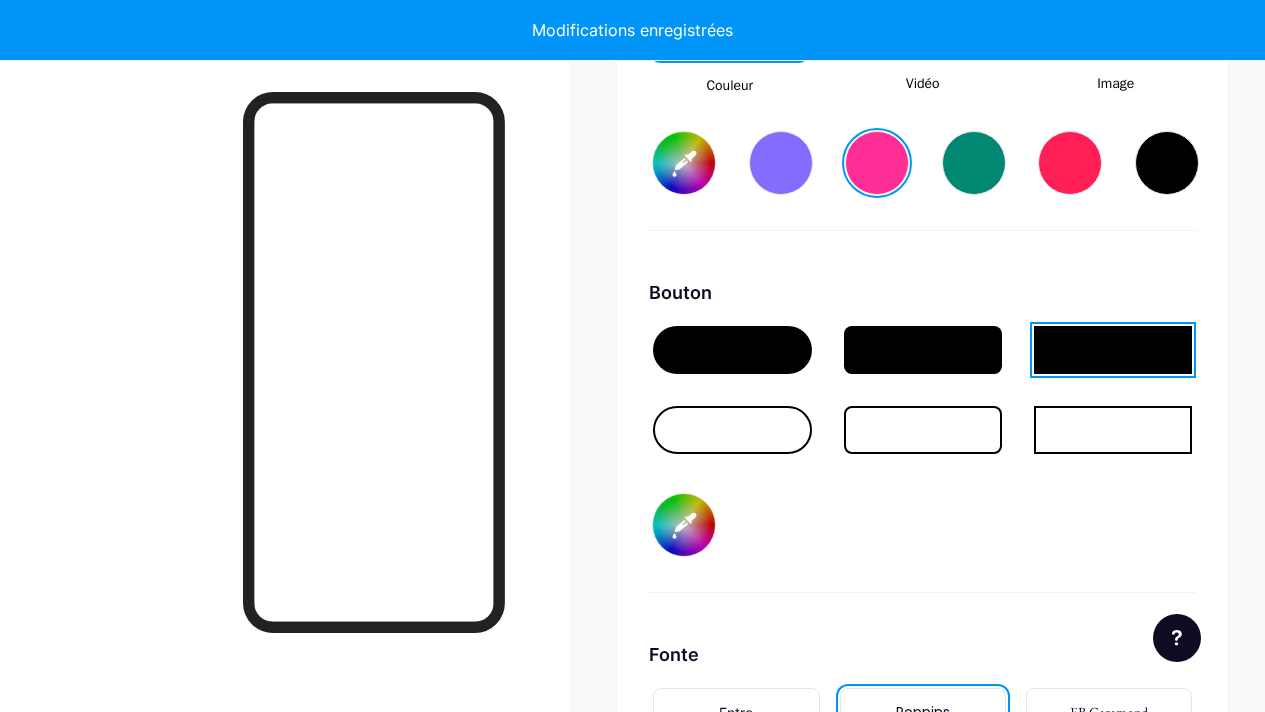 click on "#000000" at bounding box center [684, 525] 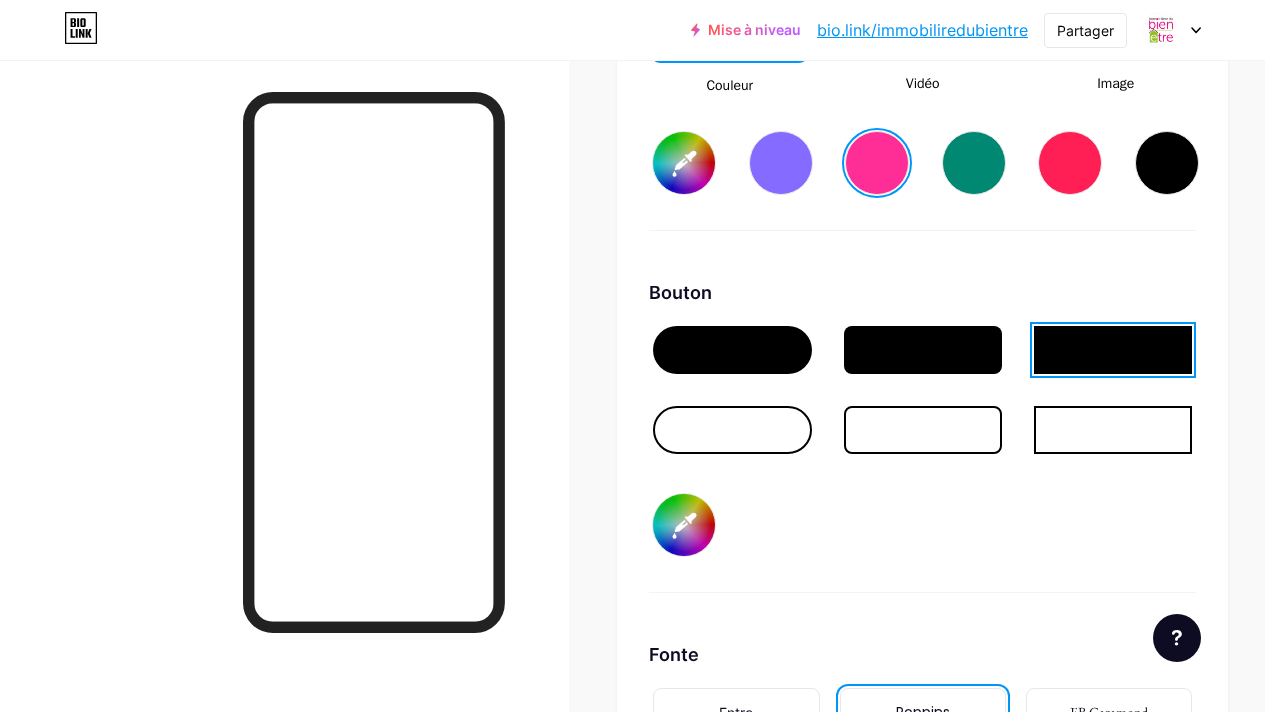 type on "#ff2e96" 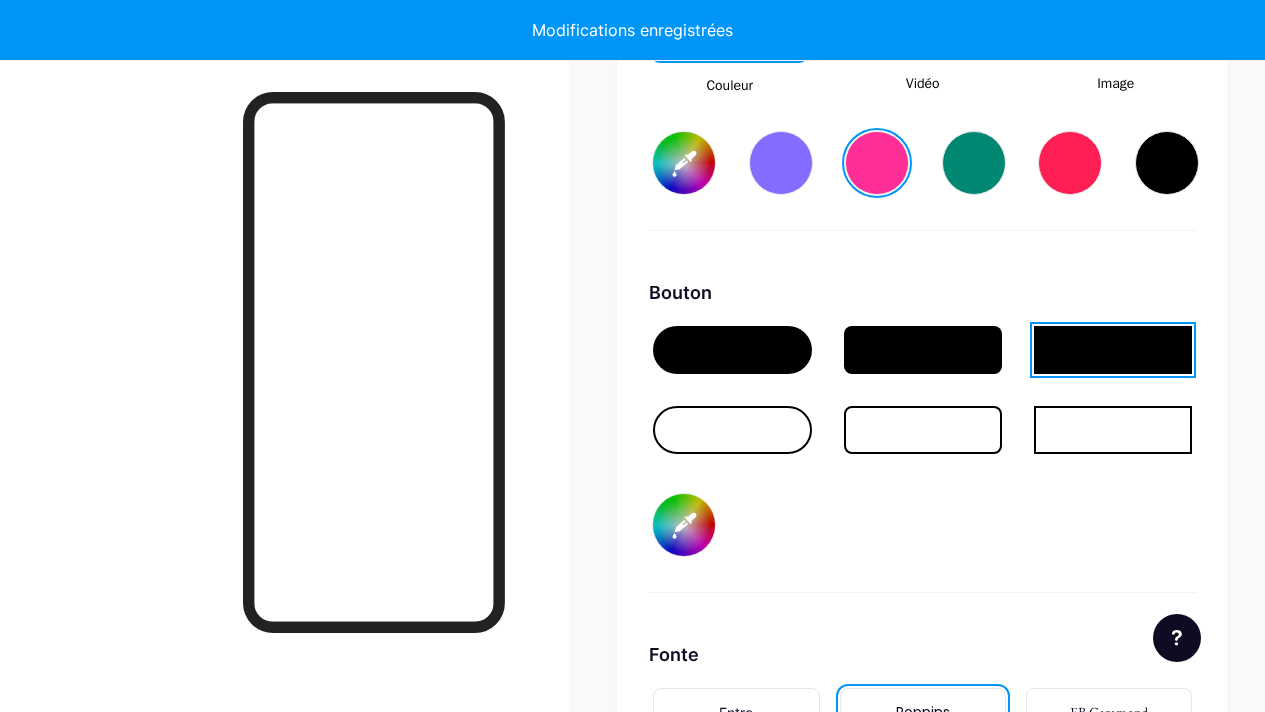 type on "#ff2e96" 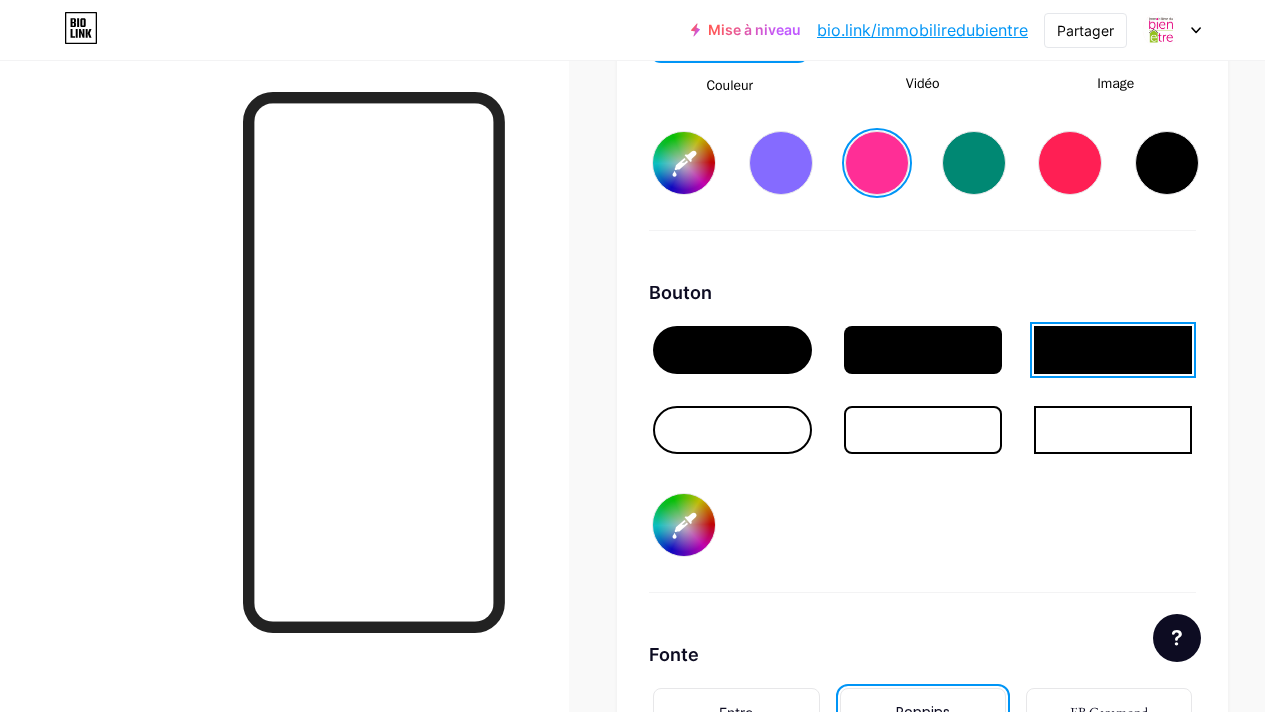 type on "#ffffff" 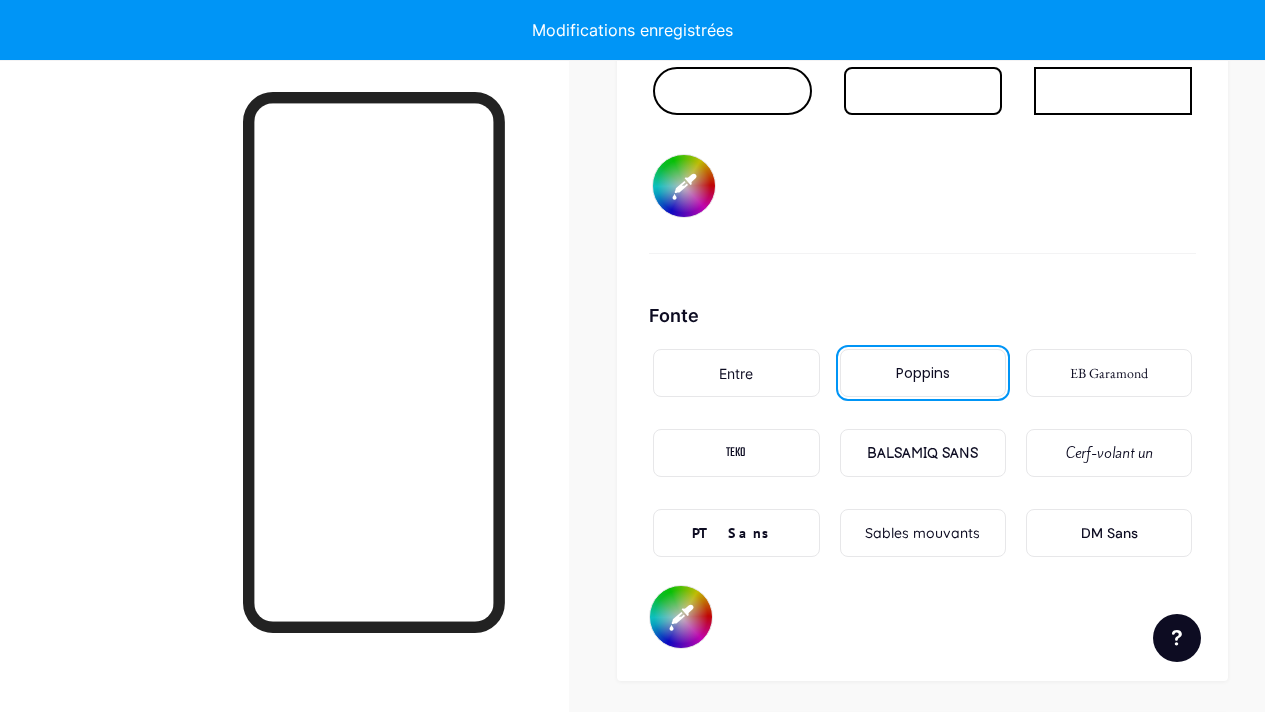 scroll, scrollTop: 3324, scrollLeft: 0, axis: vertical 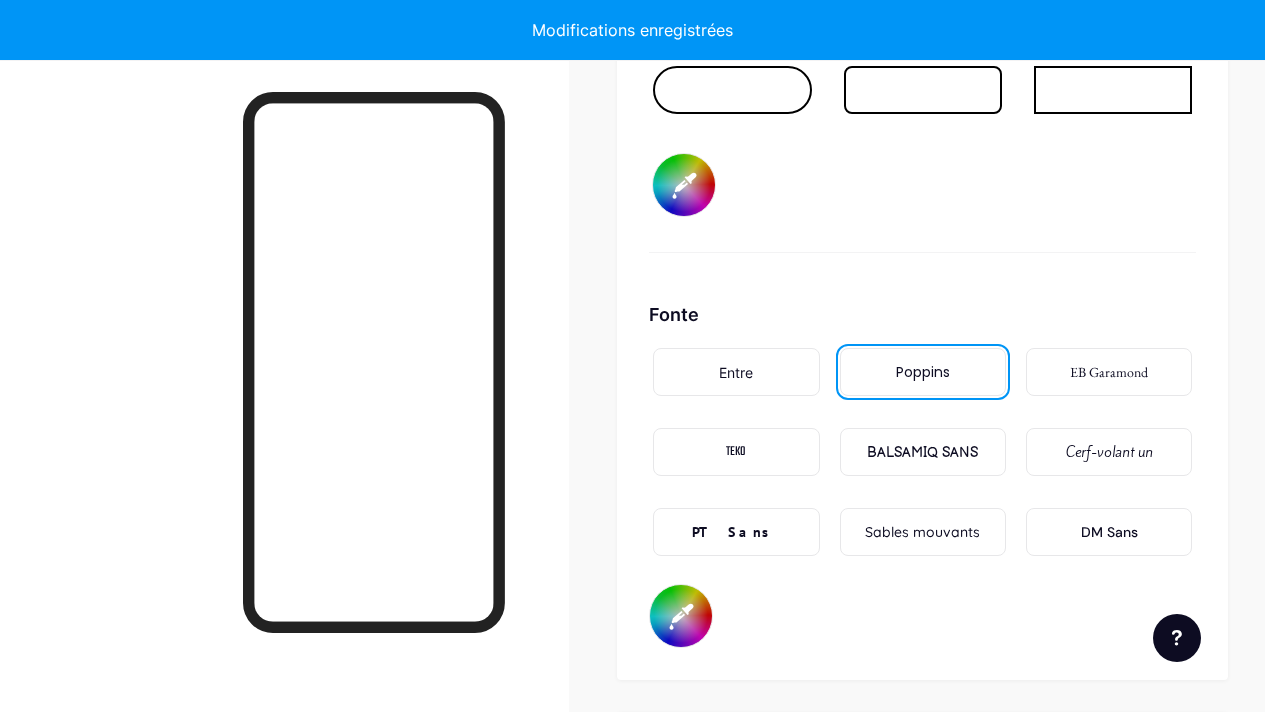 type on "#ff2e96" 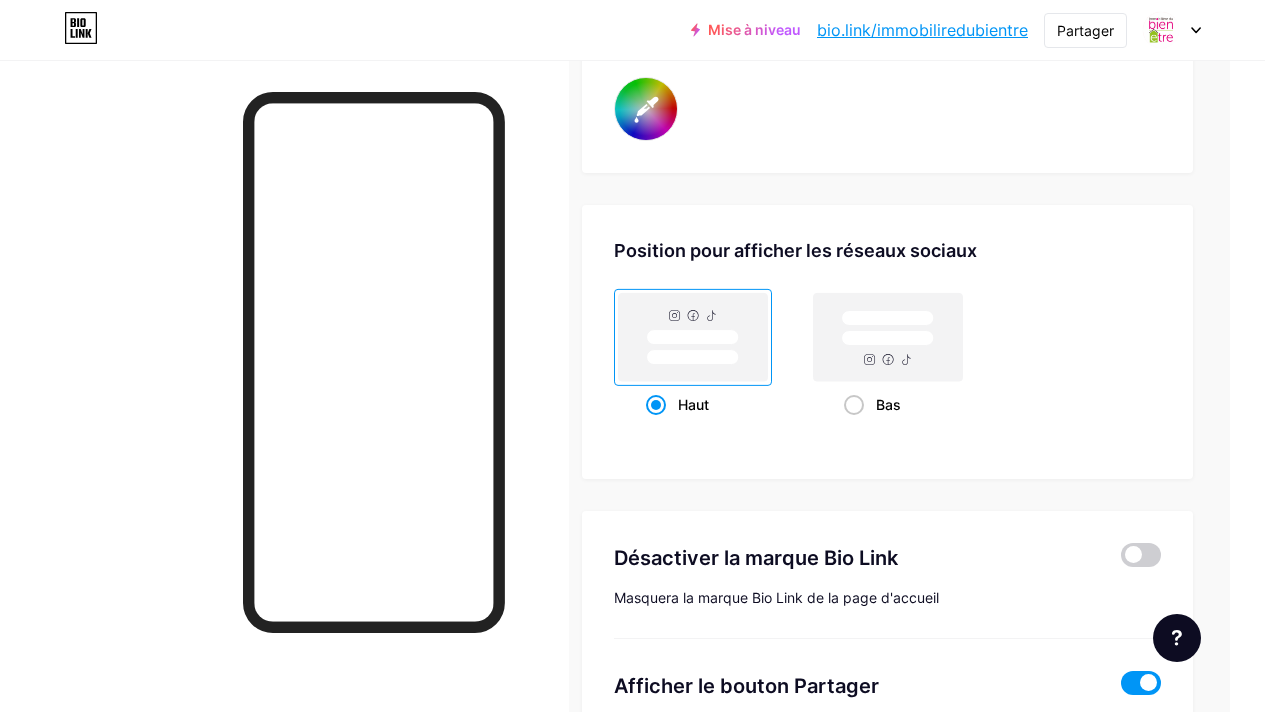 scroll, scrollTop: 3977, scrollLeft: 35, axis: both 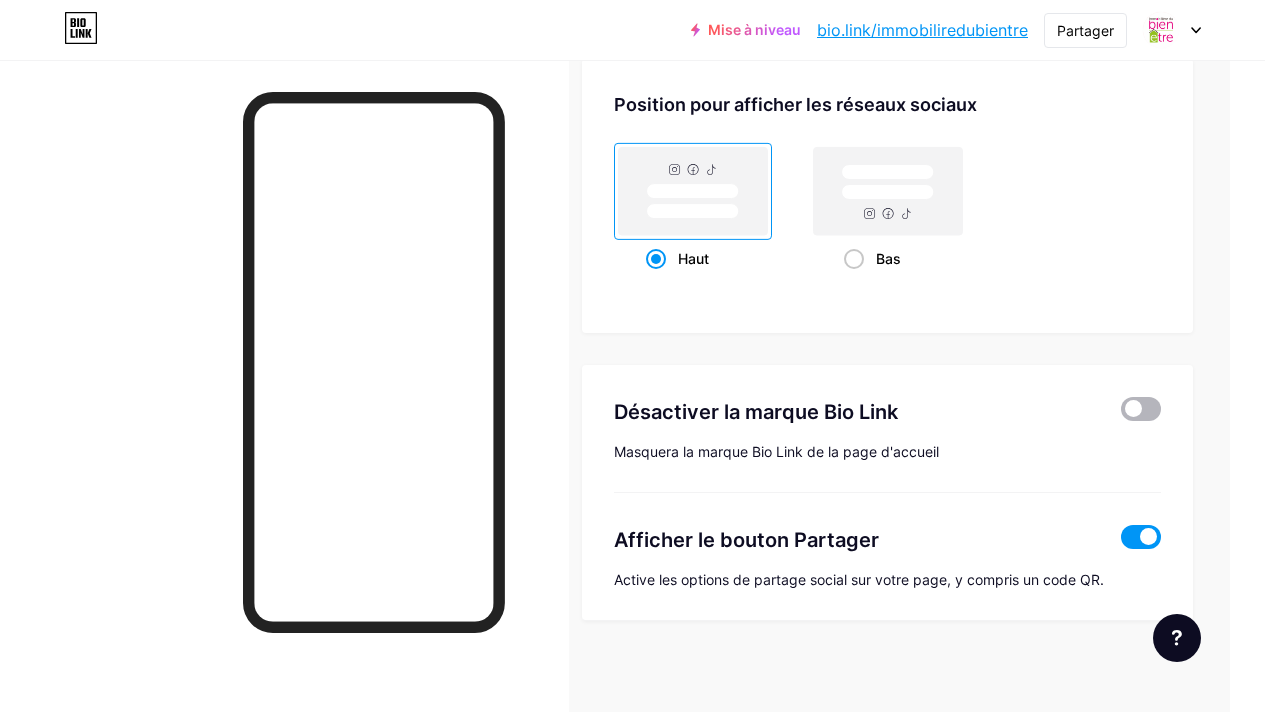click at bounding box center (1141, 409) 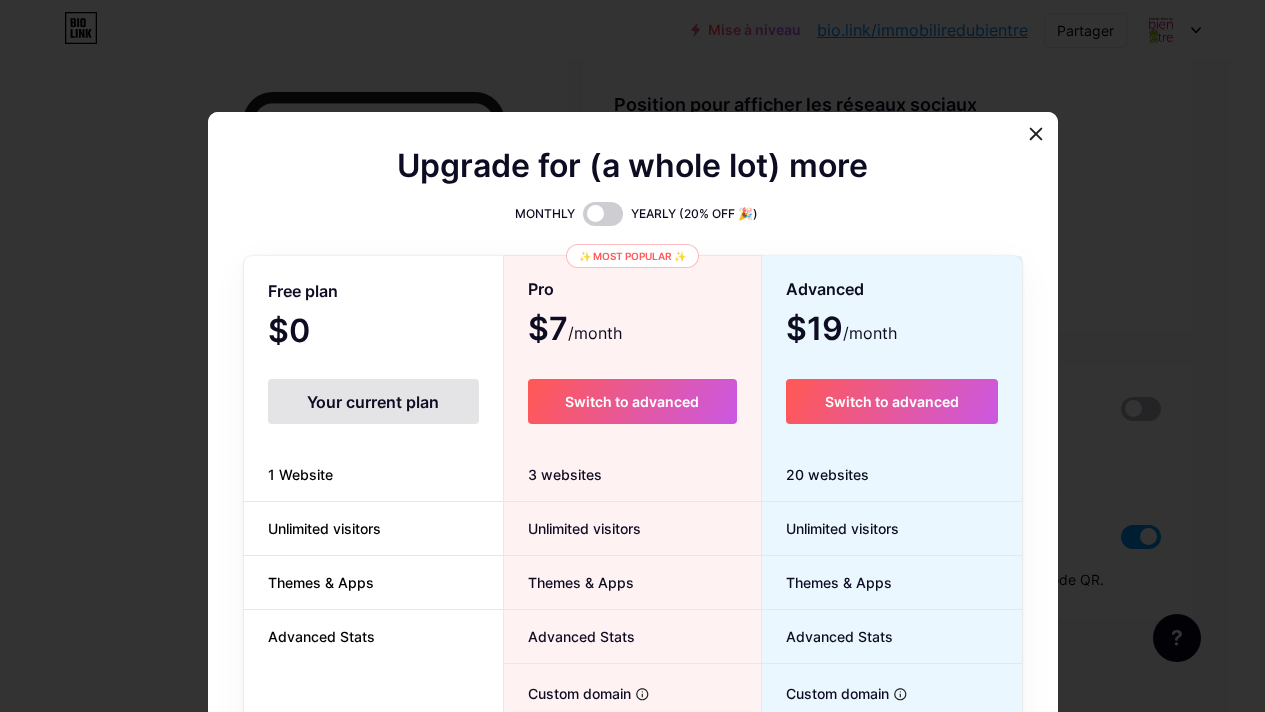 scroll, scrollTop: 3962, scrollLeft: 35, axis: both 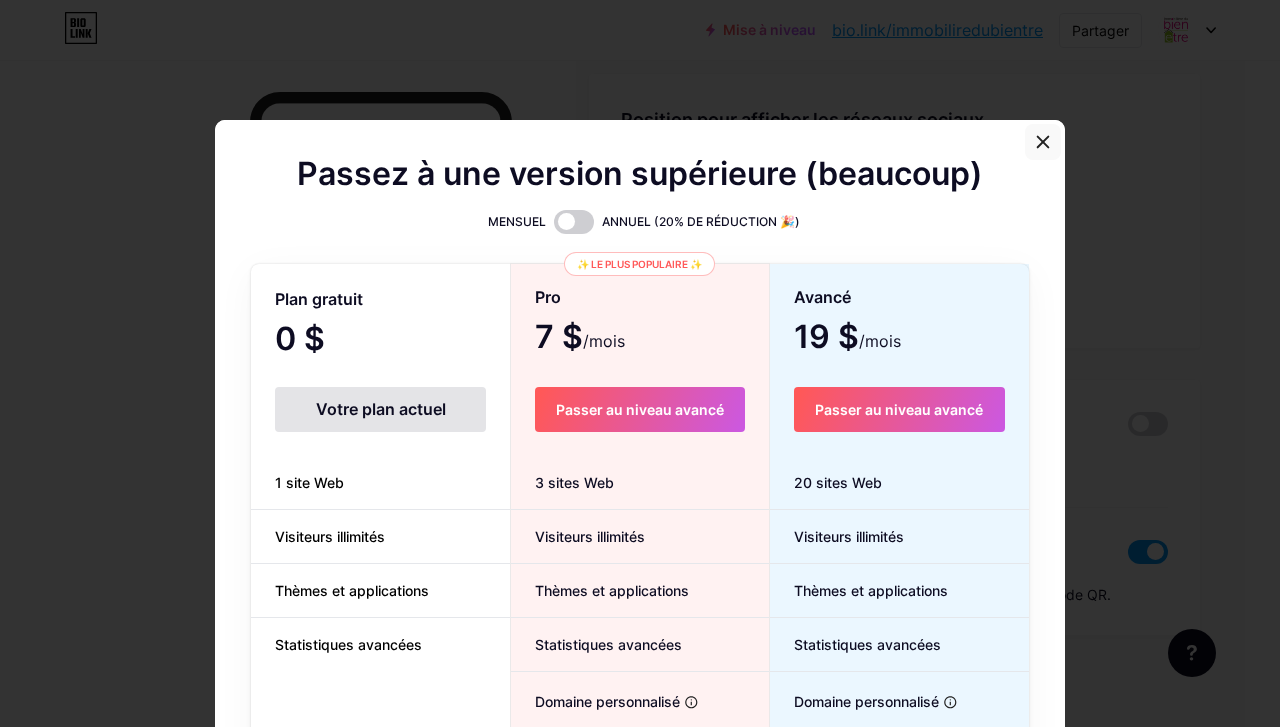 click 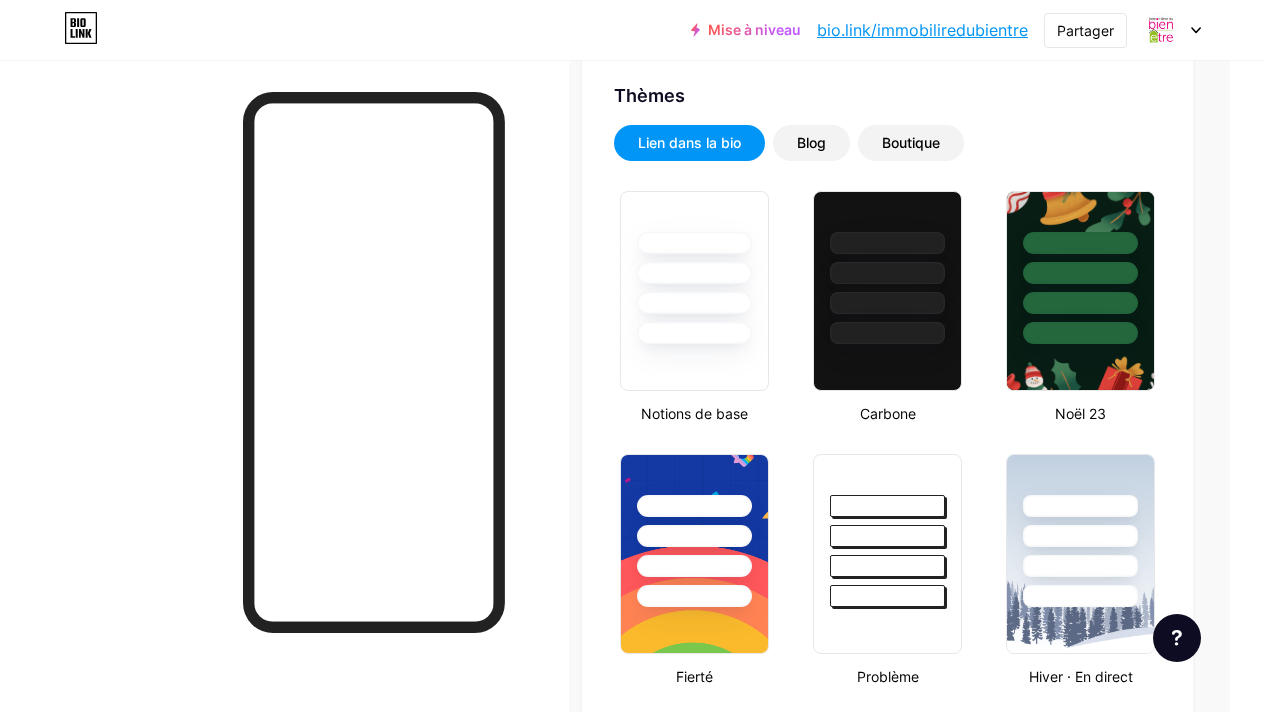 scroll, scrollTop: 0, scrollLeft: 35, axis: horizontal 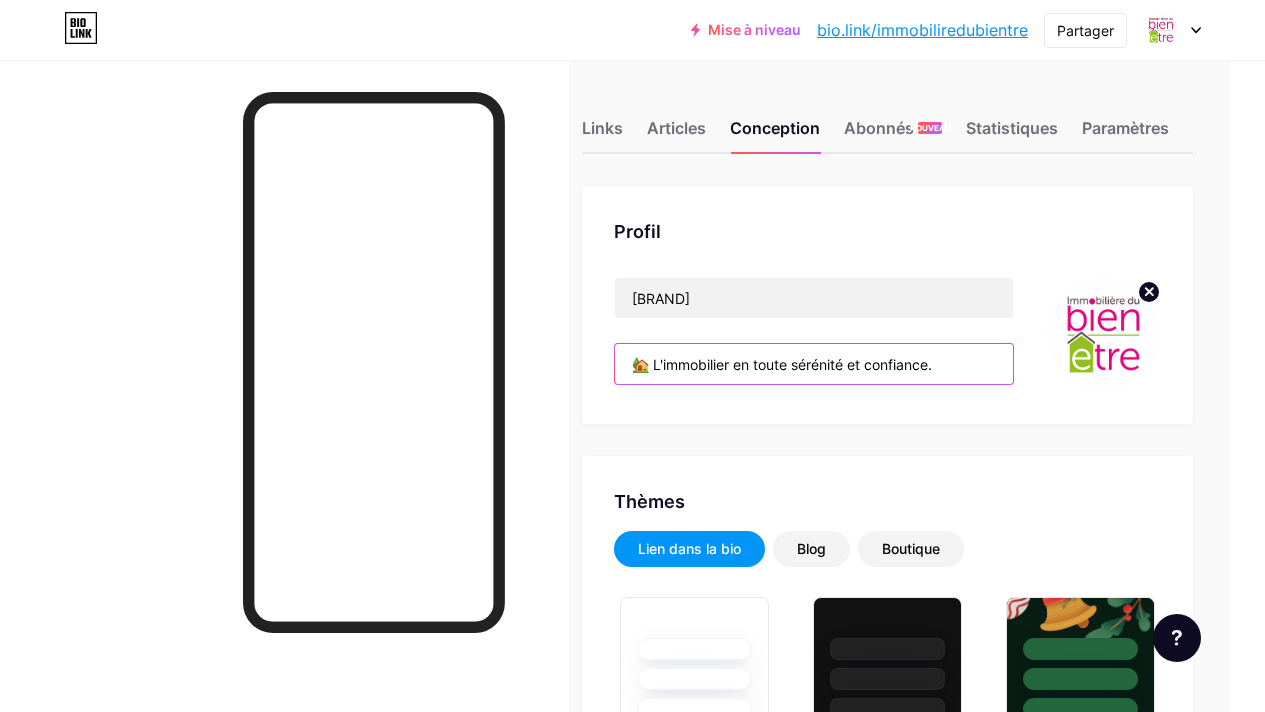 click on "🏡 L'immobilier en toute sérénité et confiance.                                                     👉 Cliquez sur nos liens pour en savoir plus sur nous !" at bounding box center [814, 364] 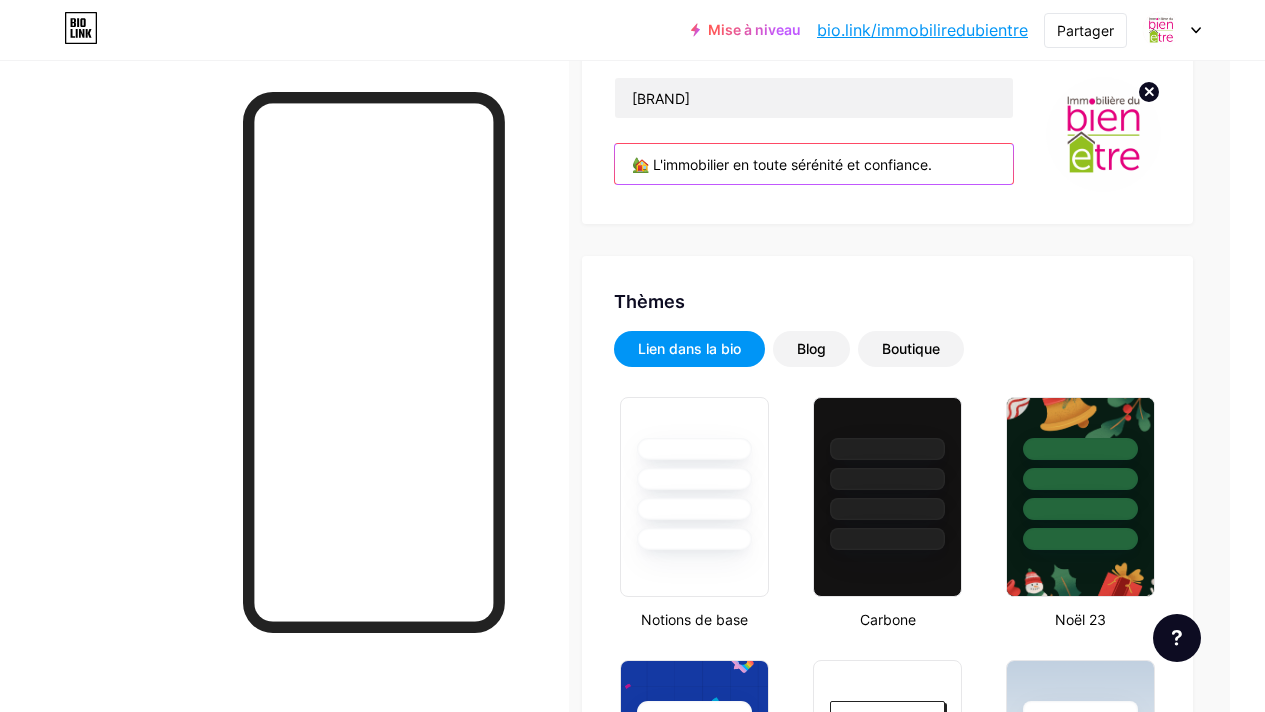 scroll, scrollTop: 0, scrollLeft: 35, axis: horizontal 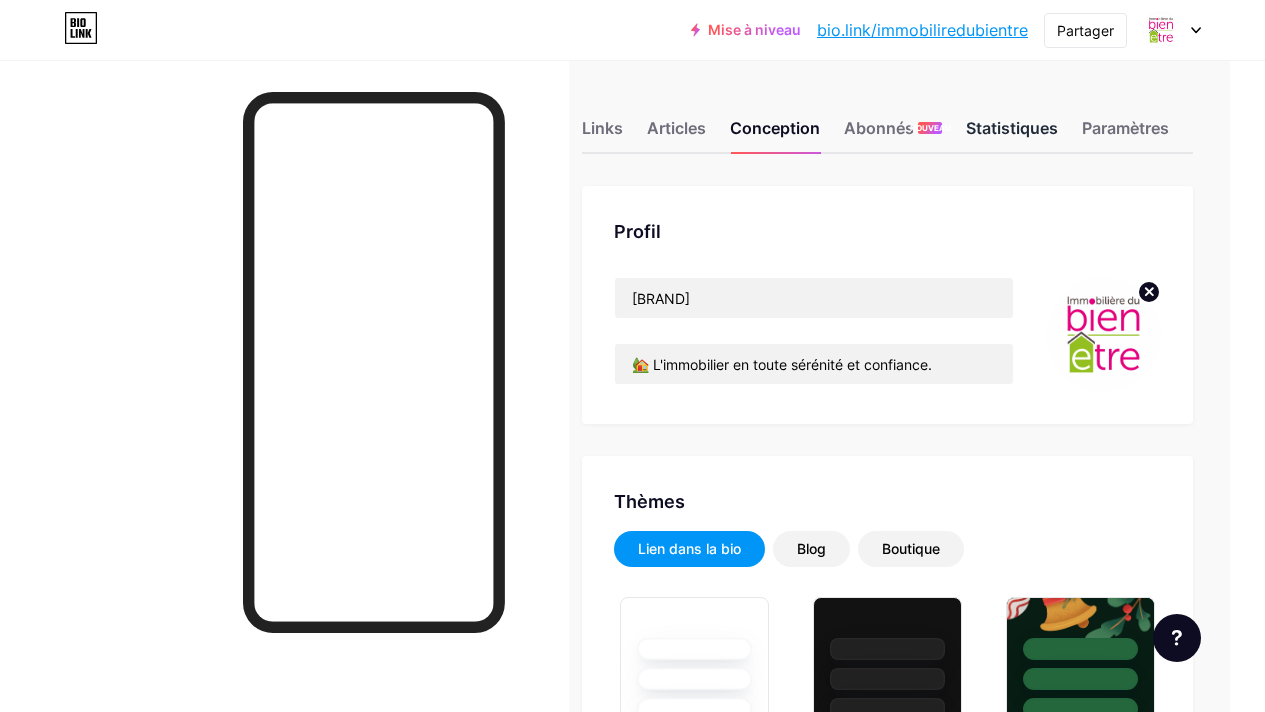 click on "Statistiques" at bounding box center [1012, 128] 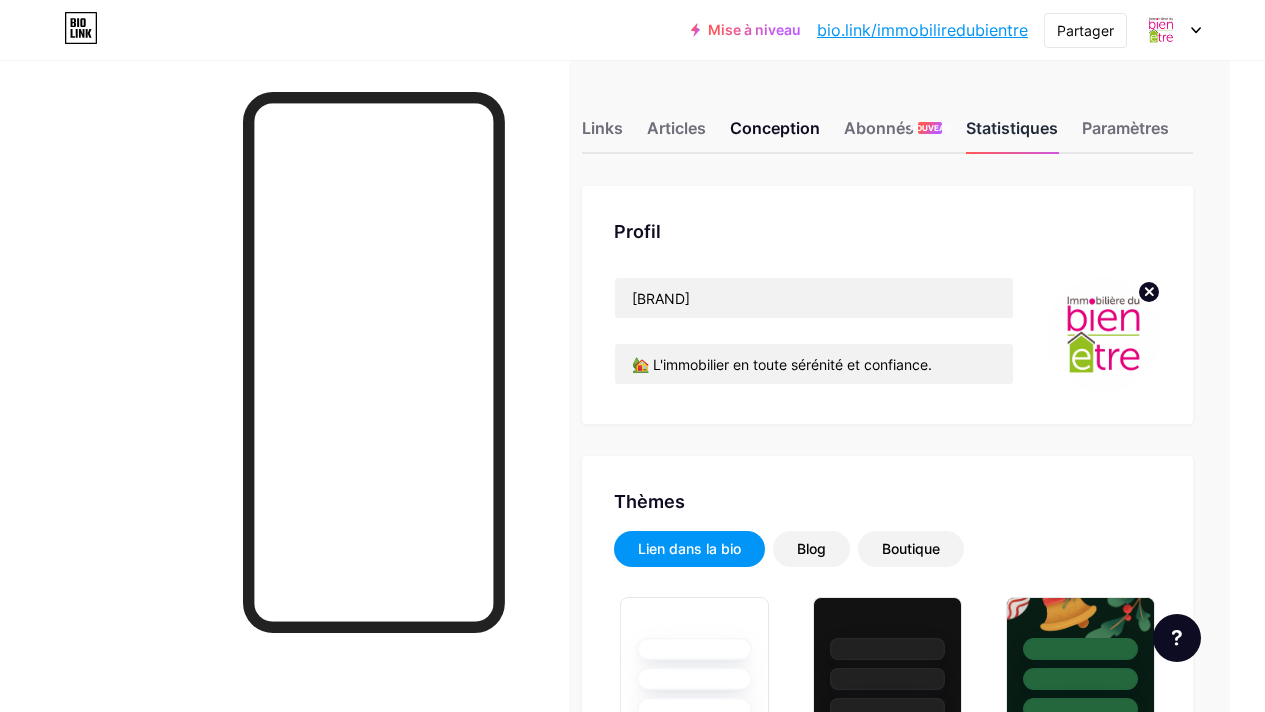 scroll, scrollTop: 0, scrollLeft: 0, axis: both 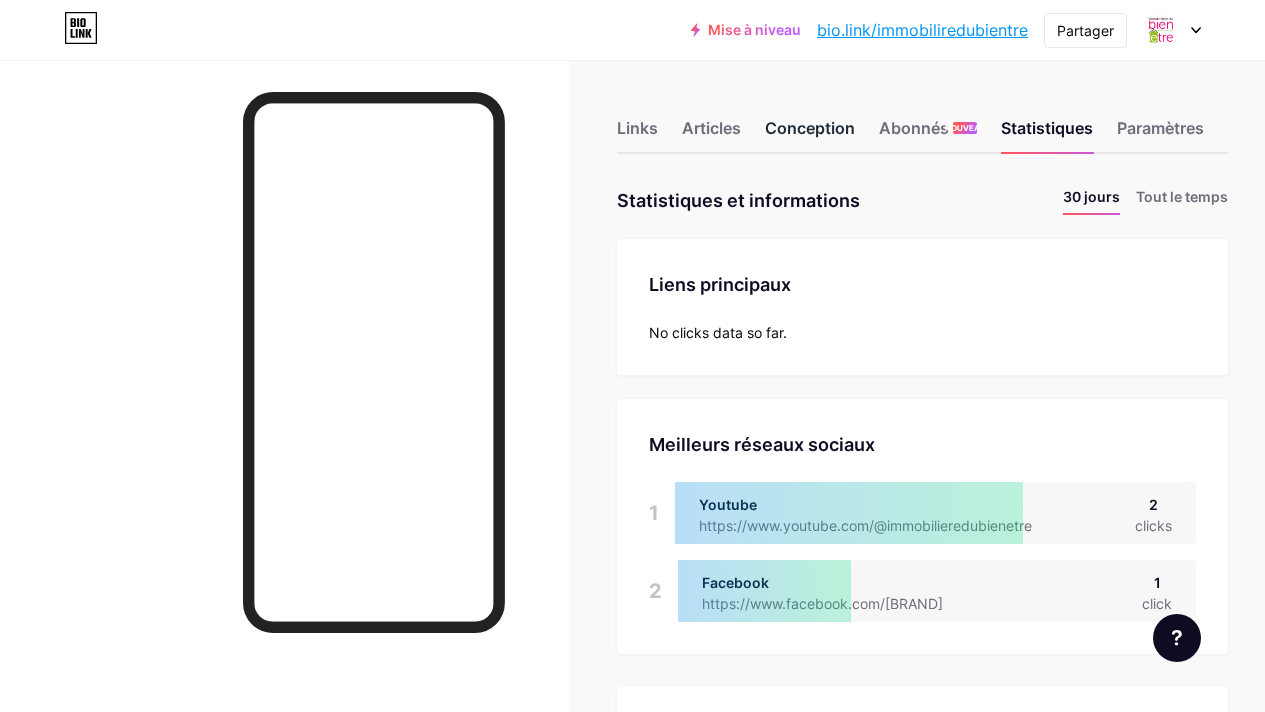 click on "Conception" at bounding box center (810, 134) 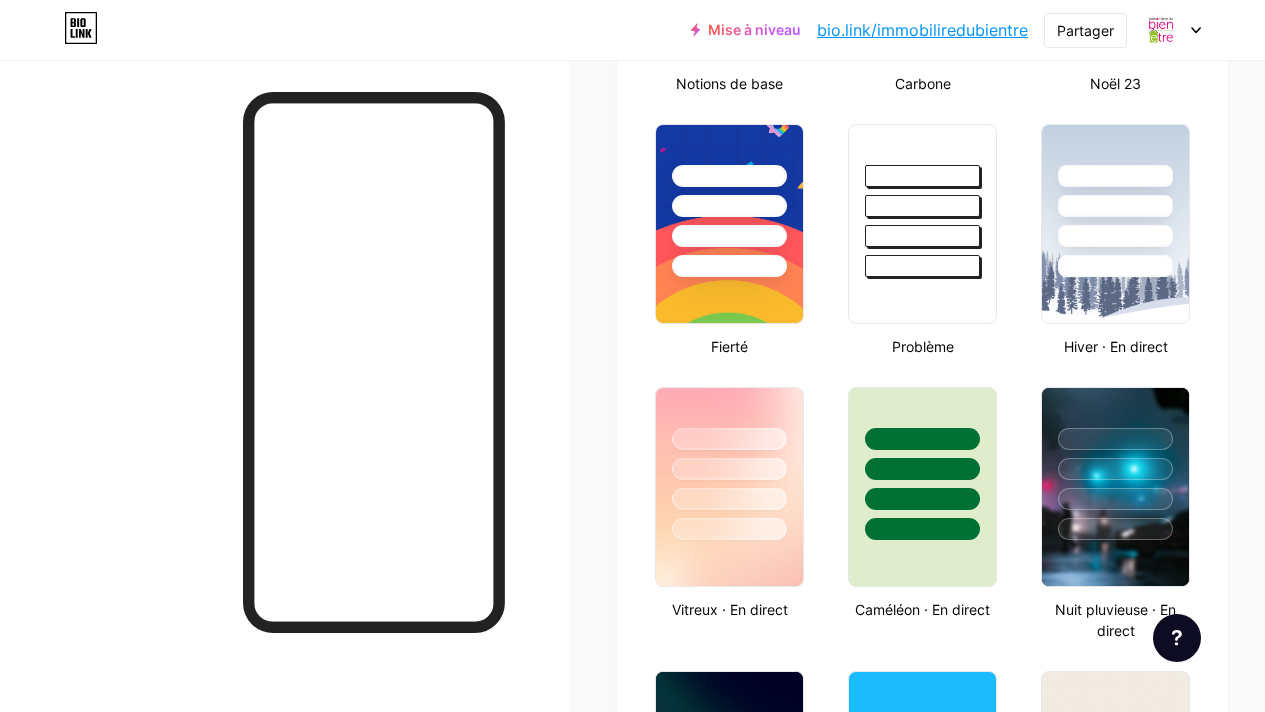 type on "#ff2e96" 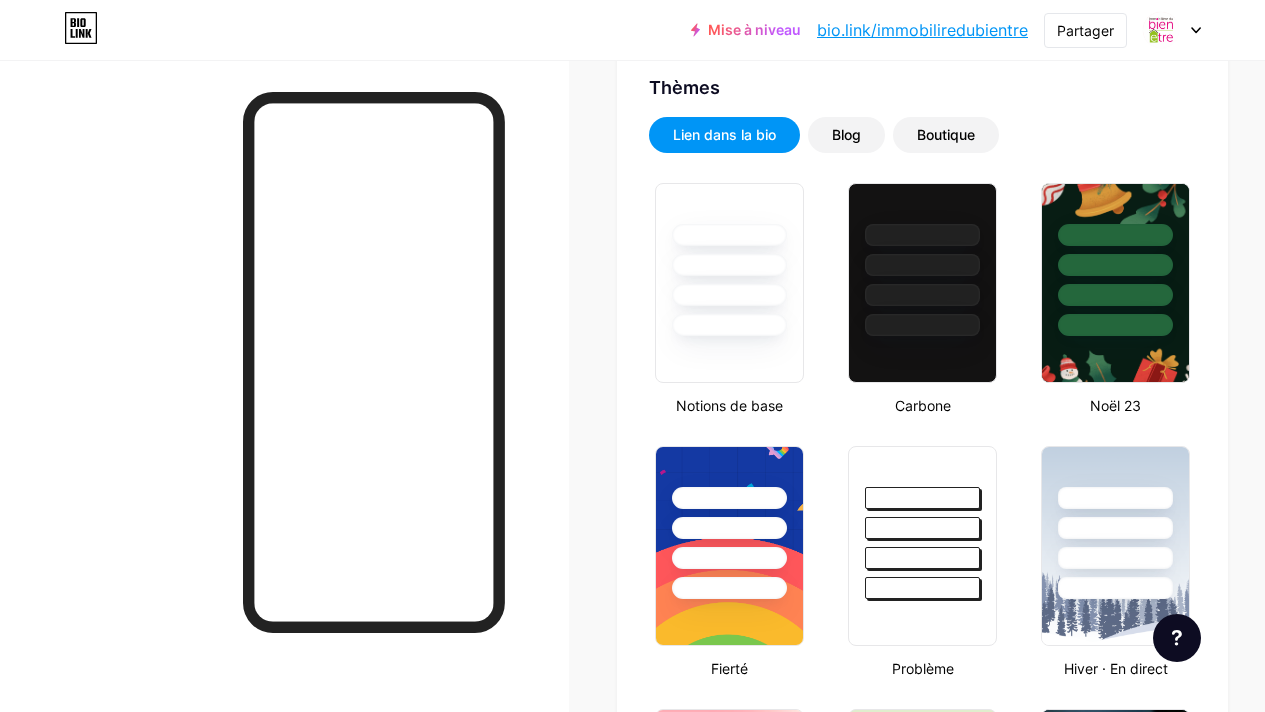 scroll, scrollTop: 0, scrollLeft: 0, axis: both 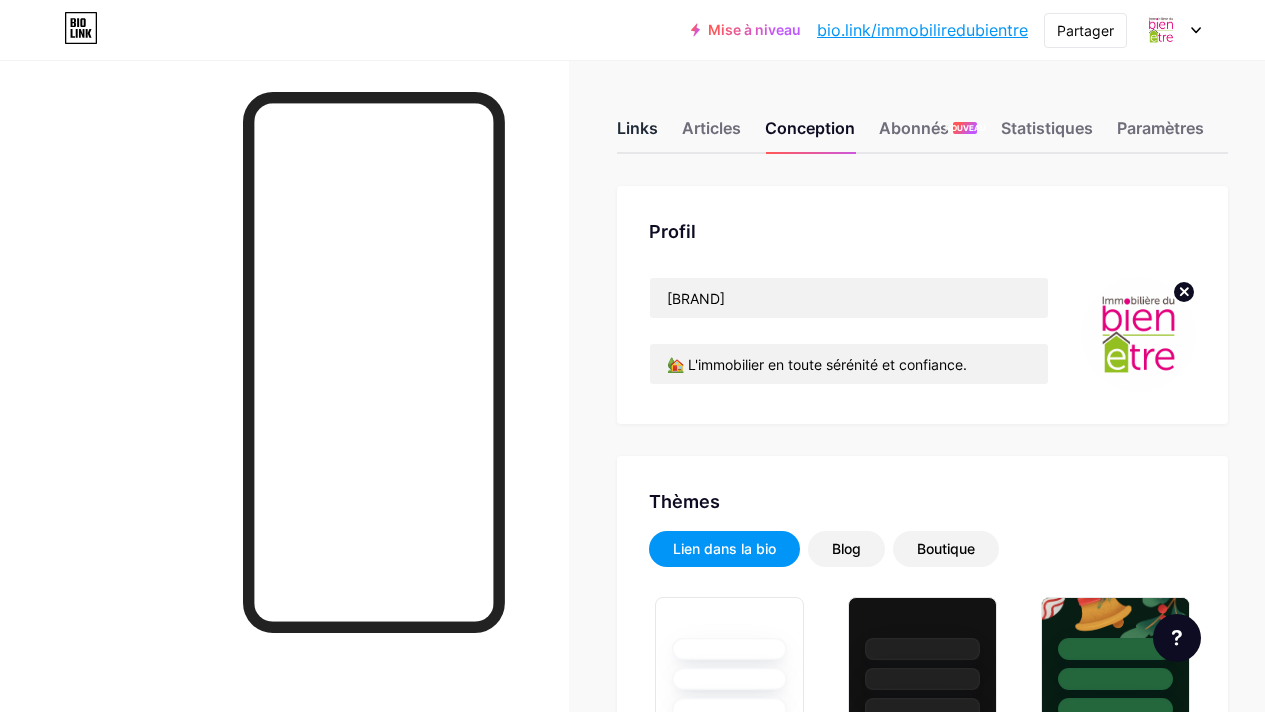 click on "Links" at bounding box center [637, 134] 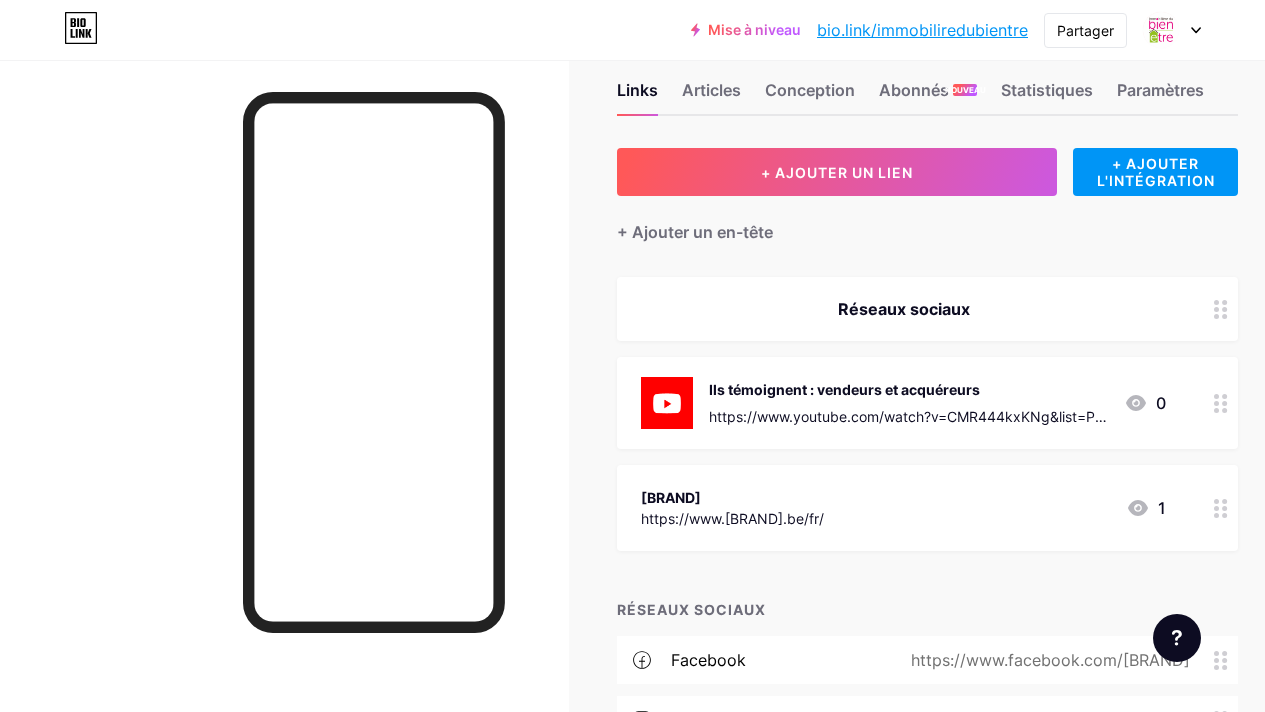 scroll, scrollTop: 16, scrollLeft: 0, axis: vertical 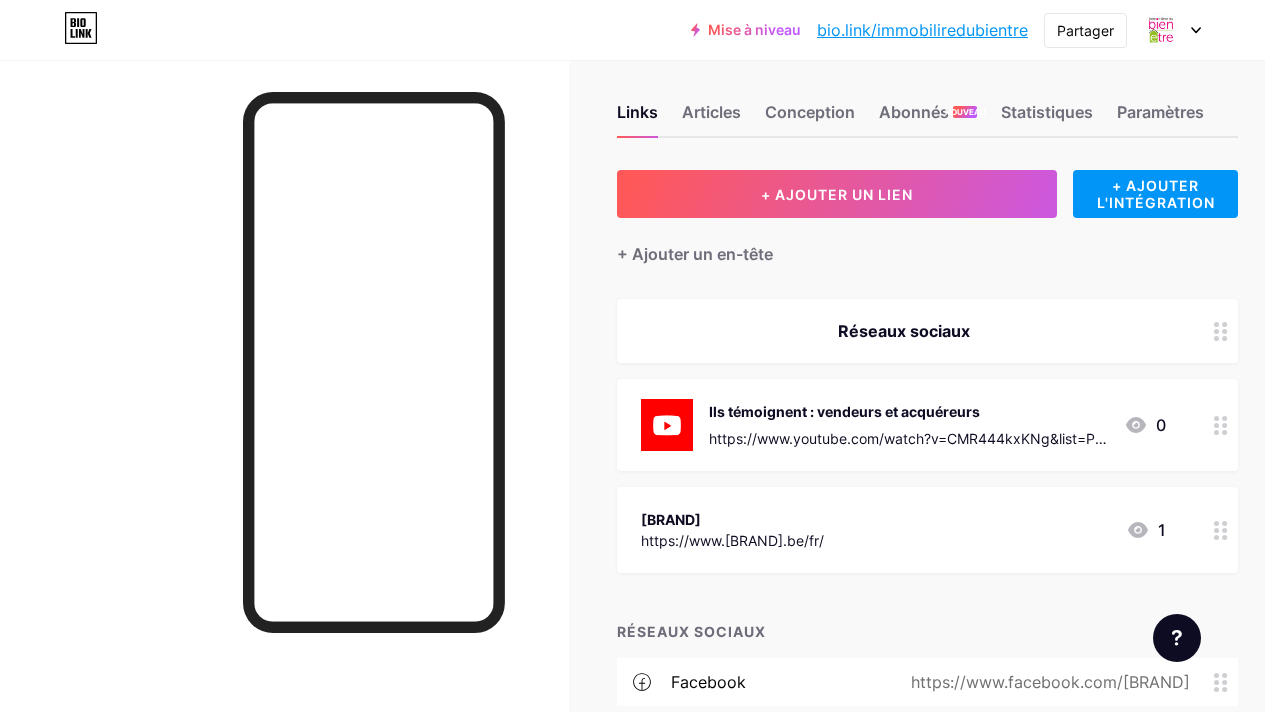 click on "Réseaux sociaux" at bounding box center [927, 331] 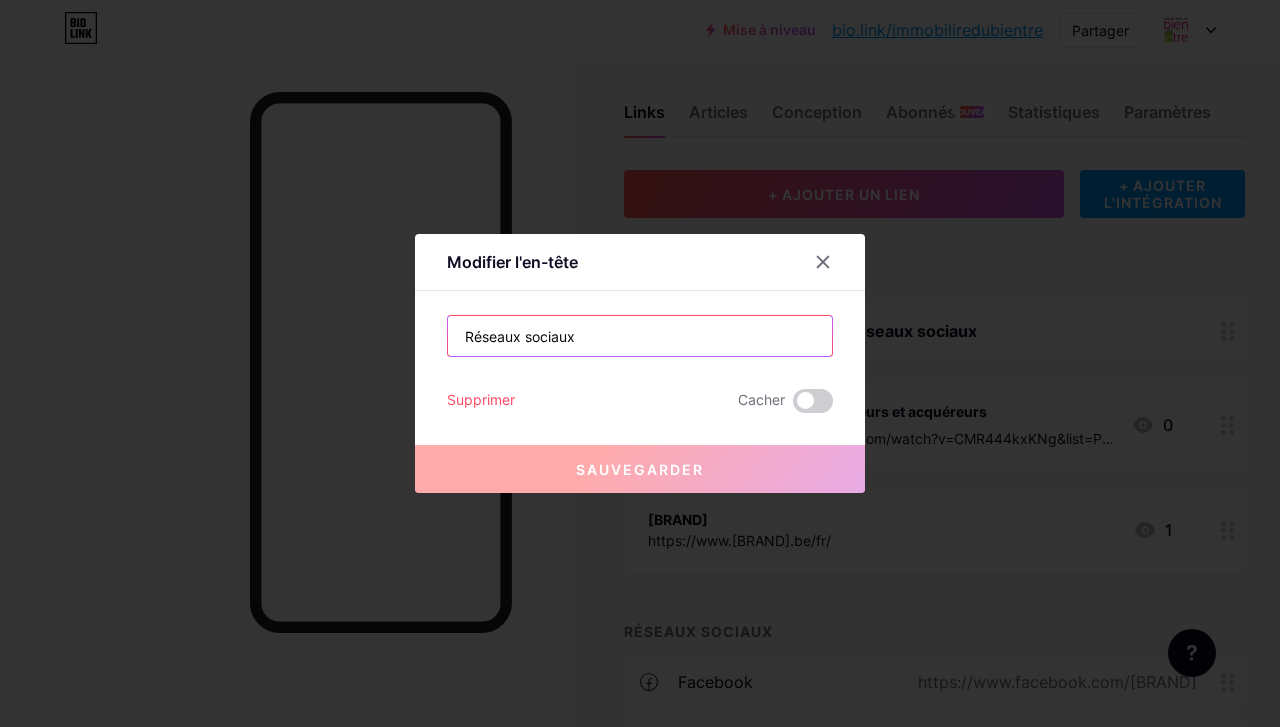 drag, startPoint x: 601, startPoint y: 335, endPoint x: 451, endPoint y: 336, distance: 150.00333 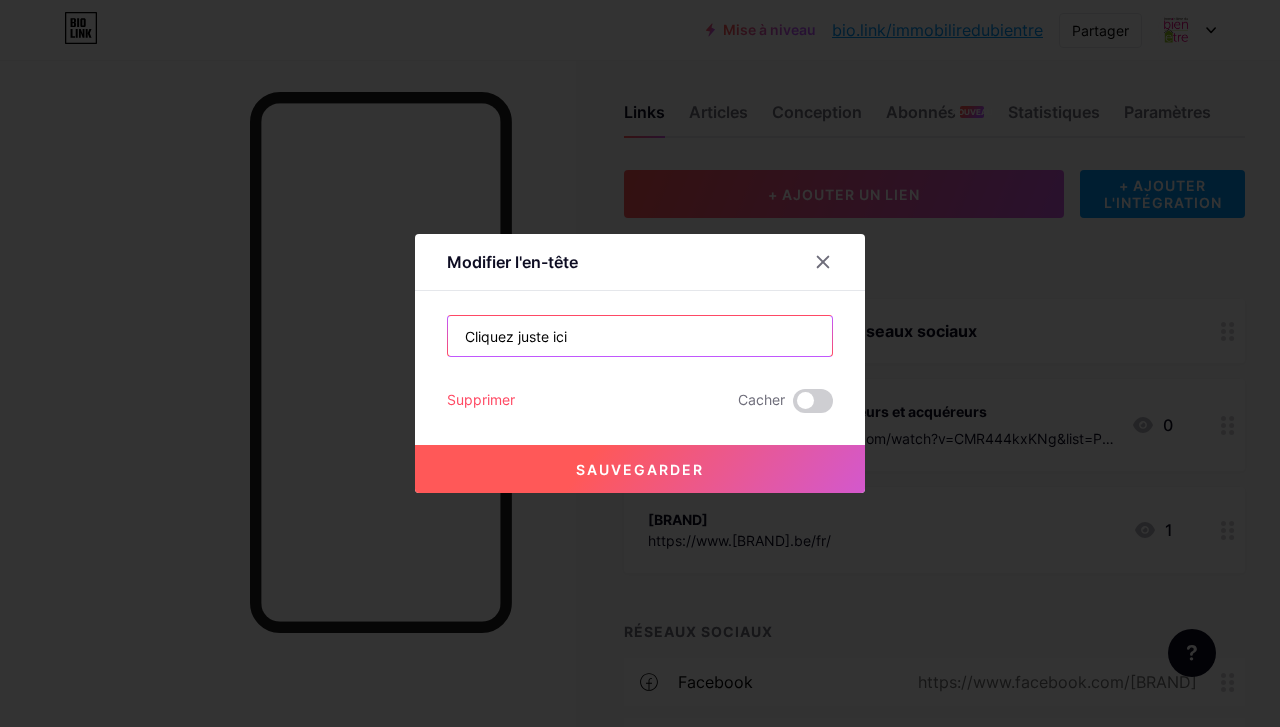 type on "Cliquez juste ici" 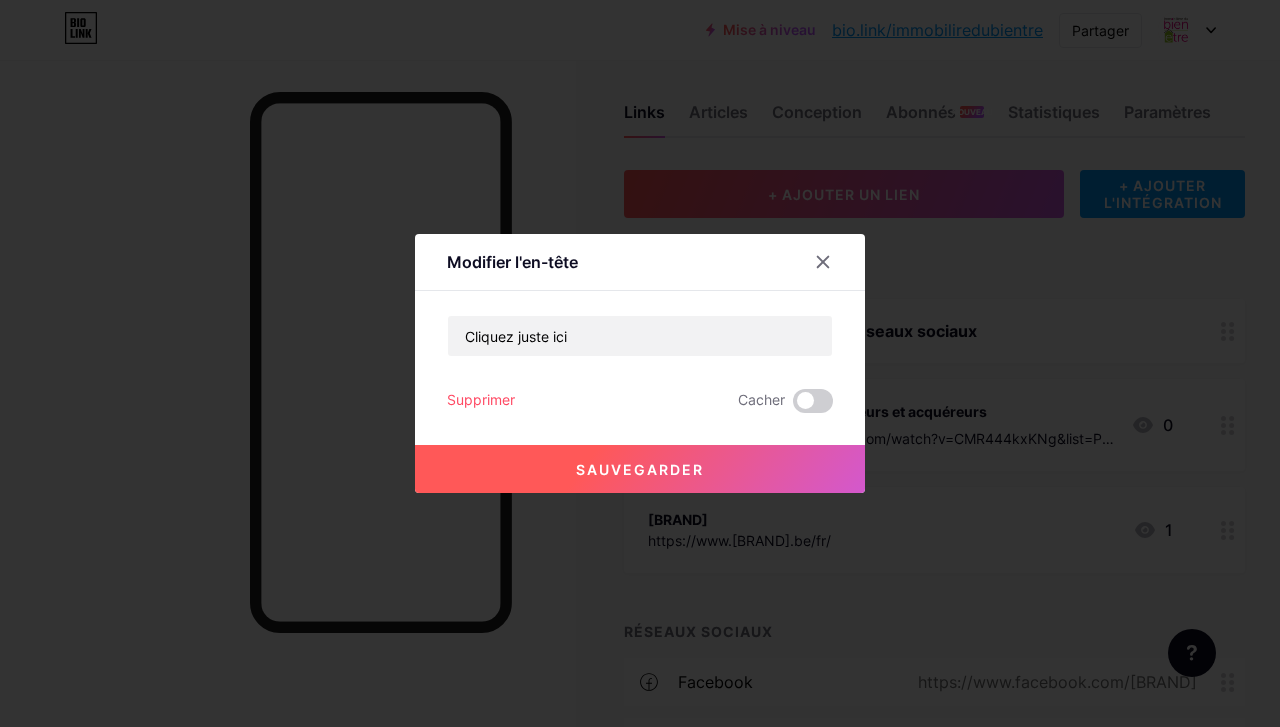 click on "Sauvegarder" at bounding box center [640, 469] 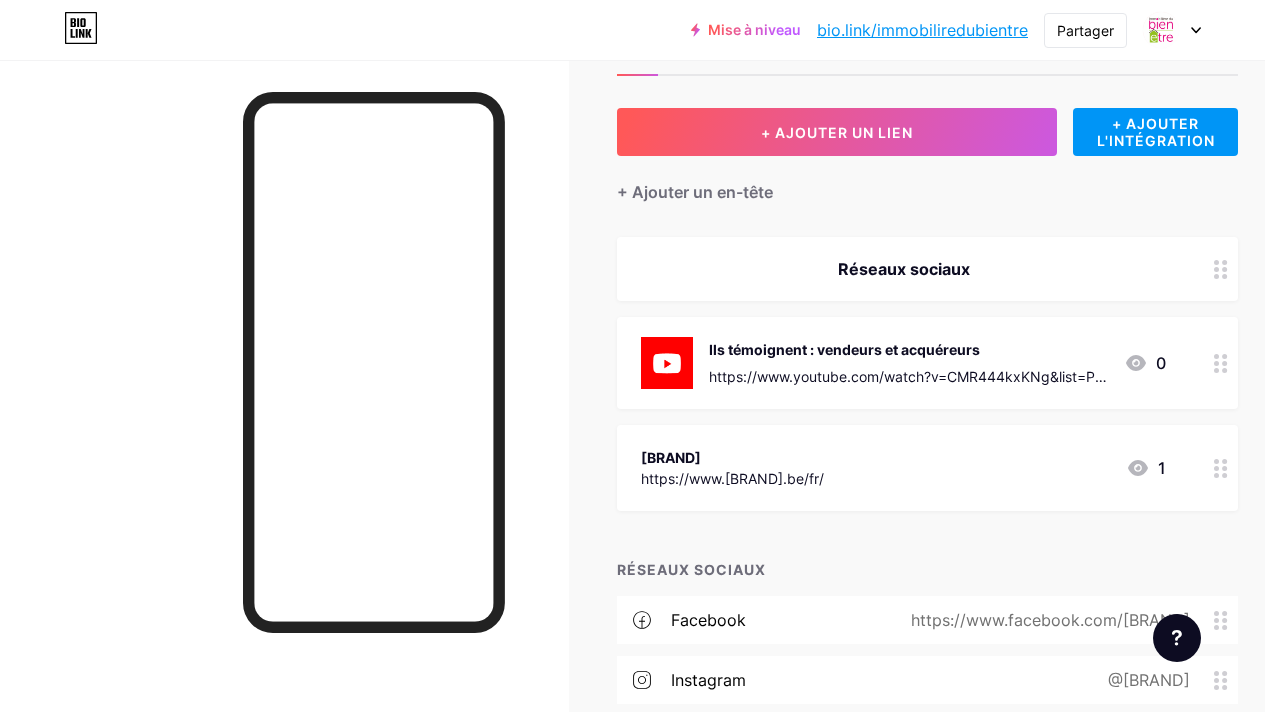 scroll, scrollTop: 0, scrollLeft: 0, axis: both 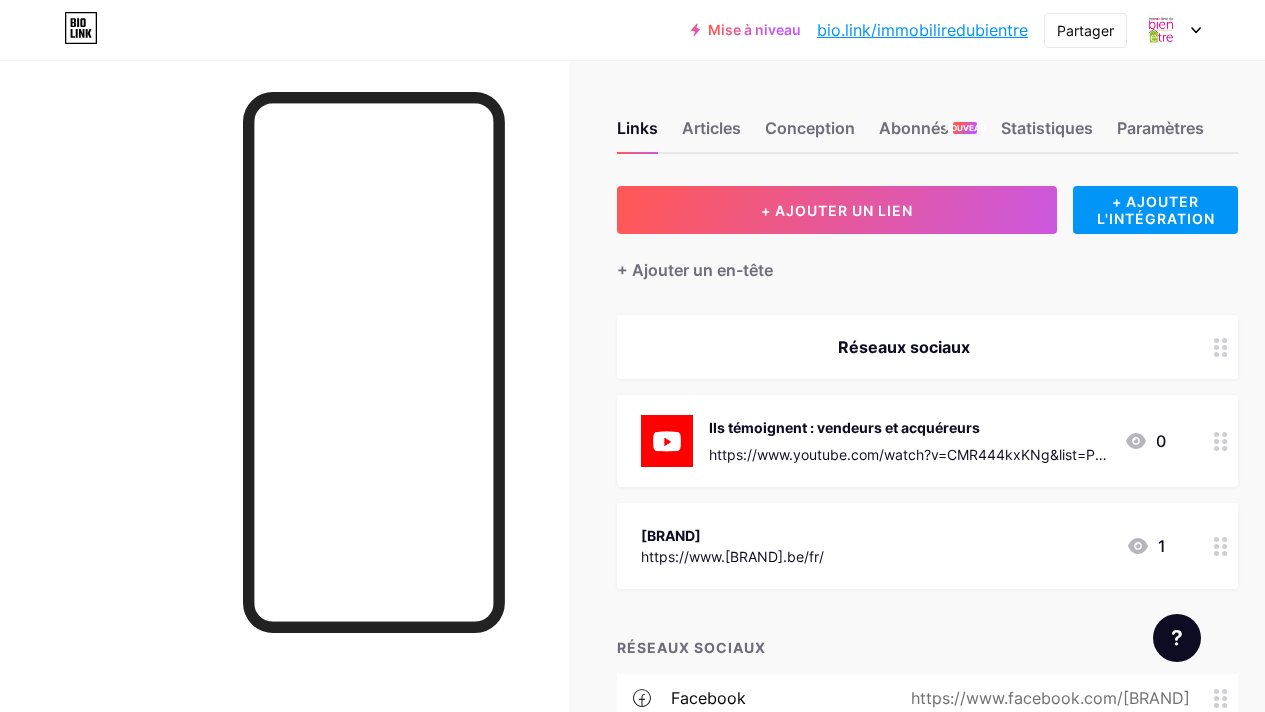 click on "Réseaux sociaux" at bounding box center [927, 347] 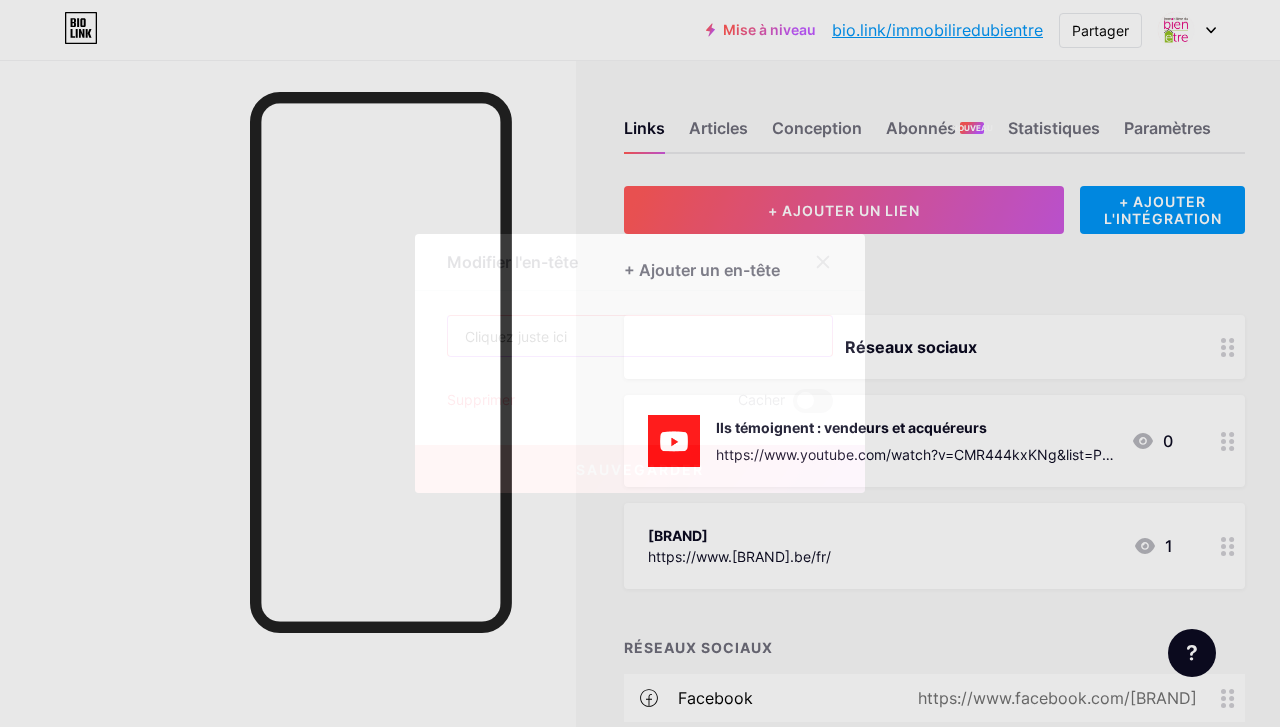 click on "Cliquez juste ici" at bounding box center [640, 336] 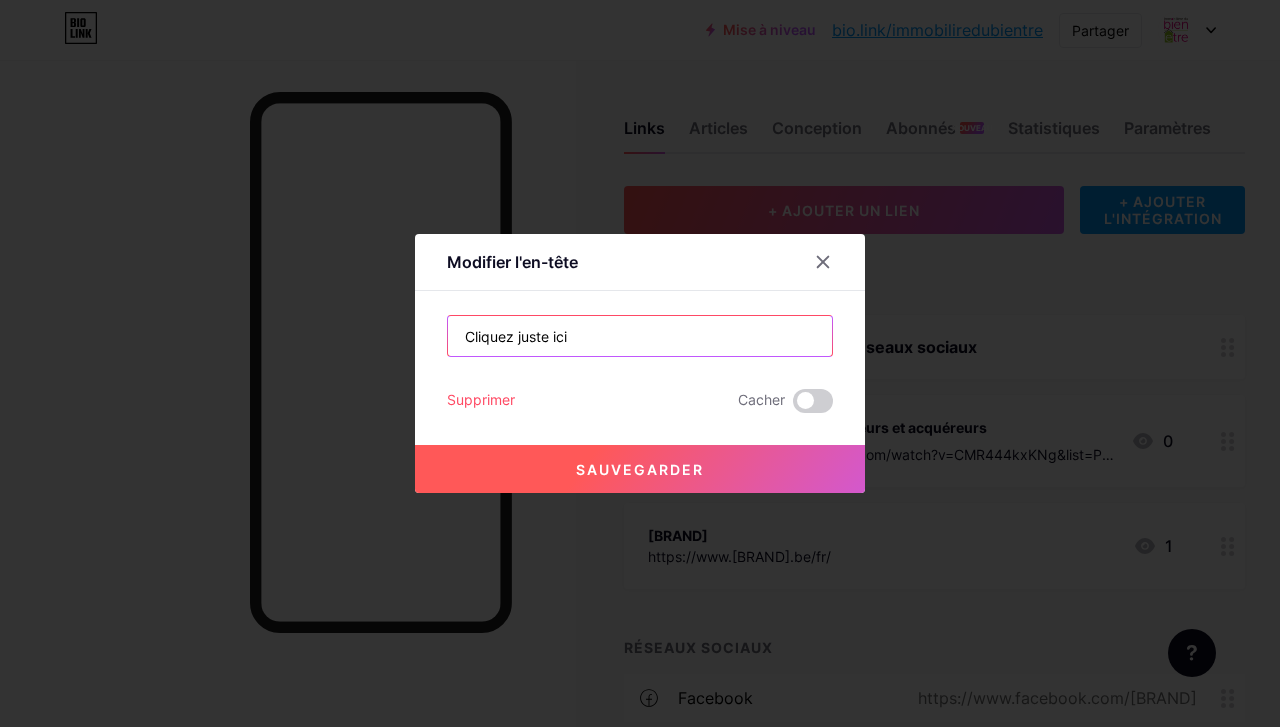 paste on "👇" 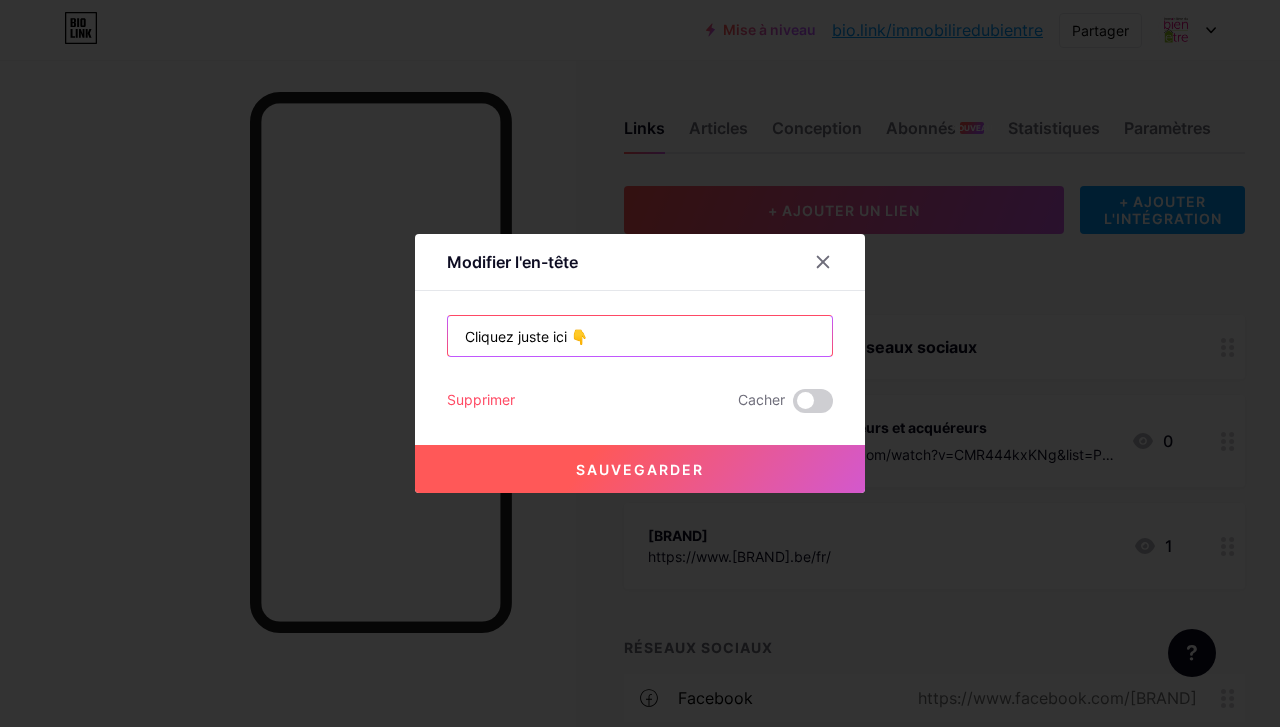 type on "Cliquez juste ici 👇" 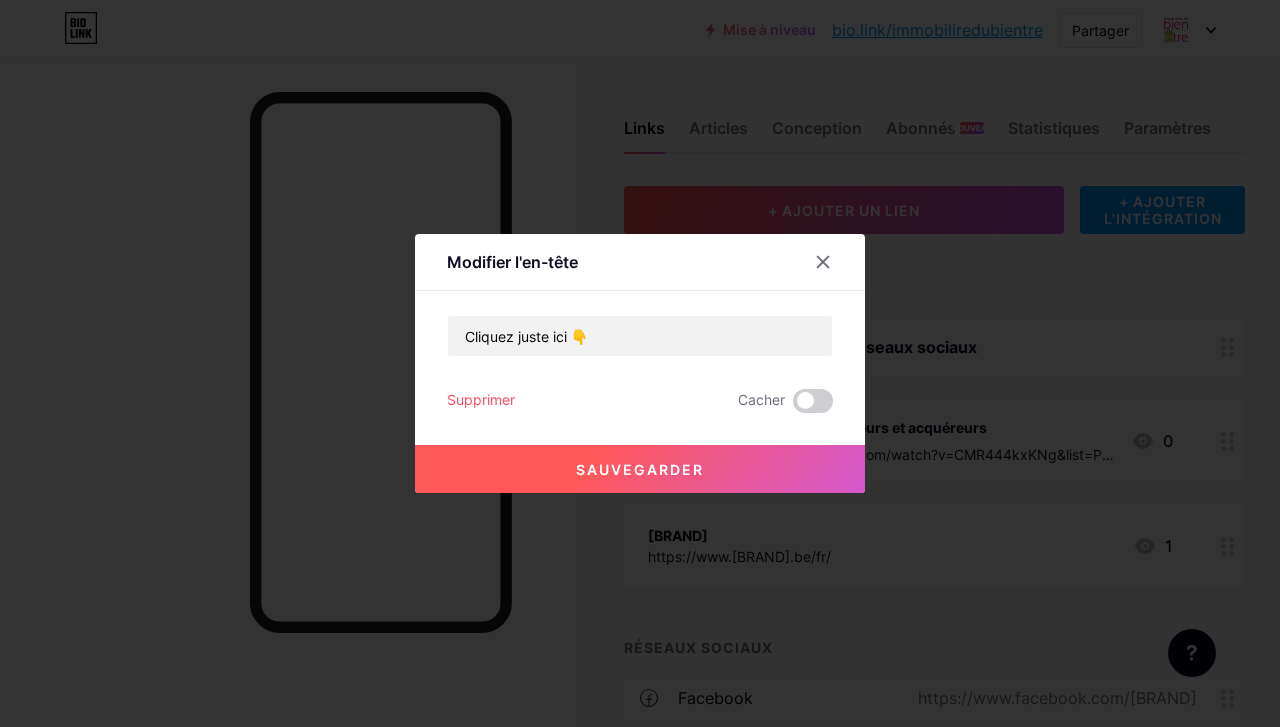 click on "Sauvegarder" at bounding box center [640, 469] 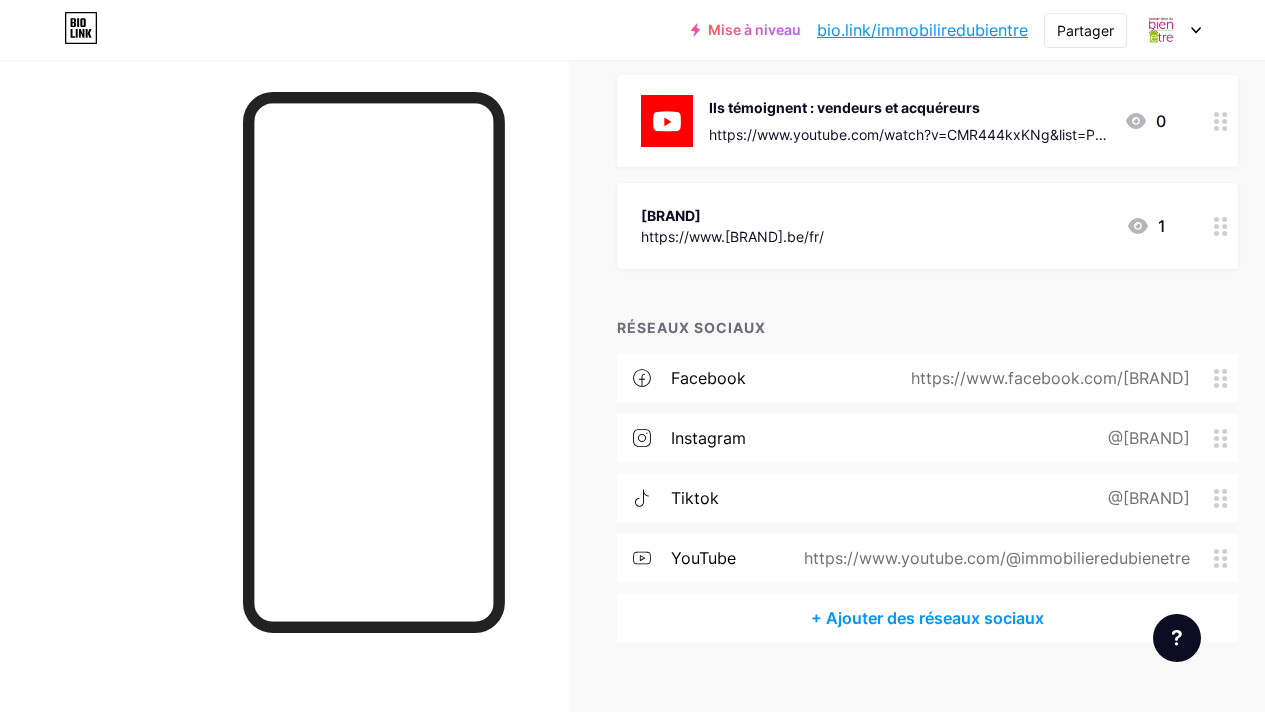 scroll, scrollTop: 0, scrollLeft: 0, axis: both 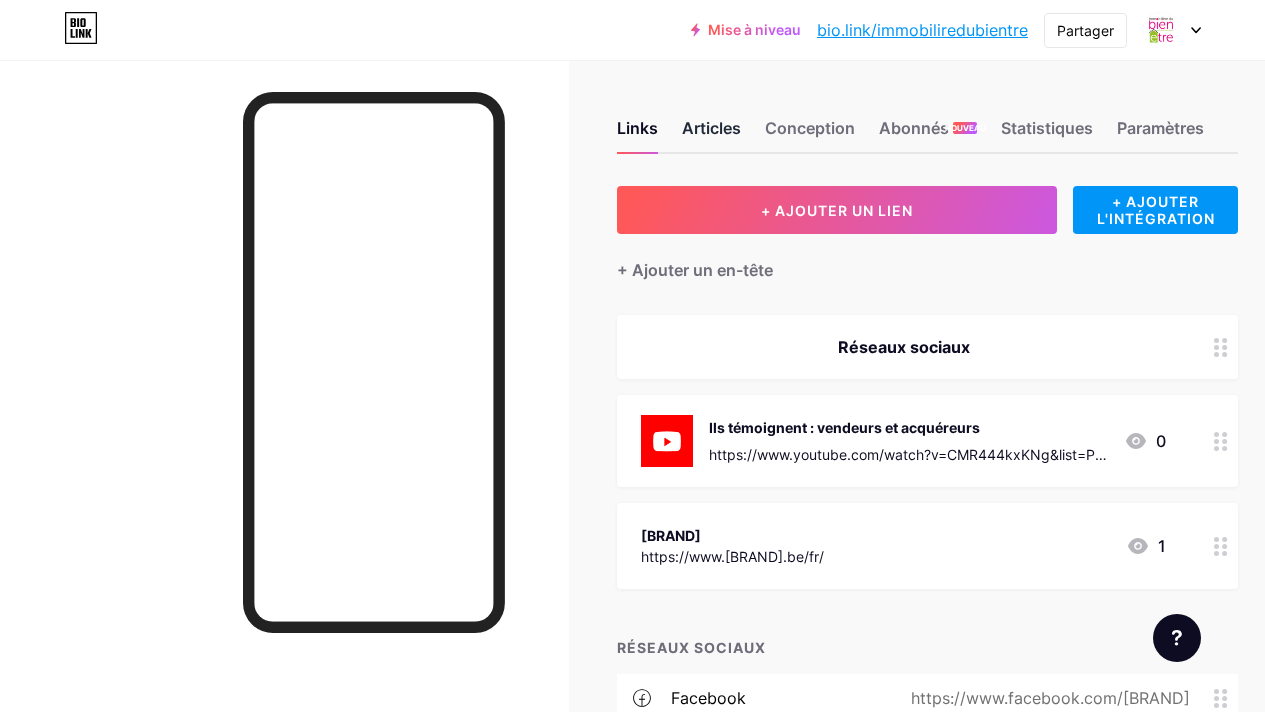 click on "Articles" at bounding box center (711, 128) 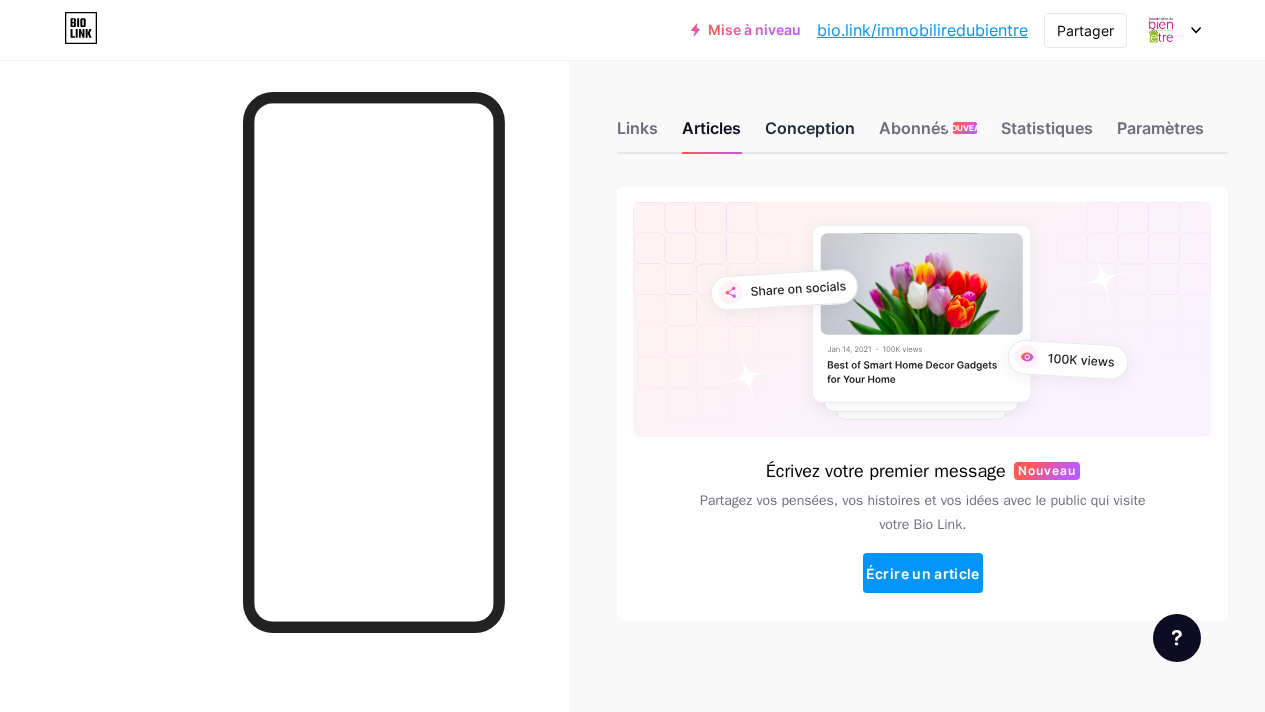 click on "Conception" at bounding box center (810, 134) 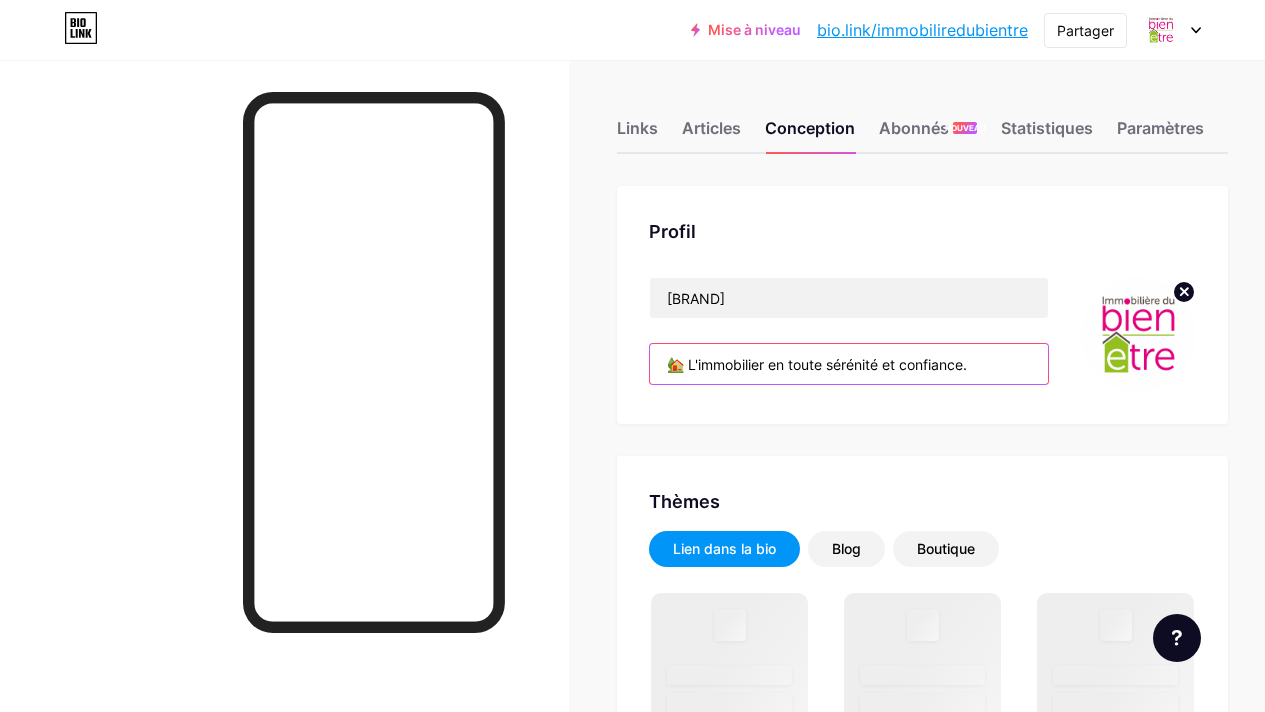 click on "🏡 L'immobilier en toute sérénité et confiance.                                                     👉 Cliquez sur nos liens pour en savoir plus sur nous !" at bounding box center [849, 364] 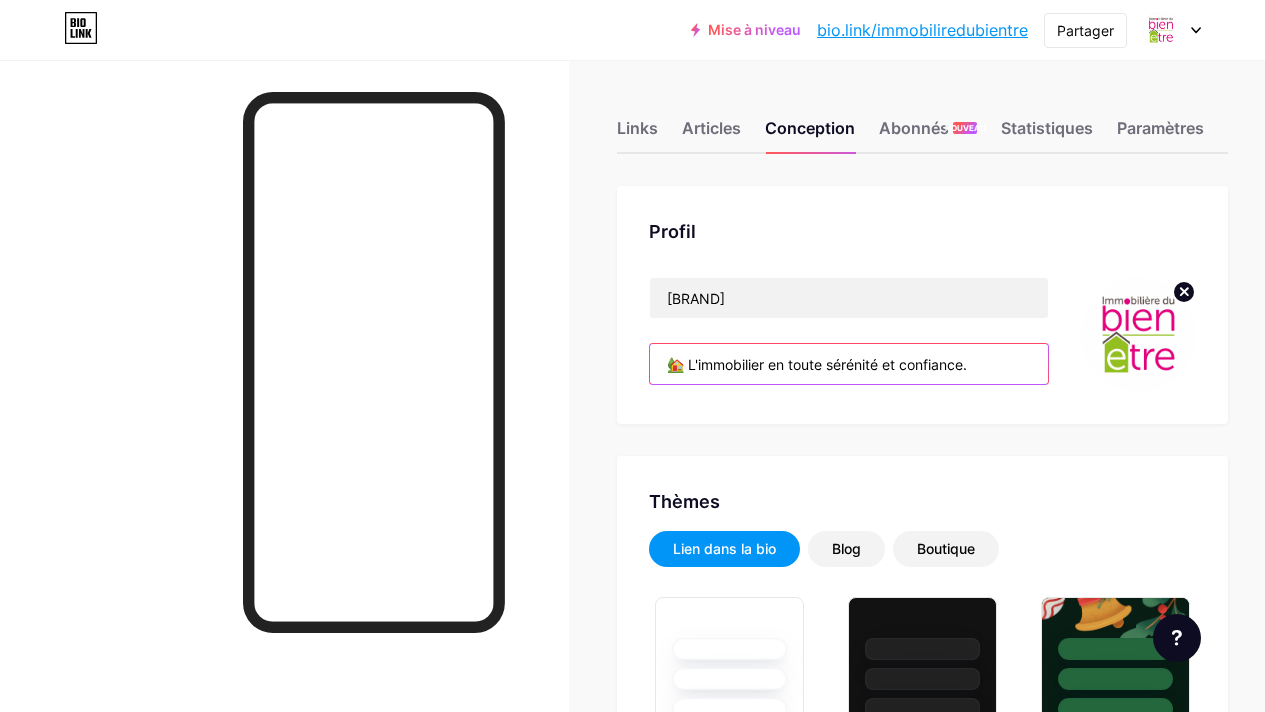 type on "#ff2e96" 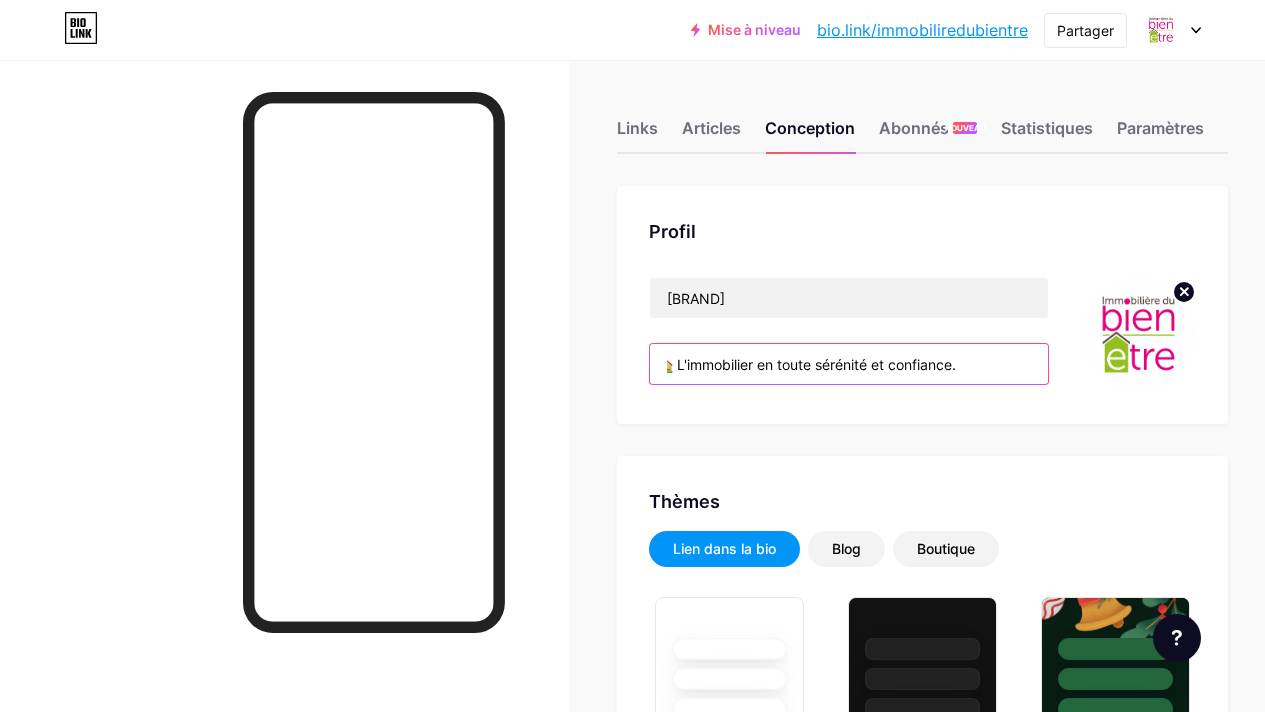 scroll, scrollTop: 0, scrollLeft: 13, axis: horizontal 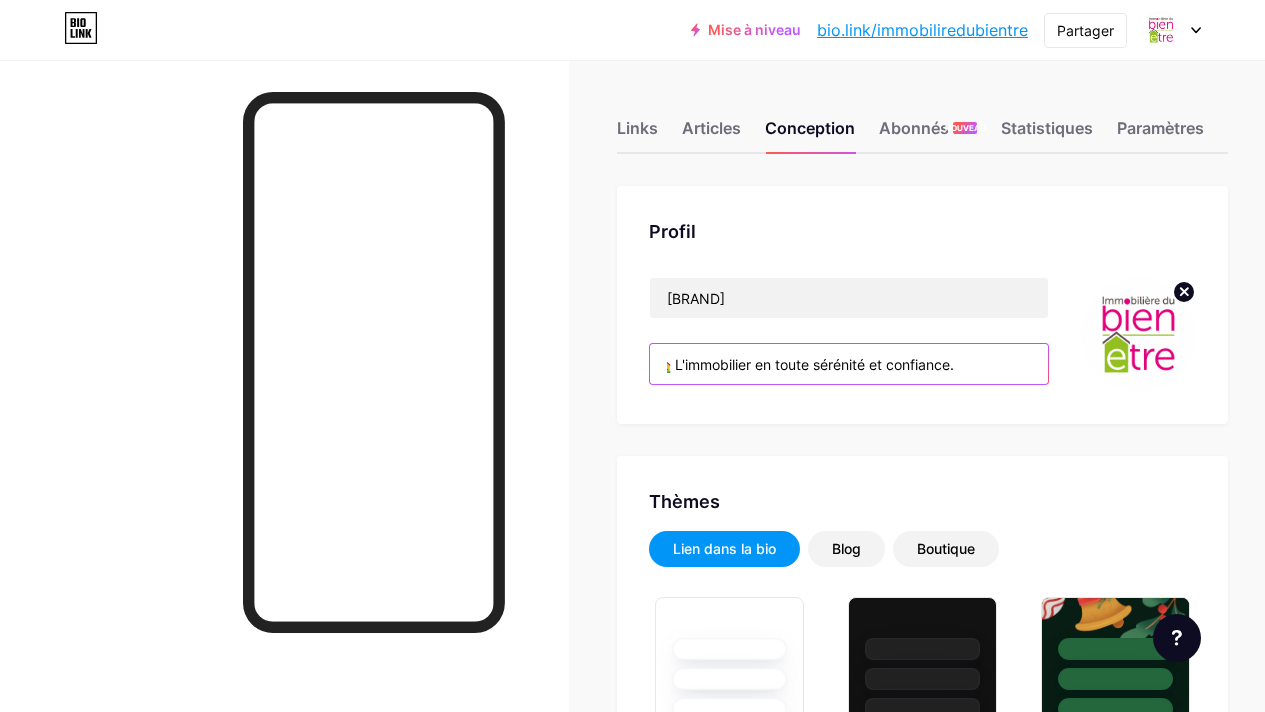 drag, startPoint x: 678, startPoint y: 369, endPoint x: 970, endPoint y: 368, distance: 292.0017 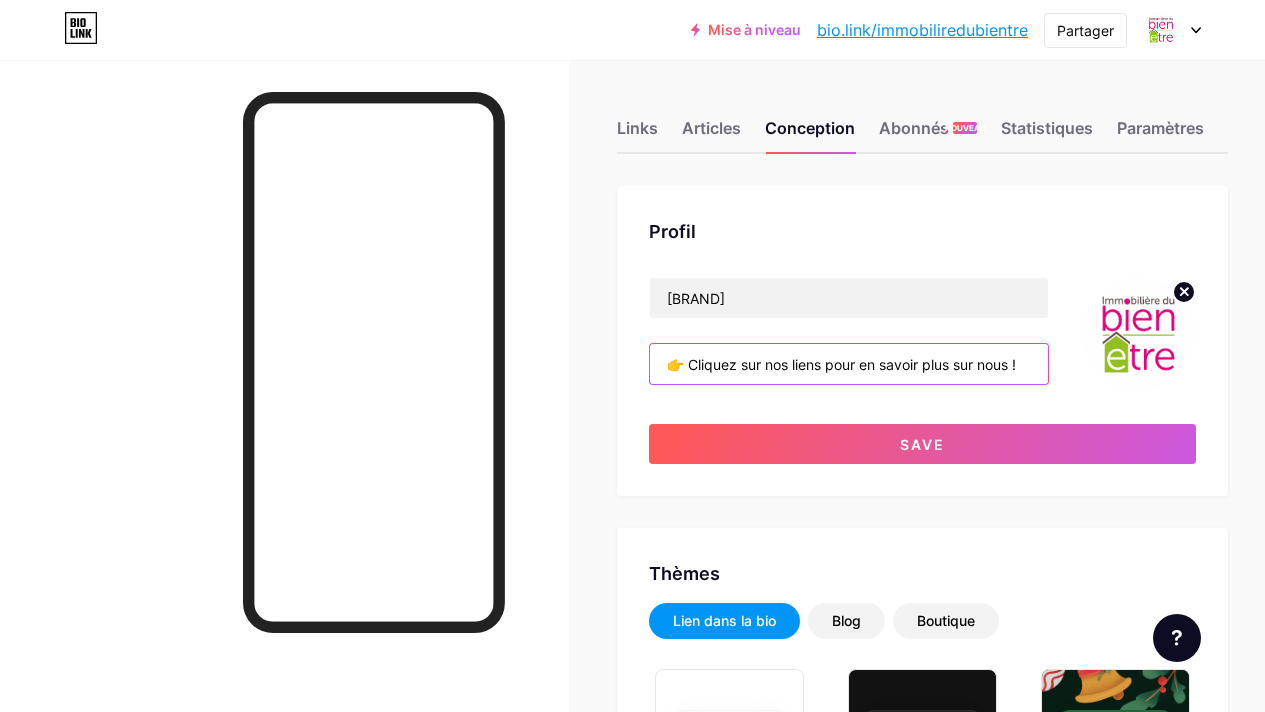 scroll, scrollTop: 0, scrollLeft: 0, axis: both 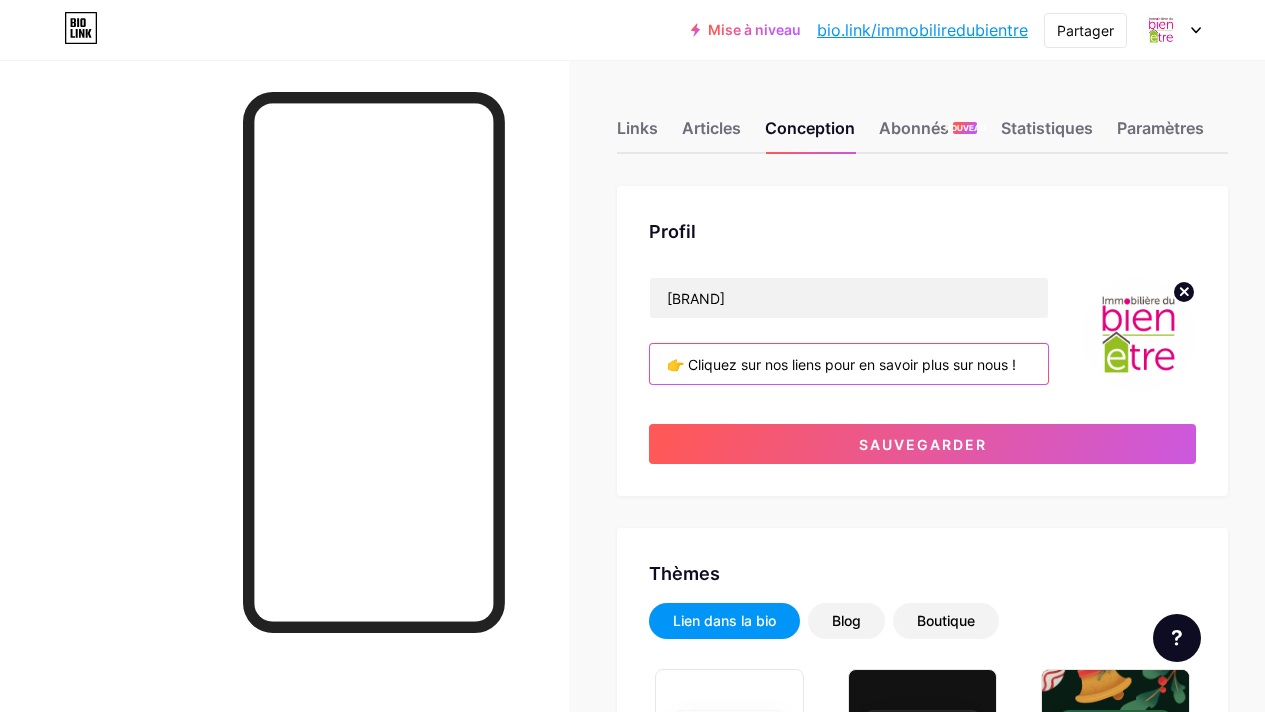 drag, startPoint x: 860, startPoint y: 364, endPoint x: 1142, endPoint y: 393, distance: 283.4872 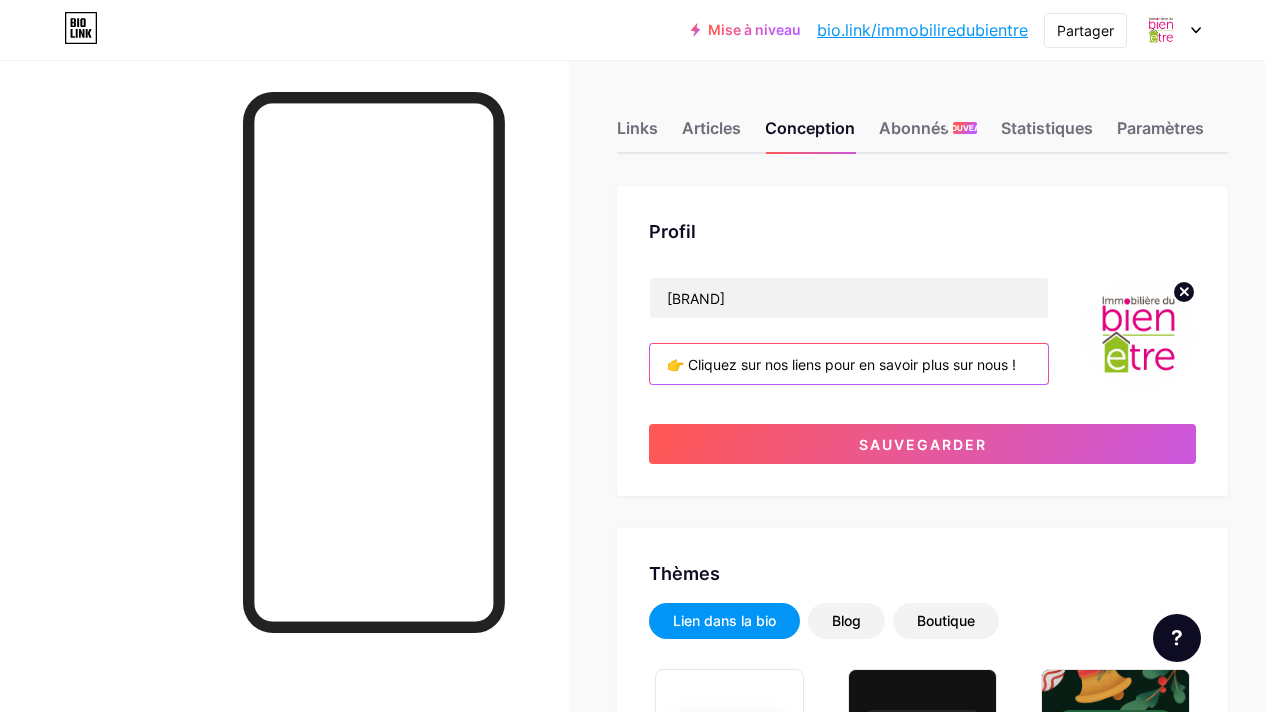 click on "Immobilière du bien-être     👉 Cliquez sur nos liens pour en savoir plus sur nous !                   Sauvegarder" at bounding box center (922, 370) 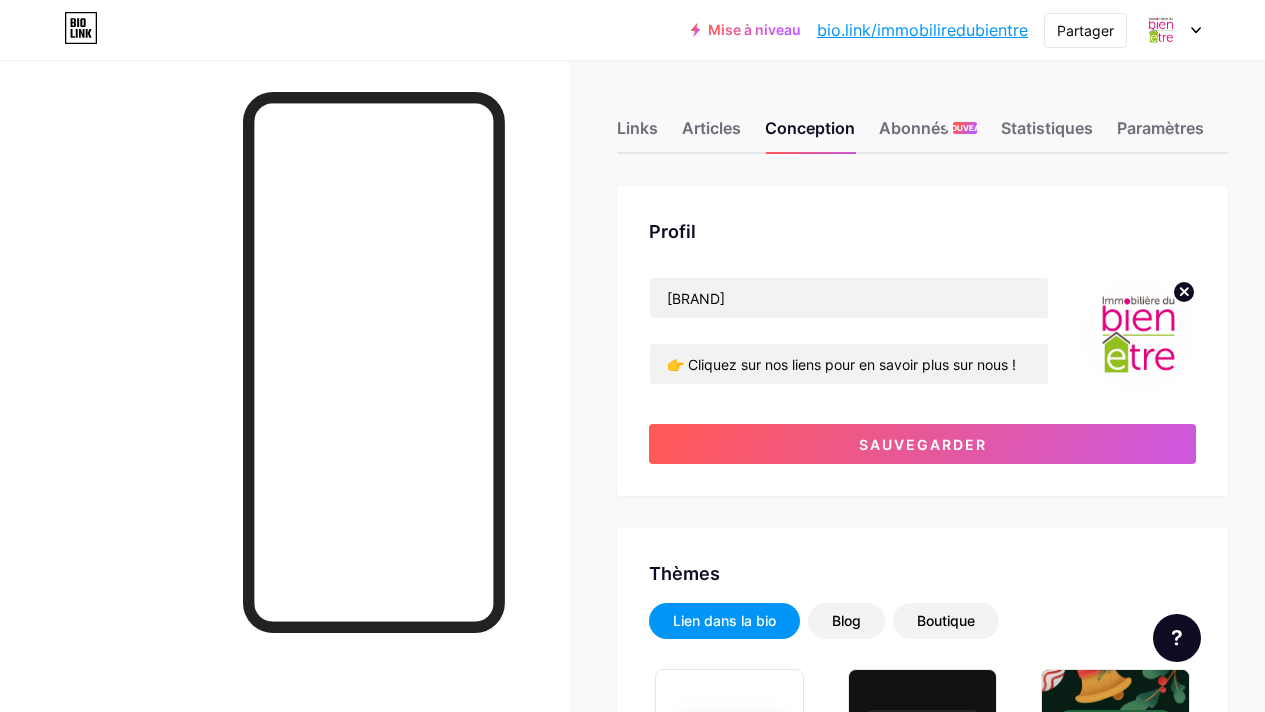 scroll, scrollTop: 0, scrollLeft: 0, axis: both 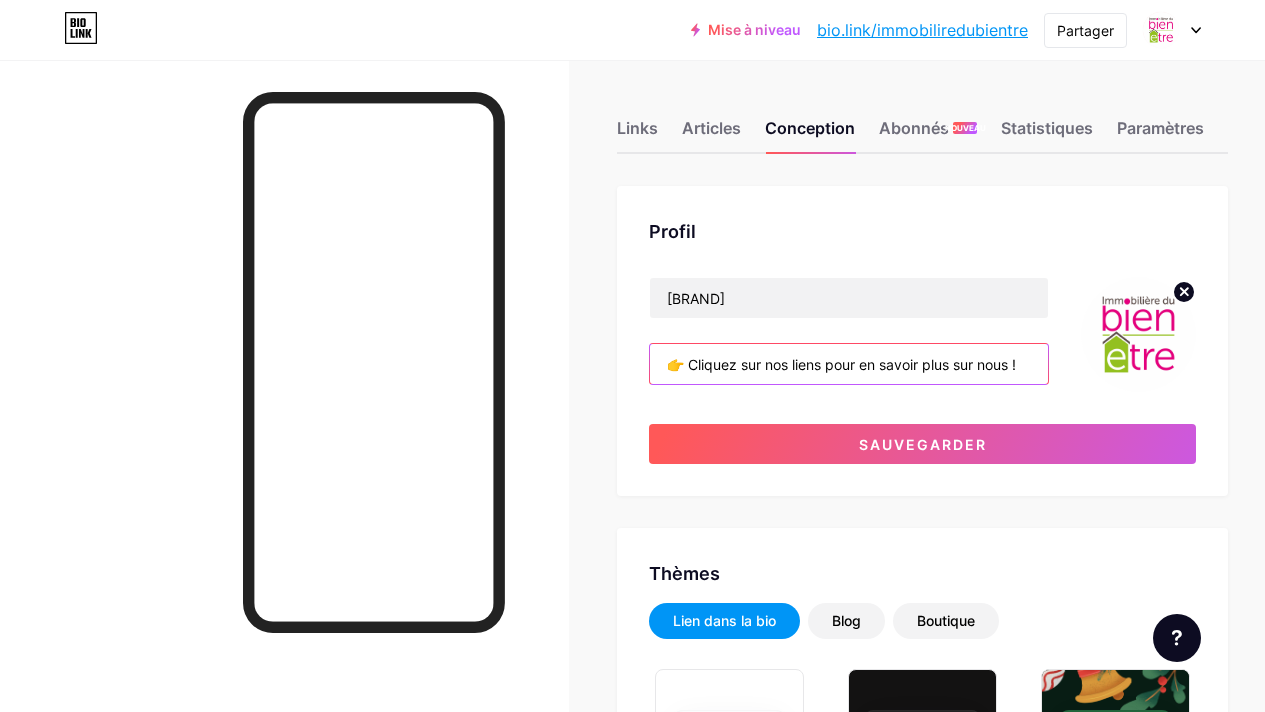 click on "👉 Cliquez sur nos liens pour en savoir plus sur nous !" at bounding box center [849, 364] 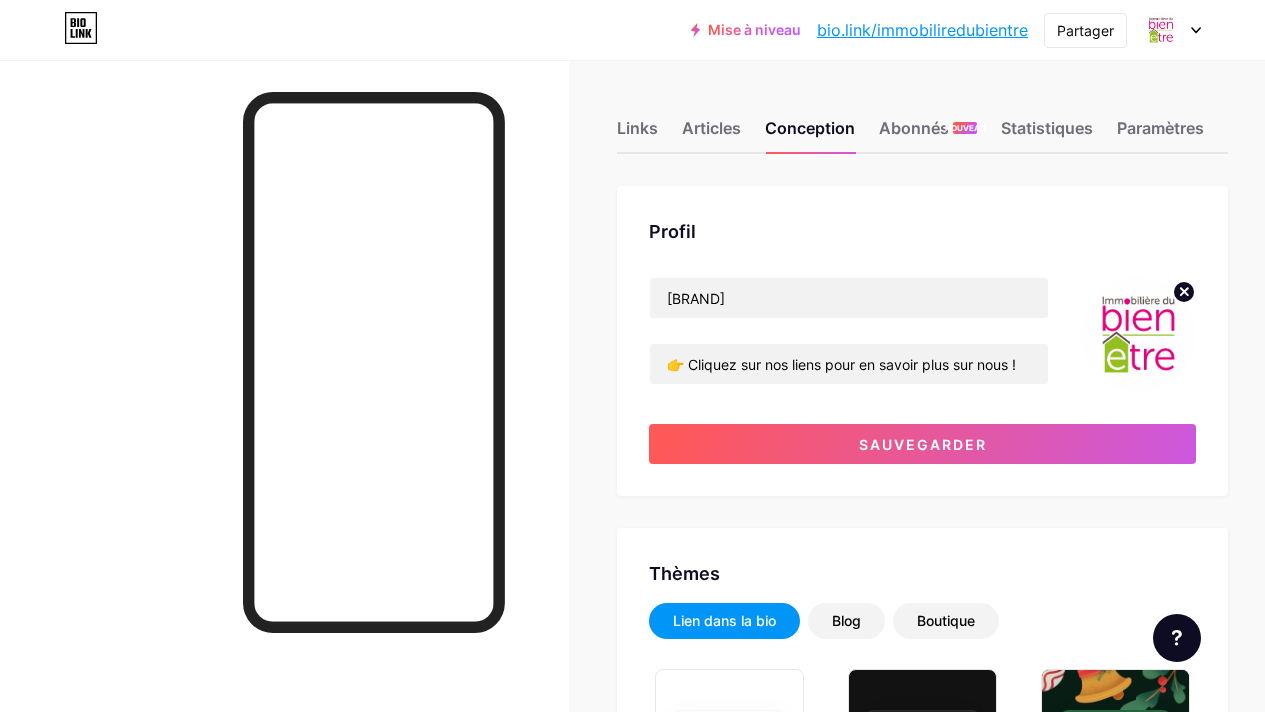 scroll, scrollTop: 0, scrollLeft: 0, axis: both 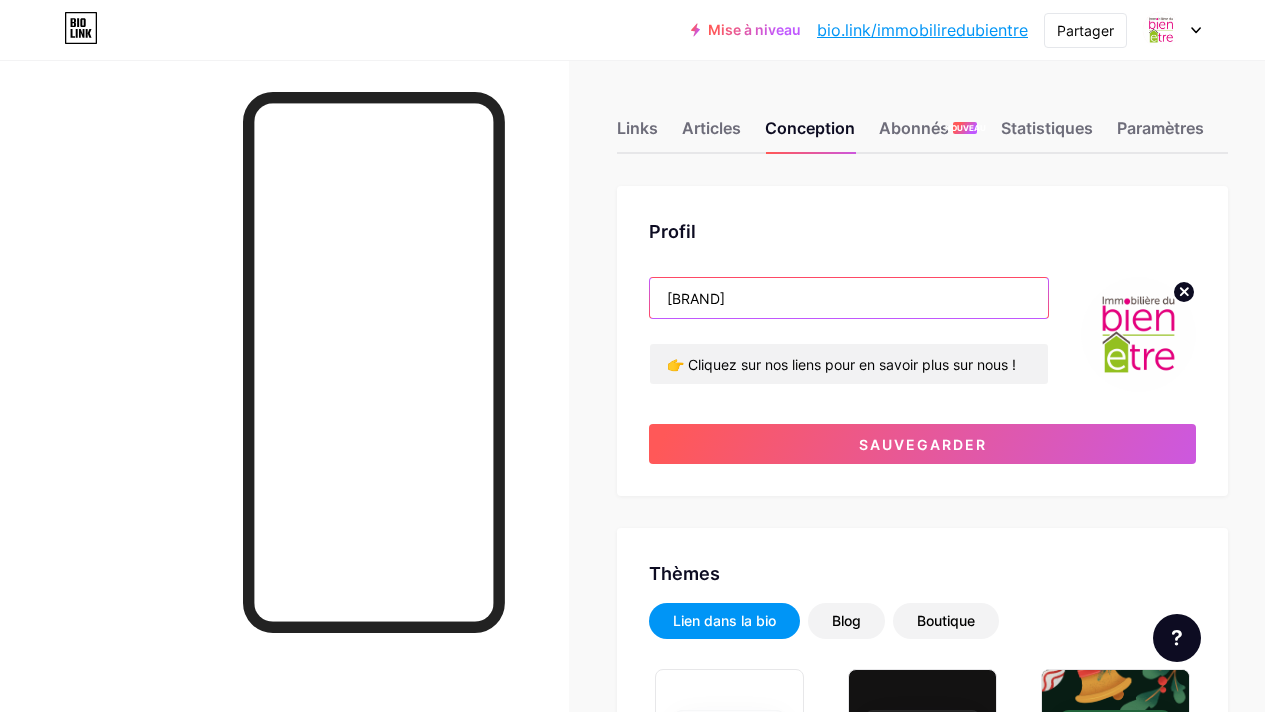 drag, startPoint x: 868, startPoint y: 297, endPoint x: 538, endPoint y: 306, distance: 330.1227 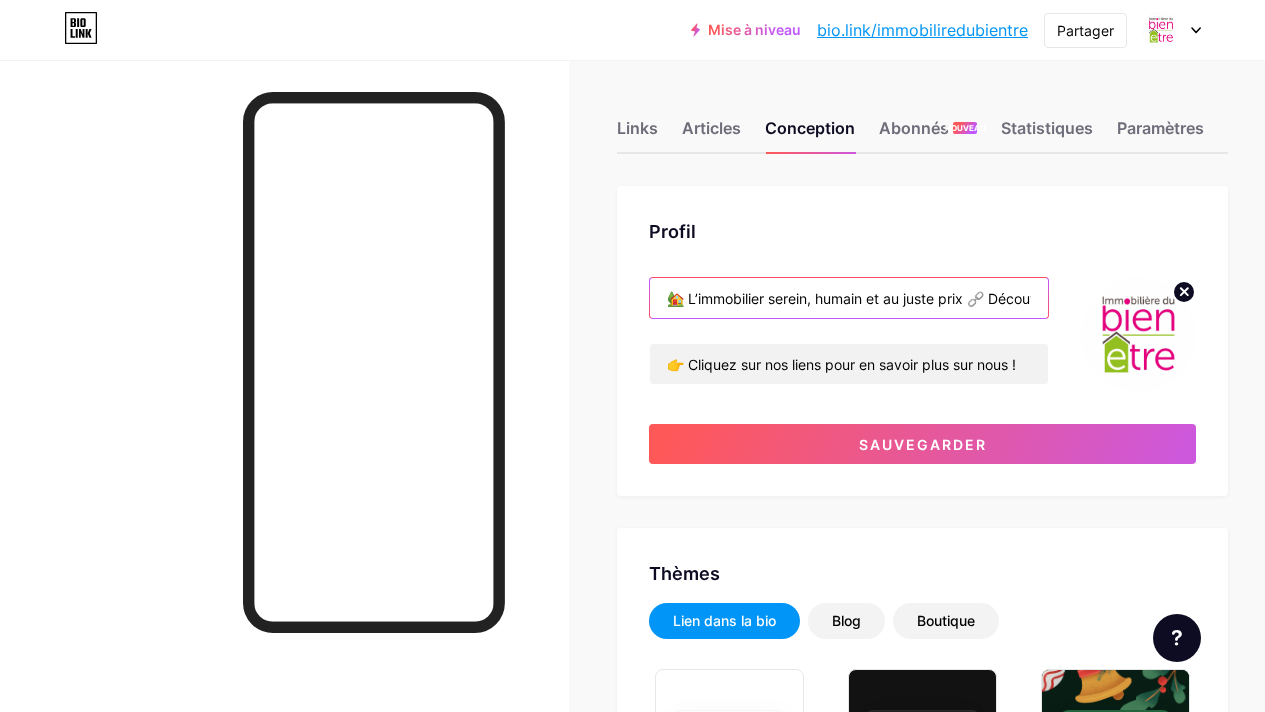 scroll, scrollTop: 0, scrollLeft: 123, axis: horizontal 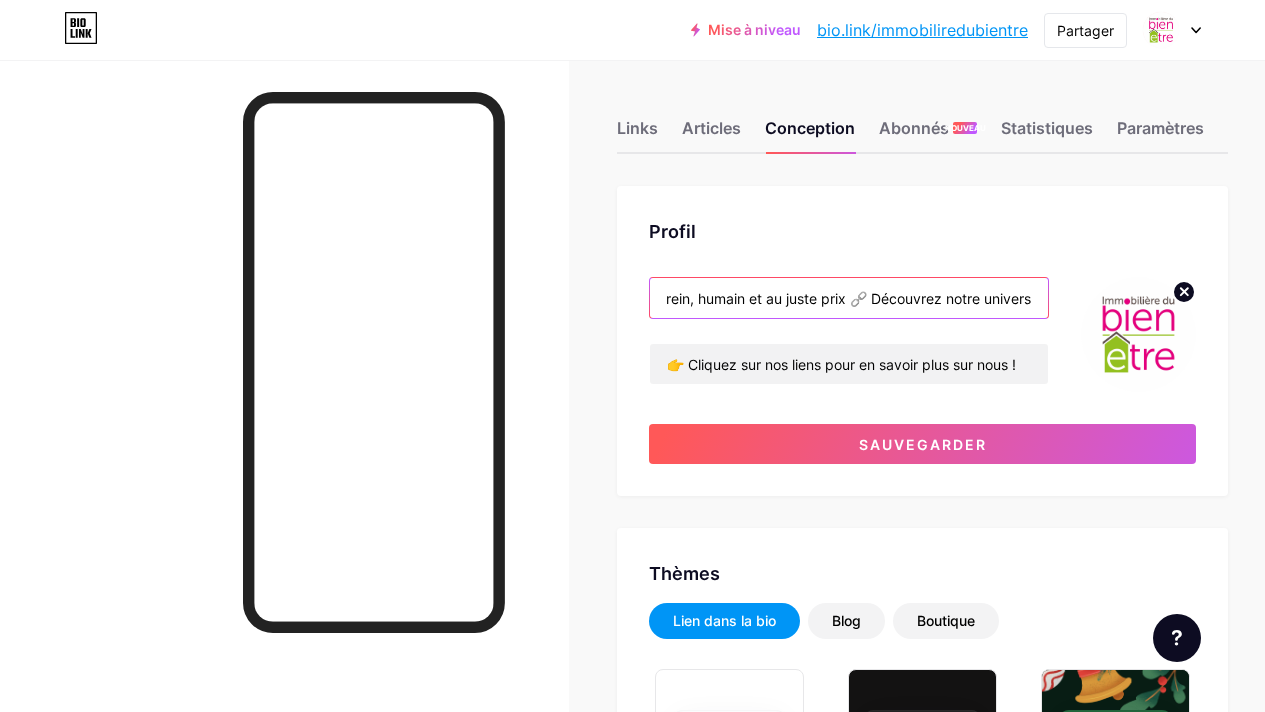 click on "🏡 L’immobilier serein, humain et au juste prix 🔗 Découvrez notre univers" at bounding box center (849, 298) 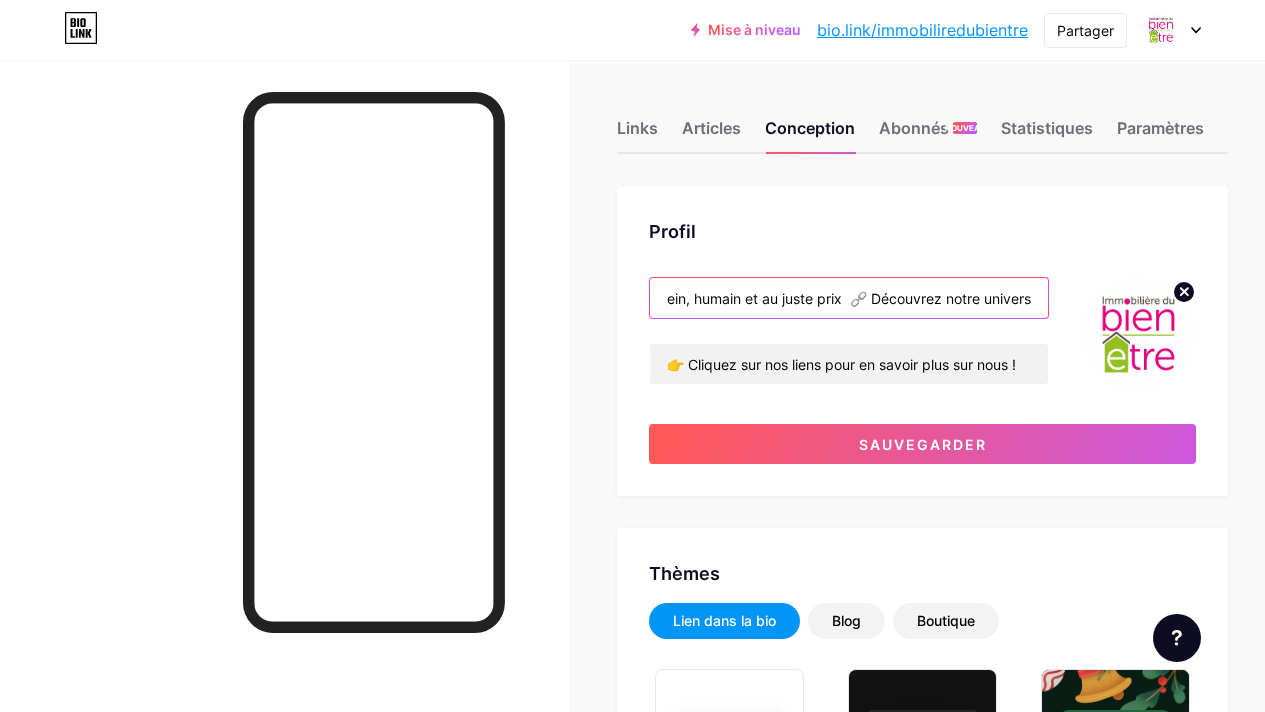 click on "🏡 L’immobilier serein, humain et au juste prix  🔗 Découvrez notre univers" at bounding box center (849, 298) 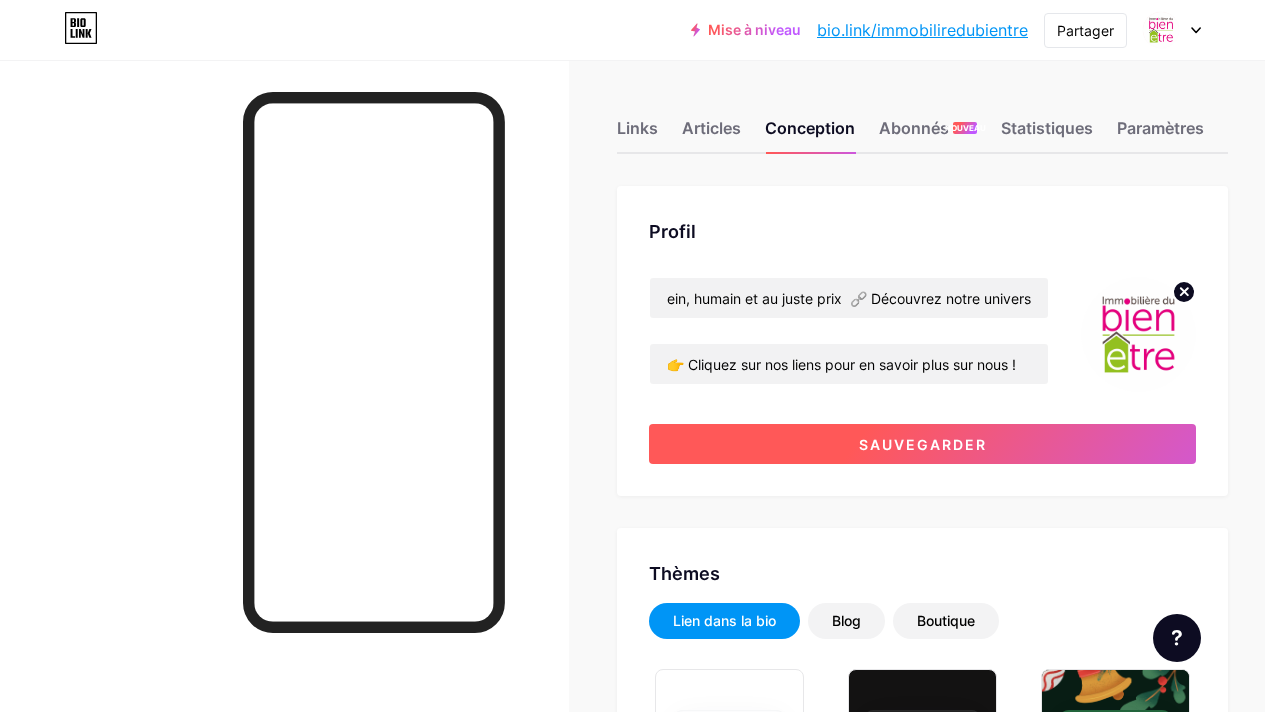 scroll, scrollTop: 0, scrollLeft: 0, axis: both 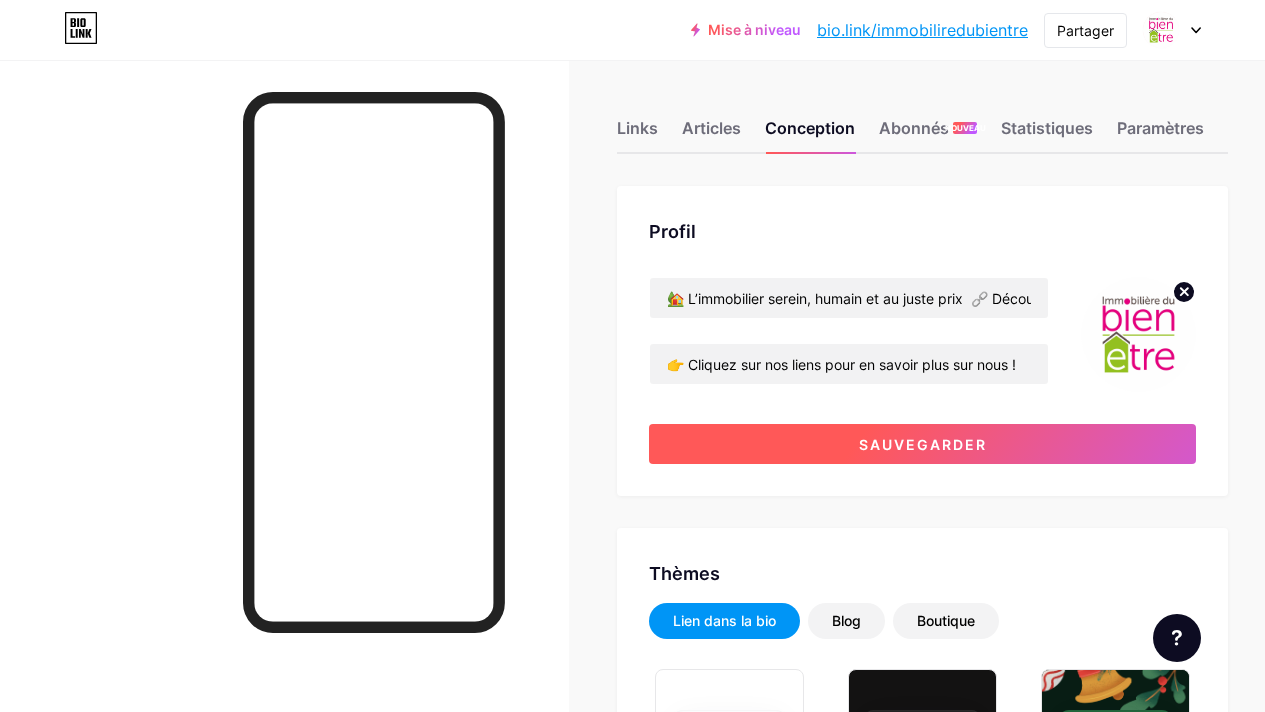 click on "Sauvegarder" at bounding box center (922, 444) 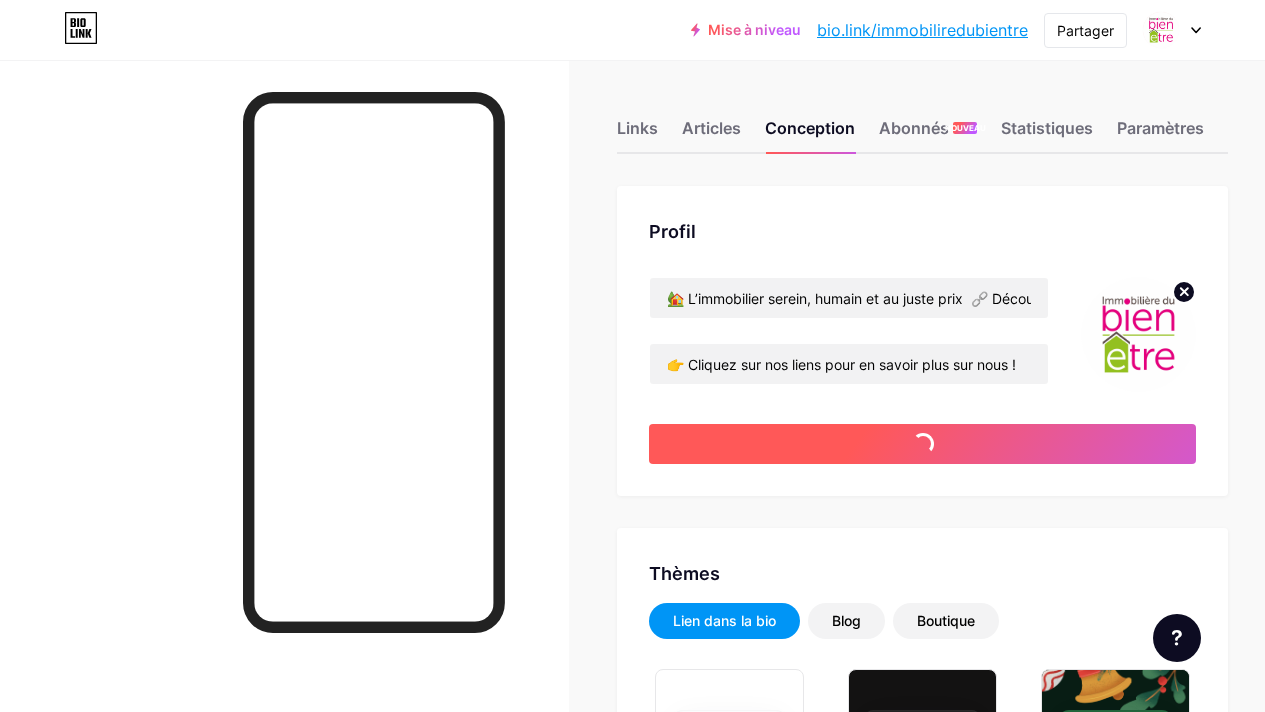 type on "#ff2e96" 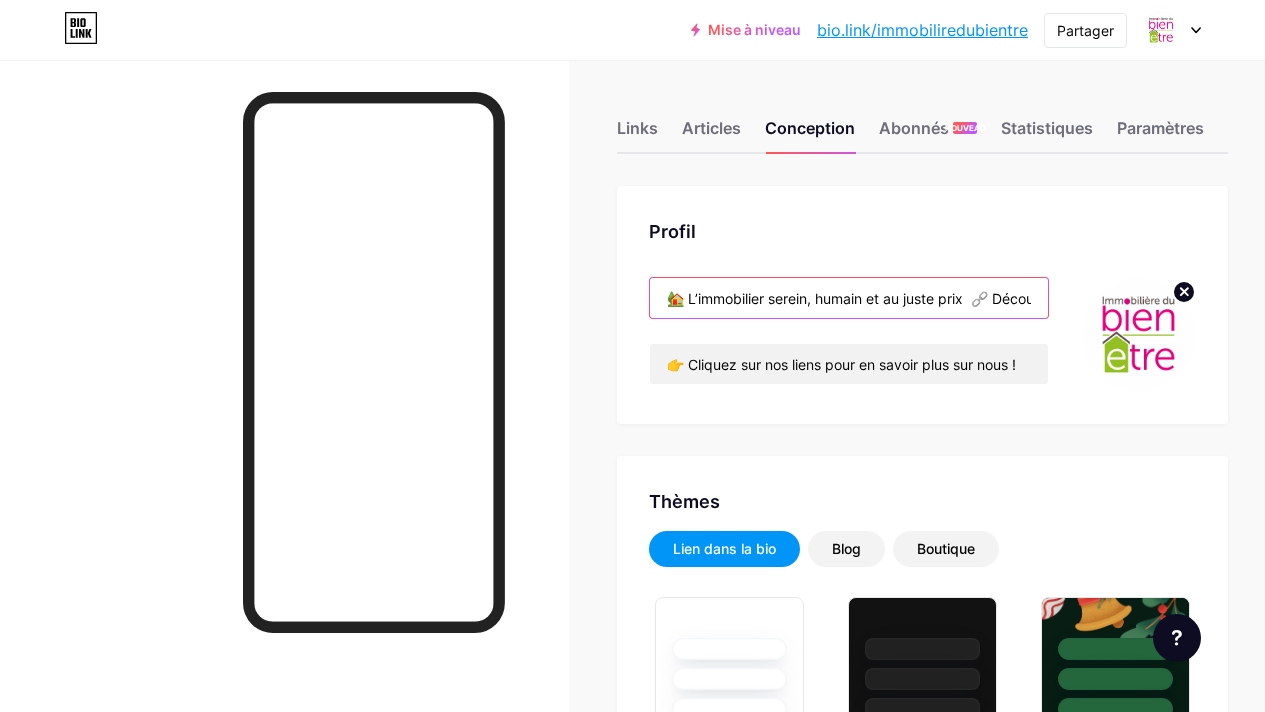 scroll, scrollTop: 0, scrollLeft: 127, axis: horizontal 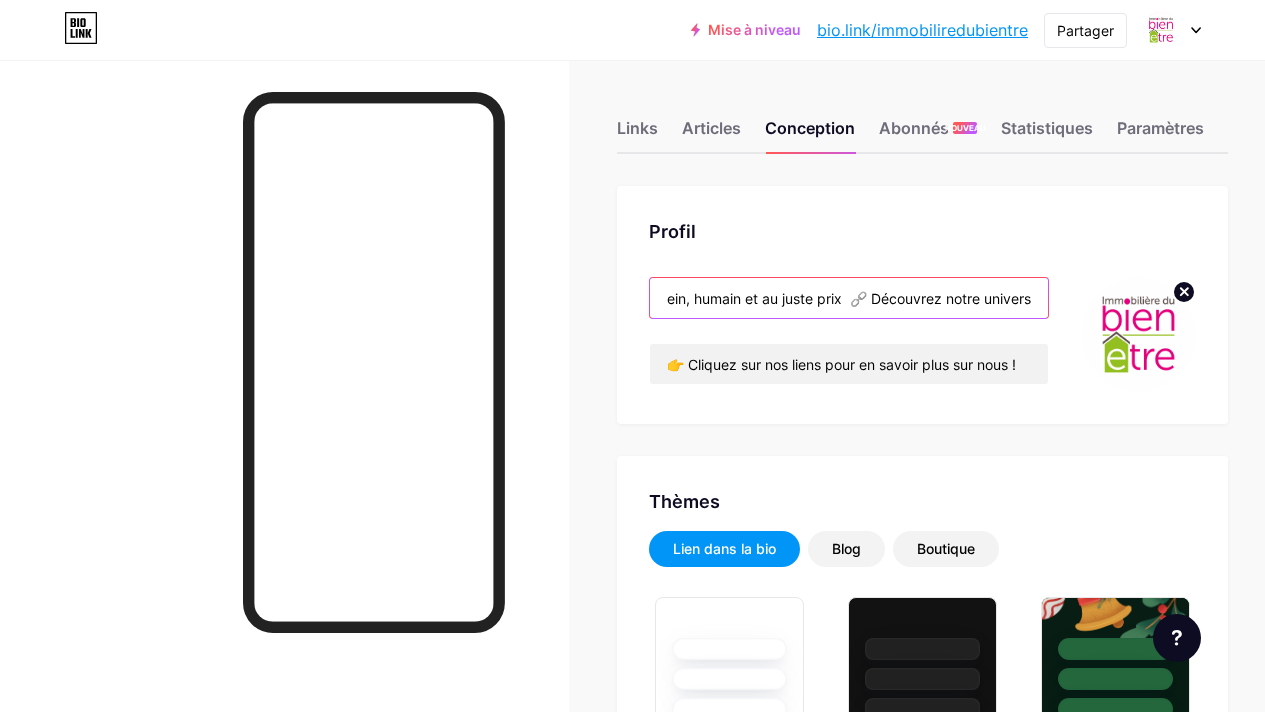 drag, startPoint x: 672, startPoint y: 298, endPoint x: 1151, endPoint y: 313, distance: 479.2348 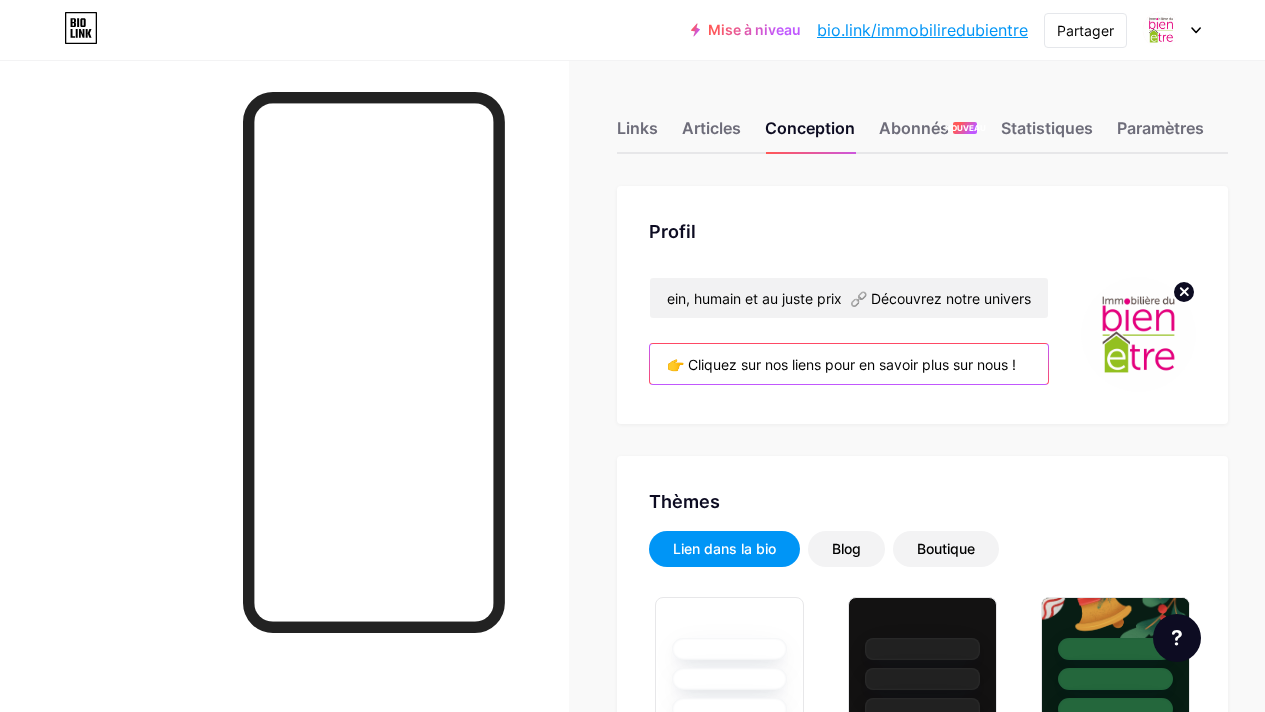 scroll, scrollTop: 0, scrollLeft: 0, axis: both 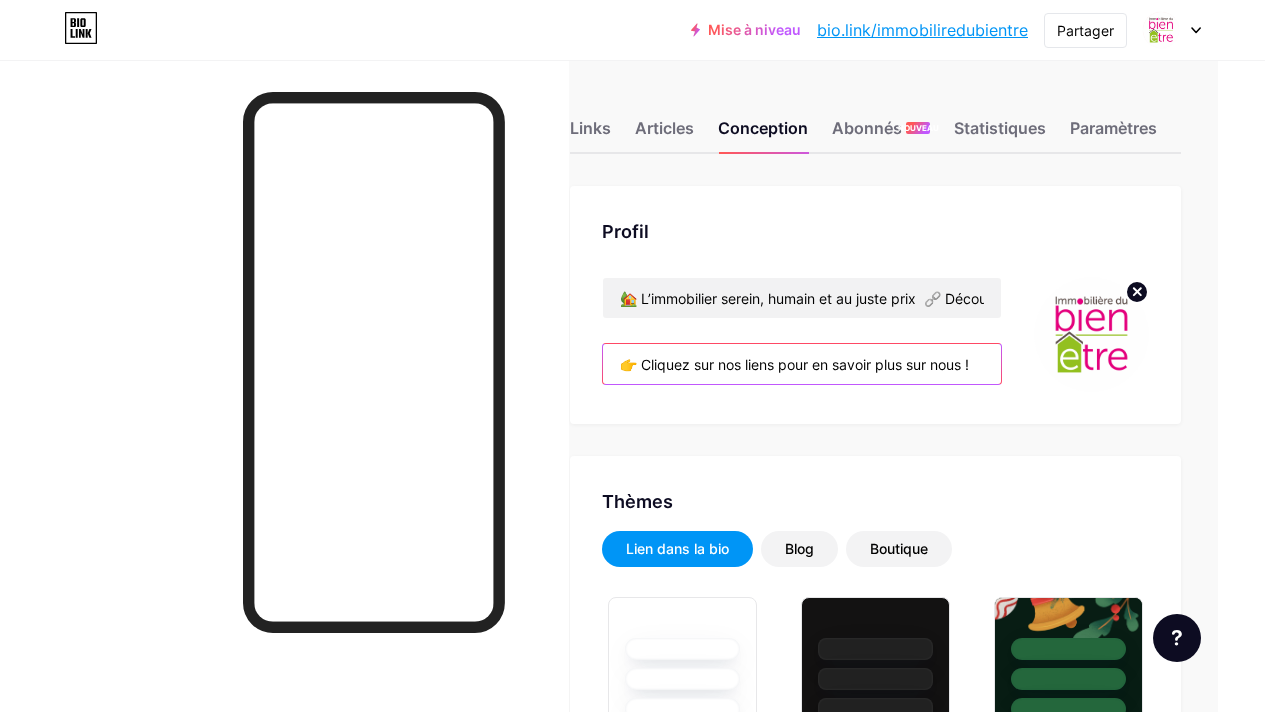 drag, startPoint x: 855, startPoint y: 373, endPoint x: 1278, endPoint y: 396, distance: 423.62485 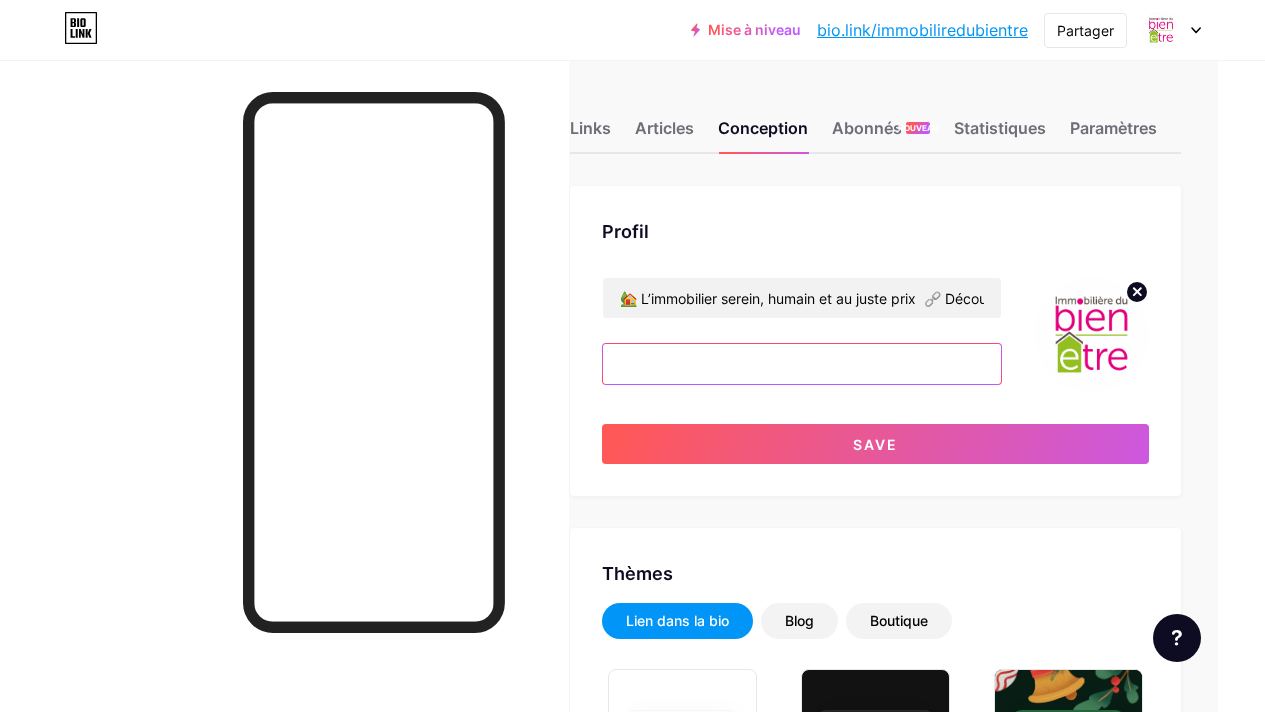 scroll, scrollTop: 0, scrollLeft: 0, axis: both 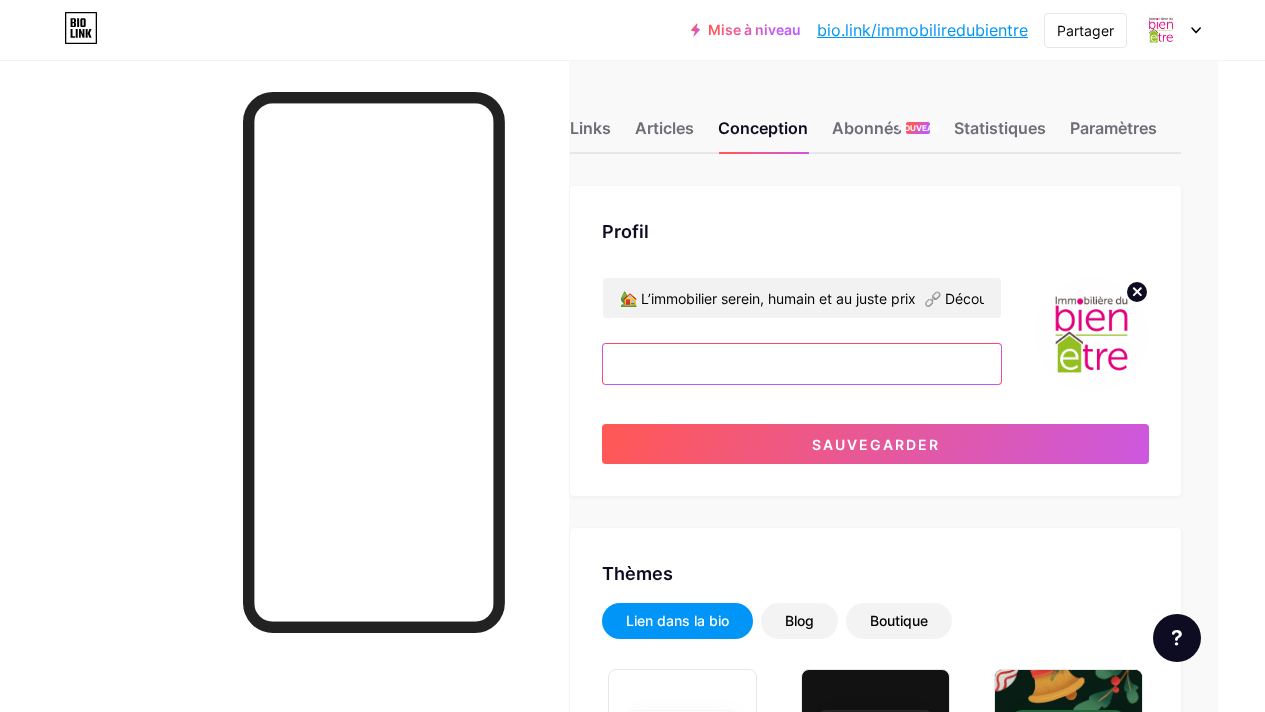 paste on "🏡 L’immobilier serein, humain et au juste prix  🔗 Découvrez notre univers" 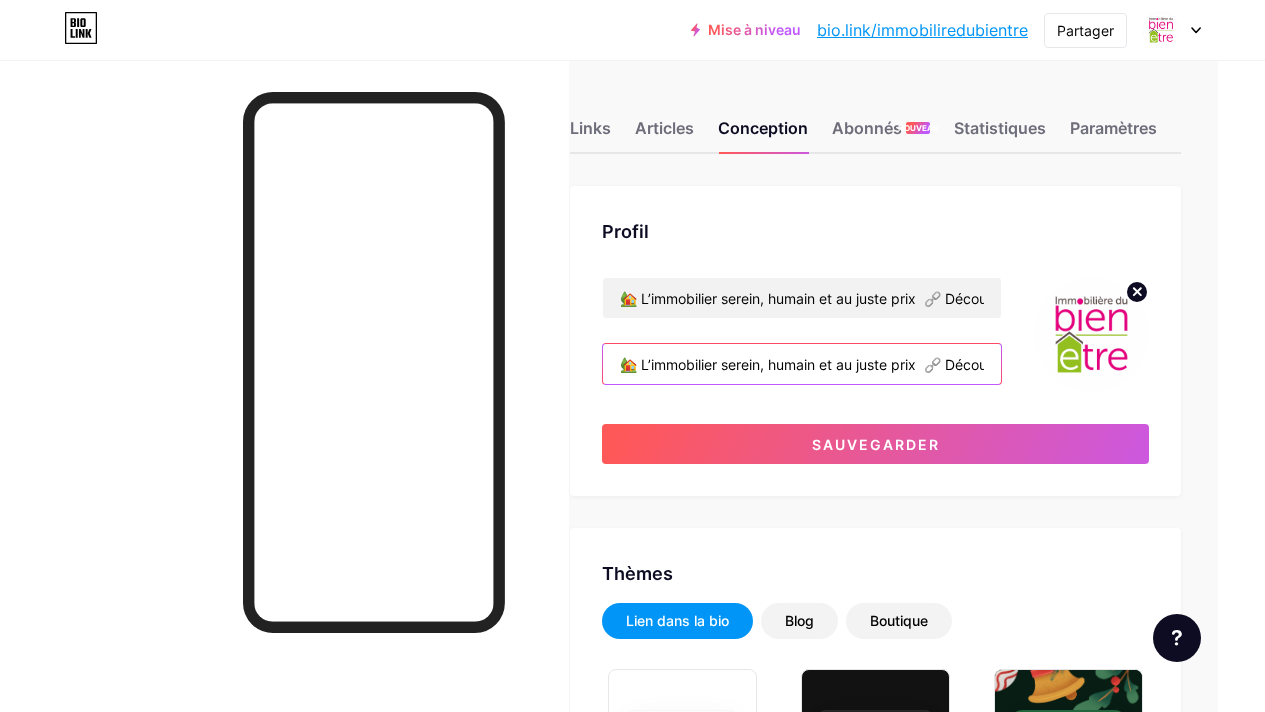 scroll, scrollTop: 0, scrollLeft: 308, axis: horizontal 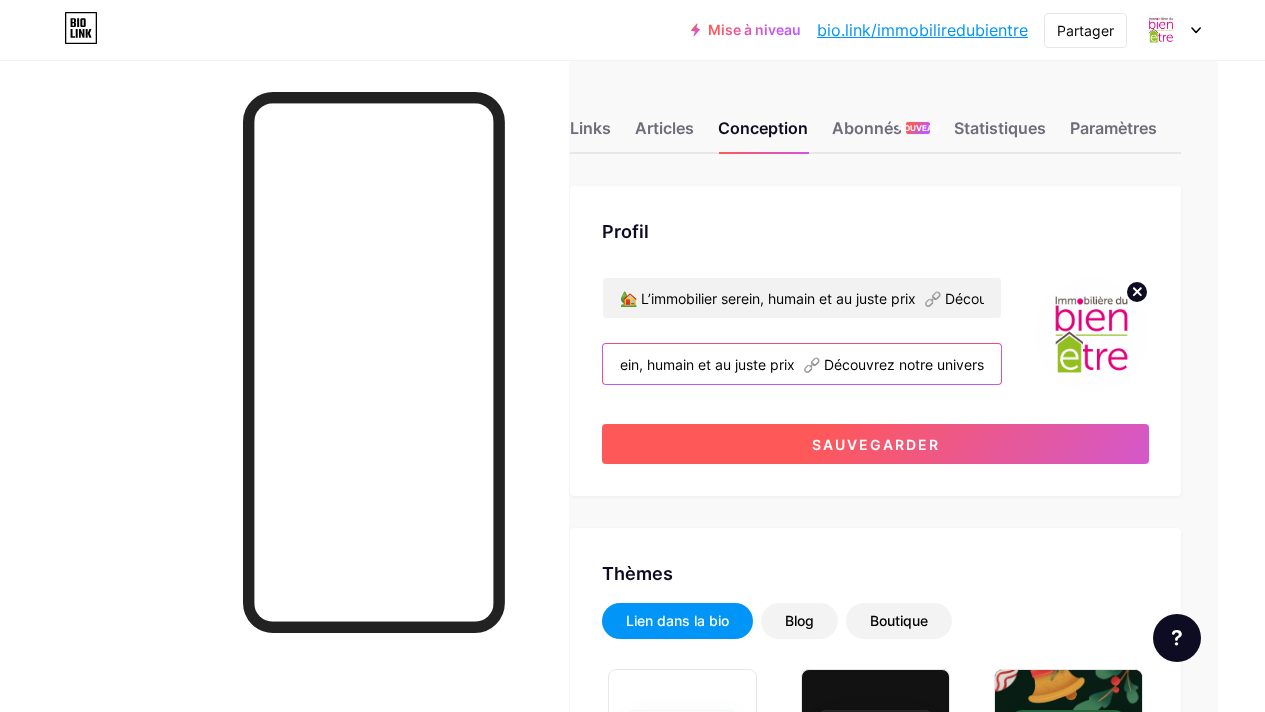 type on "🏡 L’immobilier serein, humain et au juste prix  🔗 Découvrez notre univers" 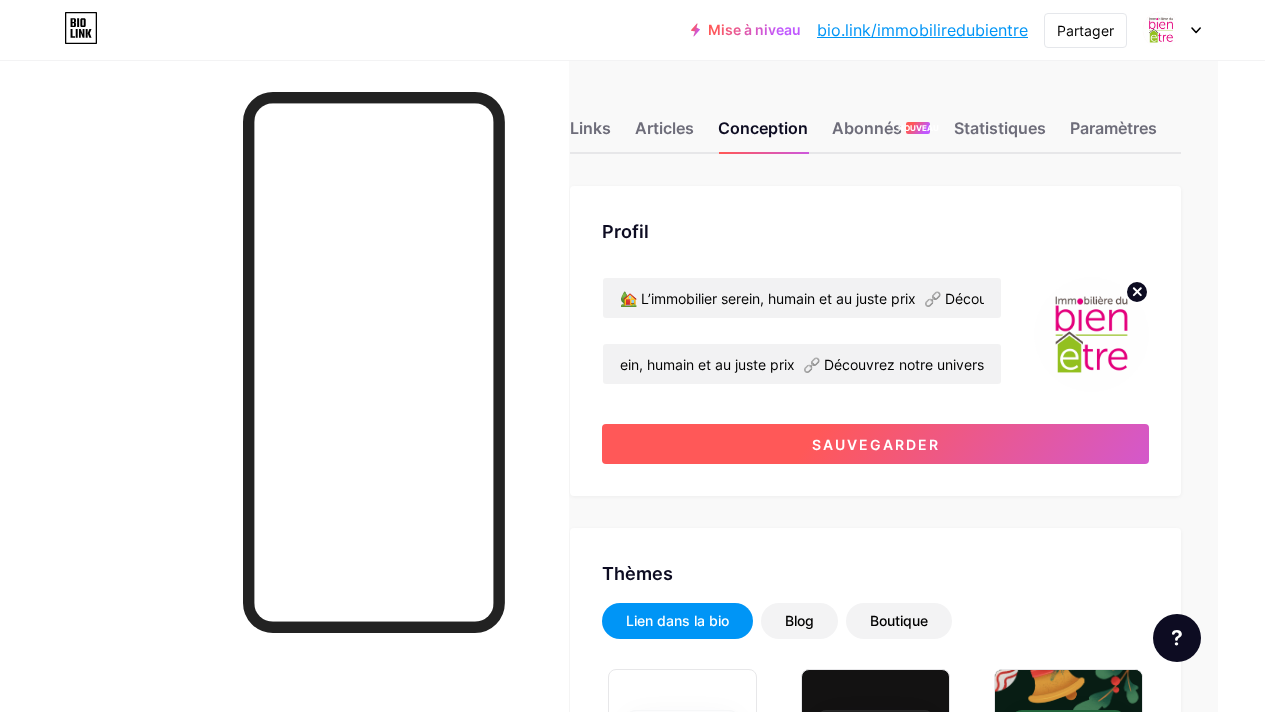 scroll, scrollTop: 0, scrollLeft: 0, axis: both 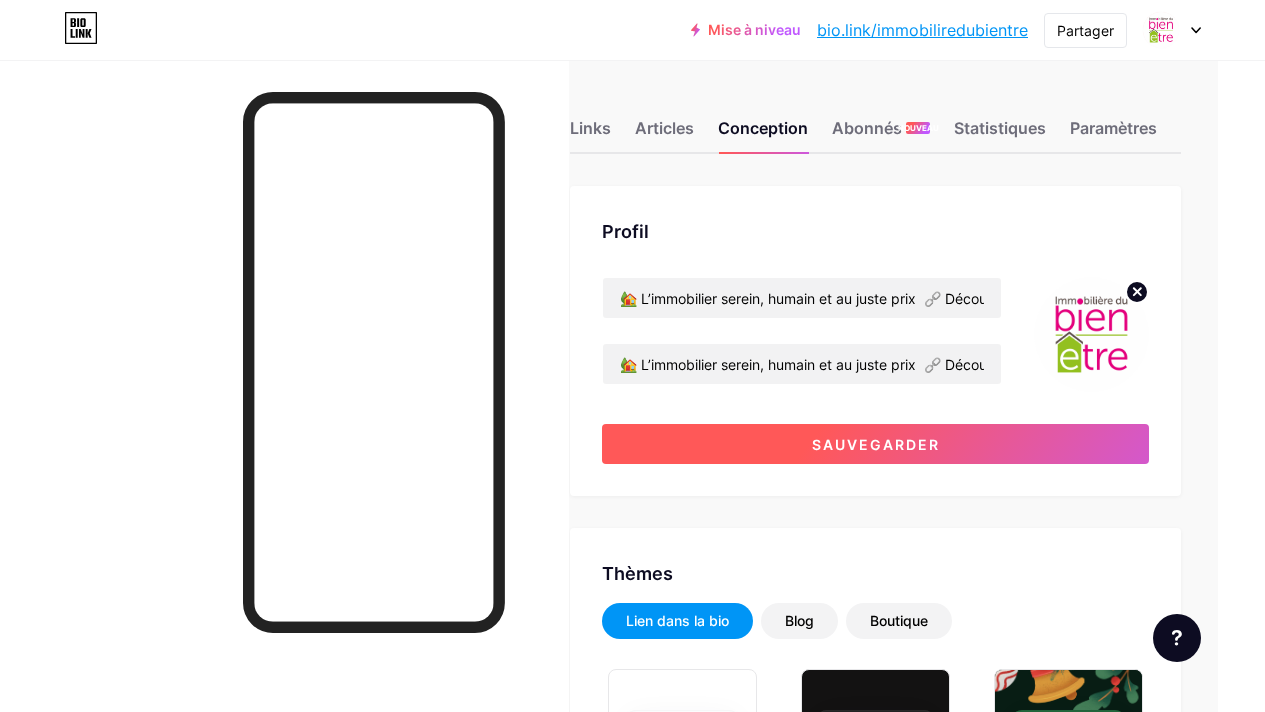 click on "Sauvegarder" at bounding box center (876, 444) 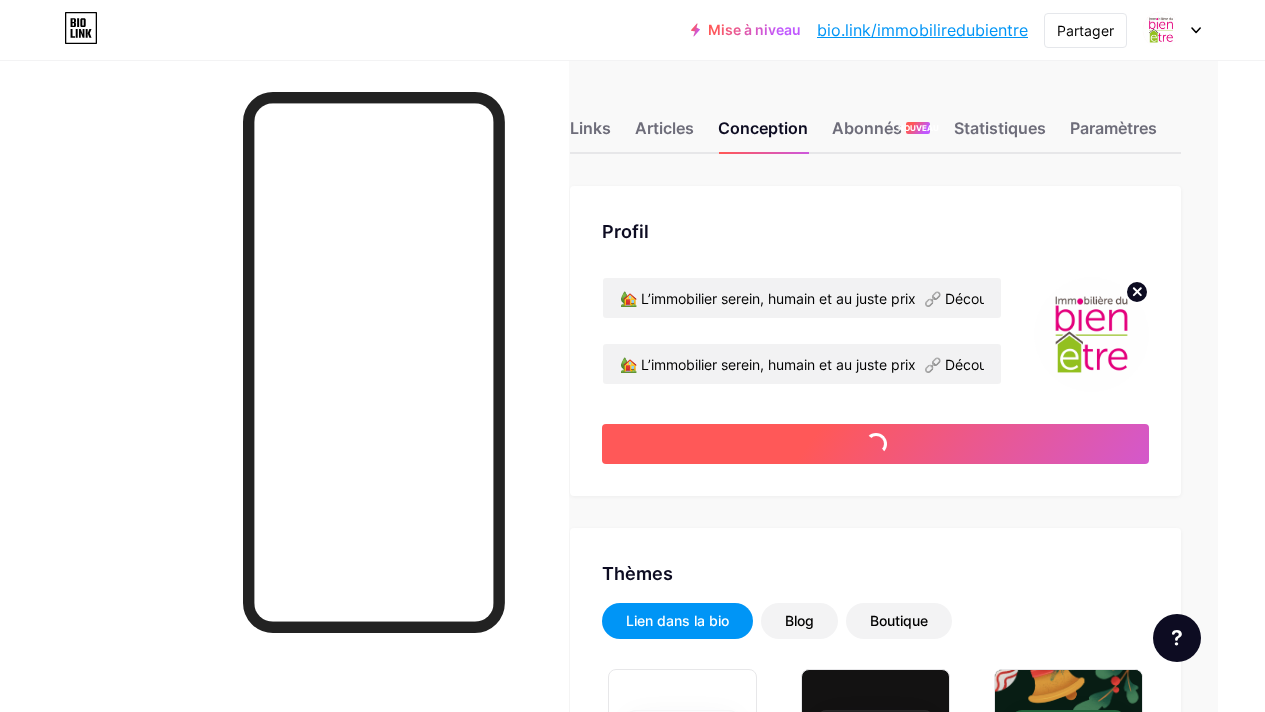 type on "#ff2e96" 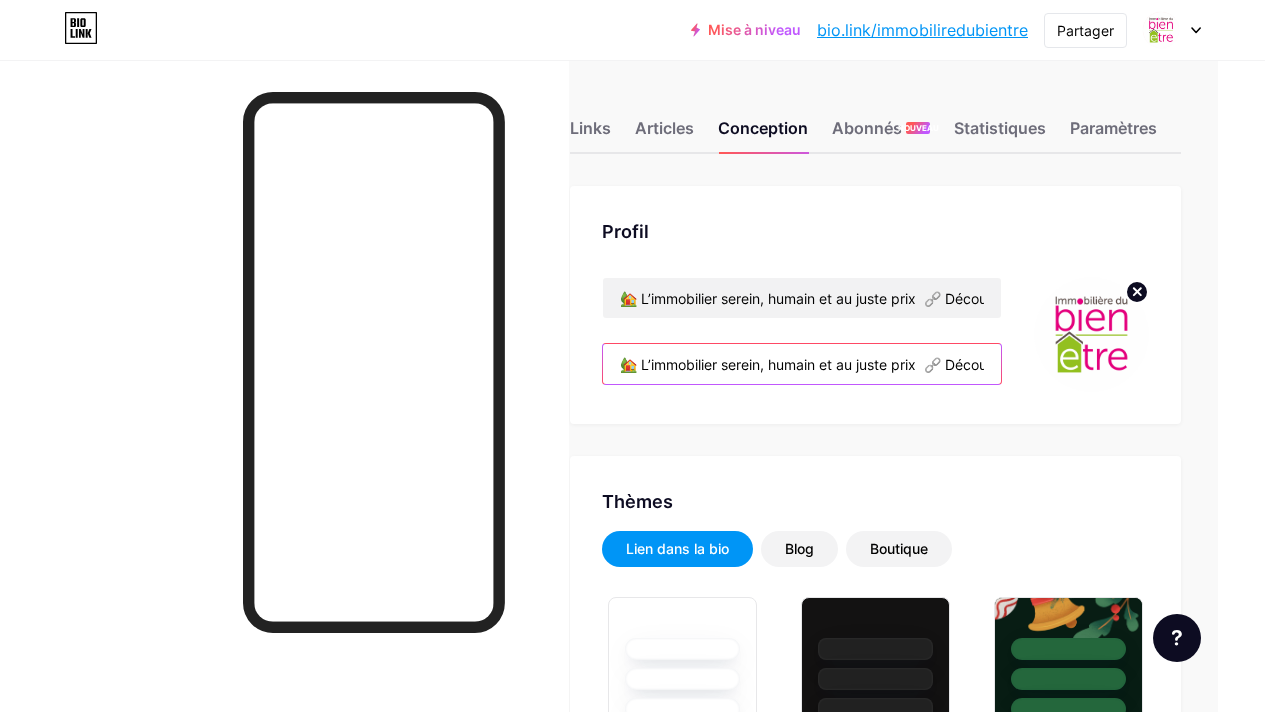 click on "🏡 L’immobilier serein, humain et au juste prix  🔗 Découvrez notre univers" at bounding box center [802, 364] 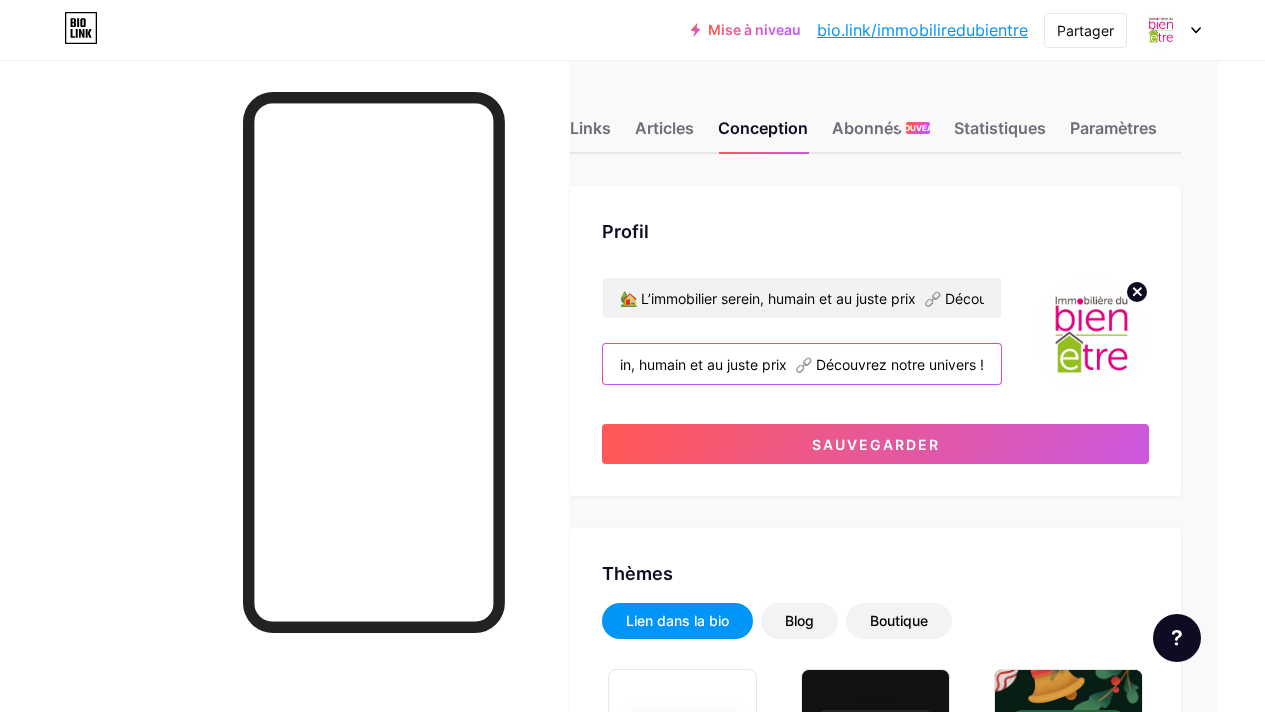 scroll, scrollTop: 0, scrollLeft: 135, axis: horizontal 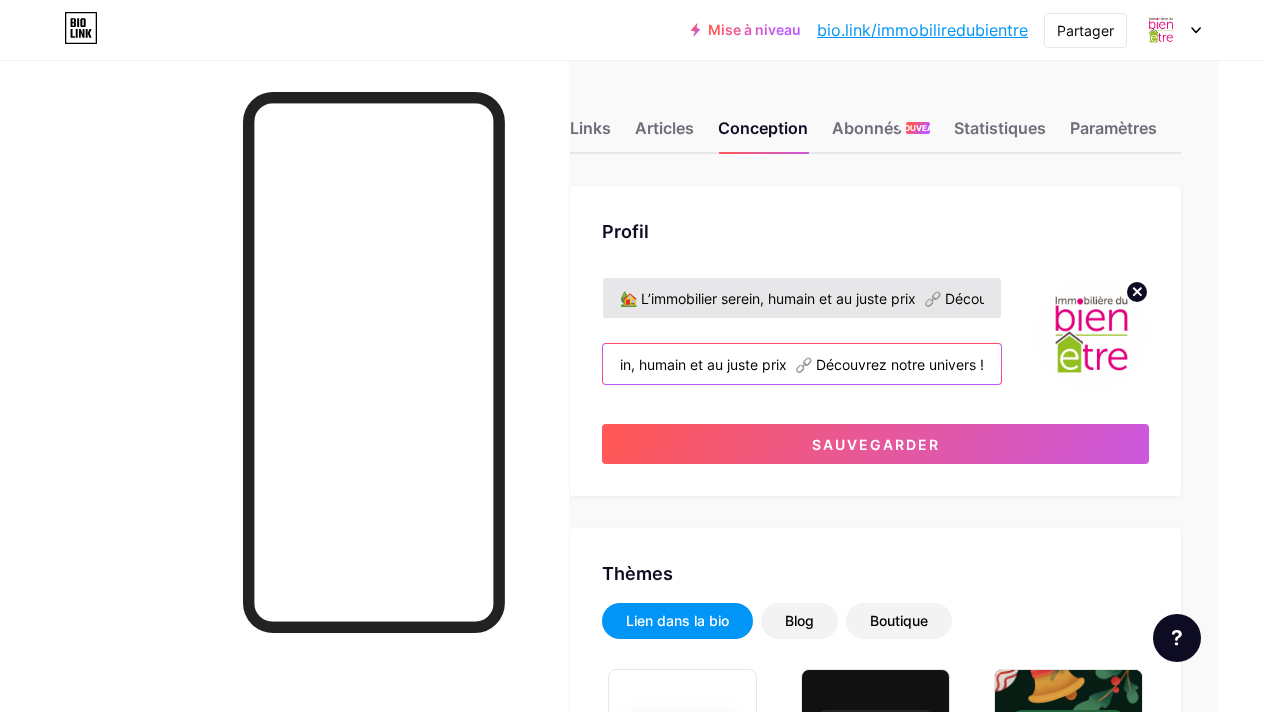 type on "🏡 L’immobilier serein, humain et au juste prix  🔗 Découvrez notre univers !" 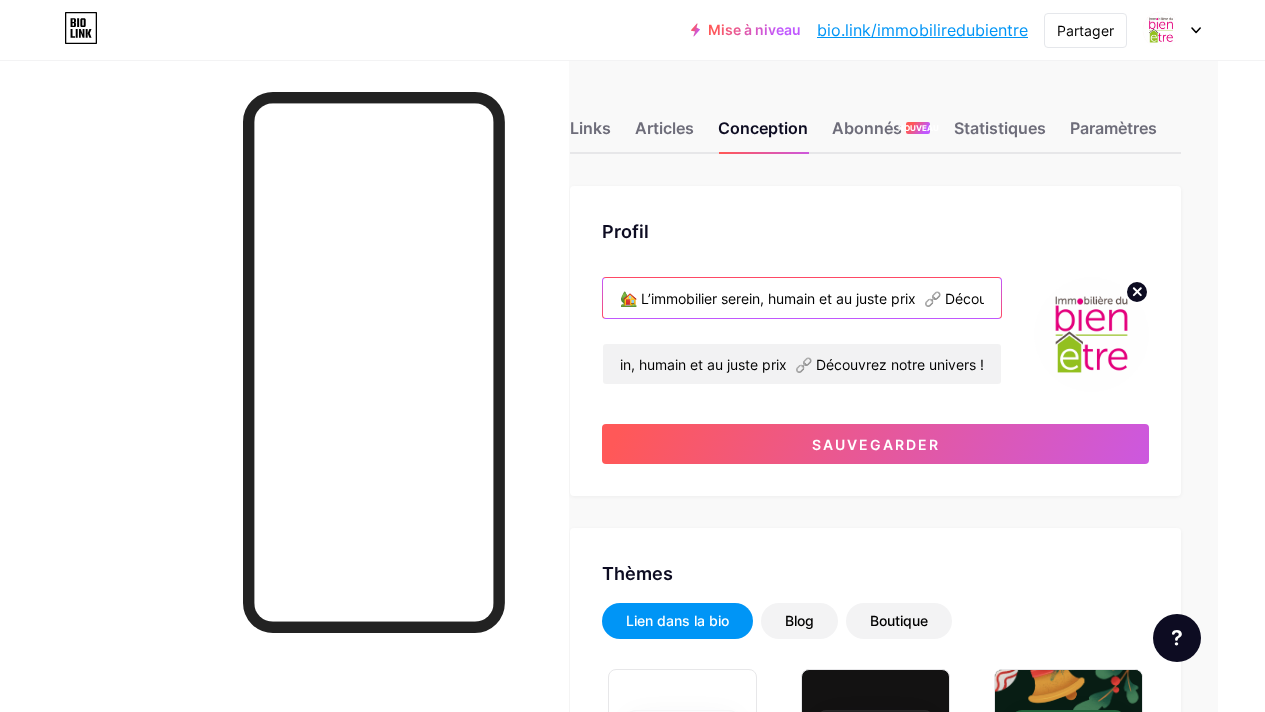 scroll, scrollTop: 0, scrollLeft: 0, axis: both 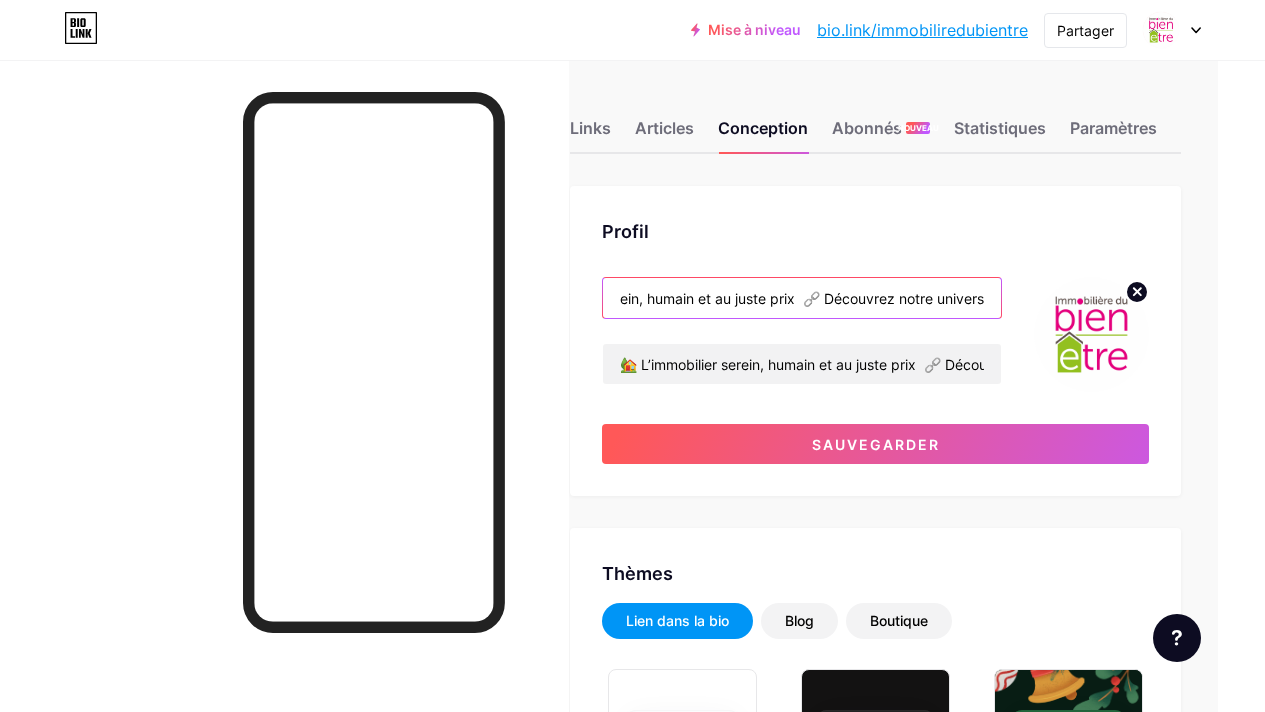 drag, startPoint x: 628, startPoint y: 295, endPoint x: 1074, endPoint y: 330, distance: 447.37122 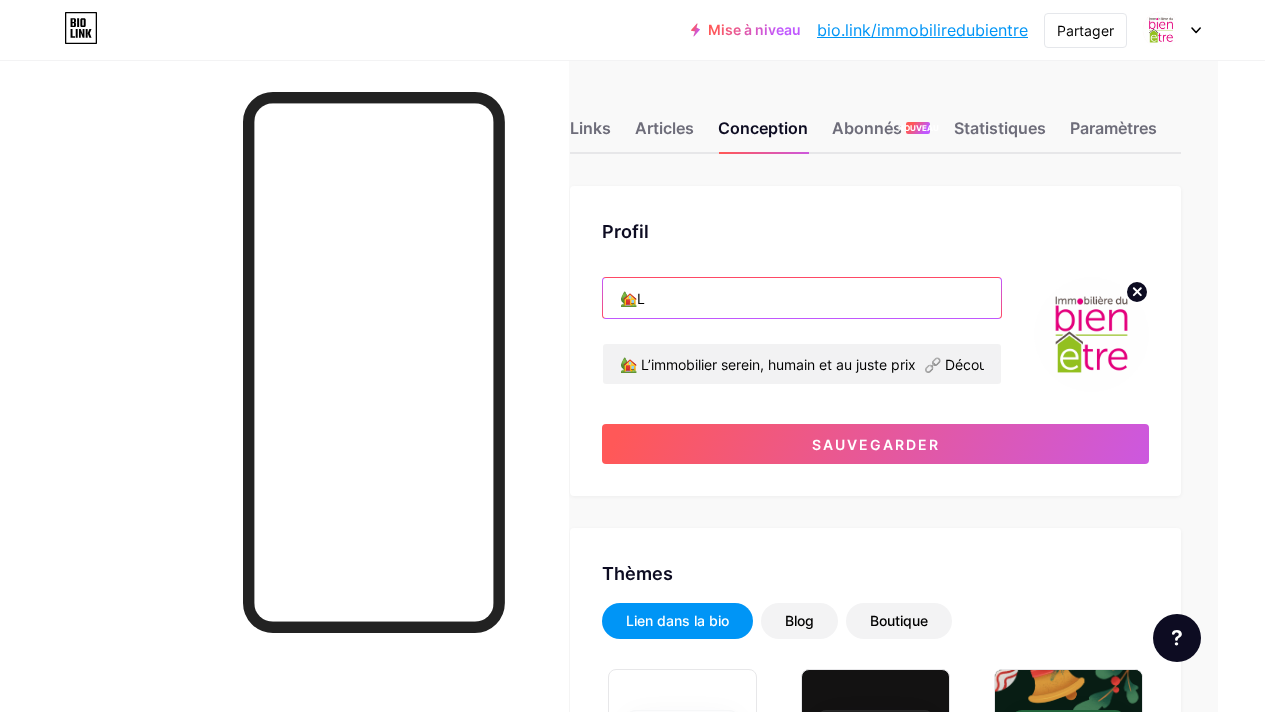 scroll, scrollTop: 0, scrollLeft: 0, axis: both 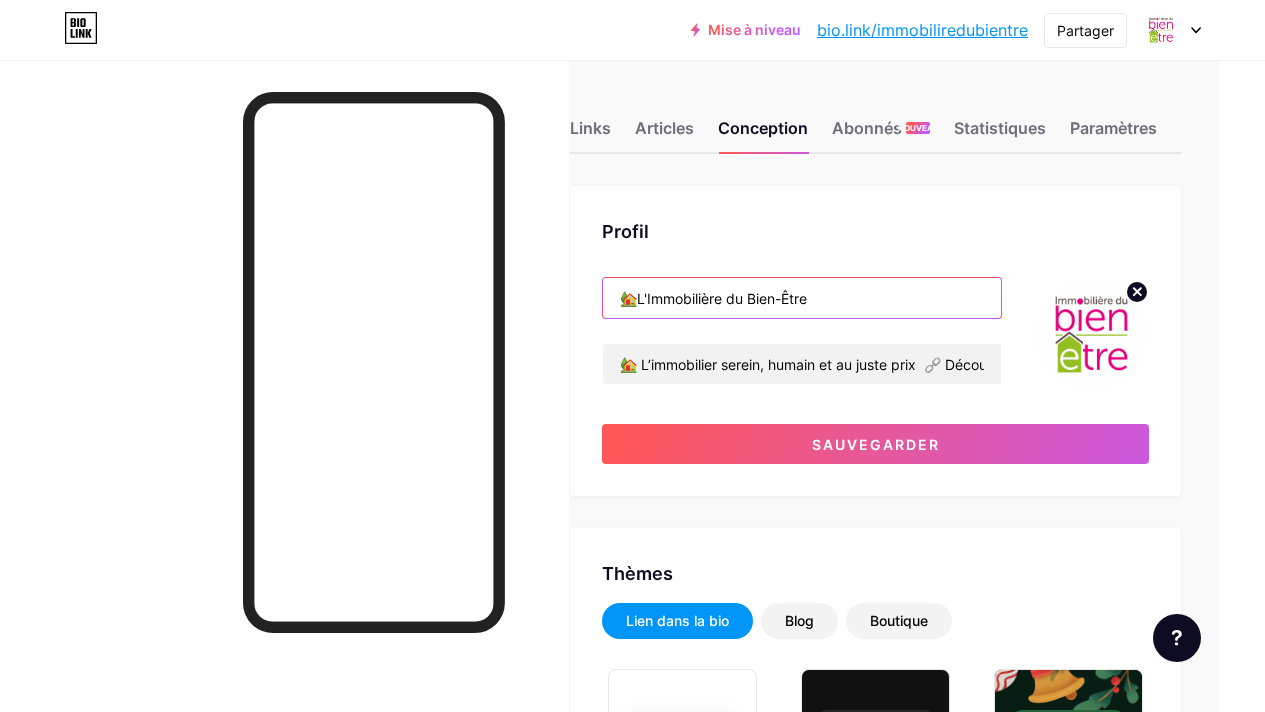 click on "🏡L'Immobilière du Bien-Être" at bounding box center [802, 298] 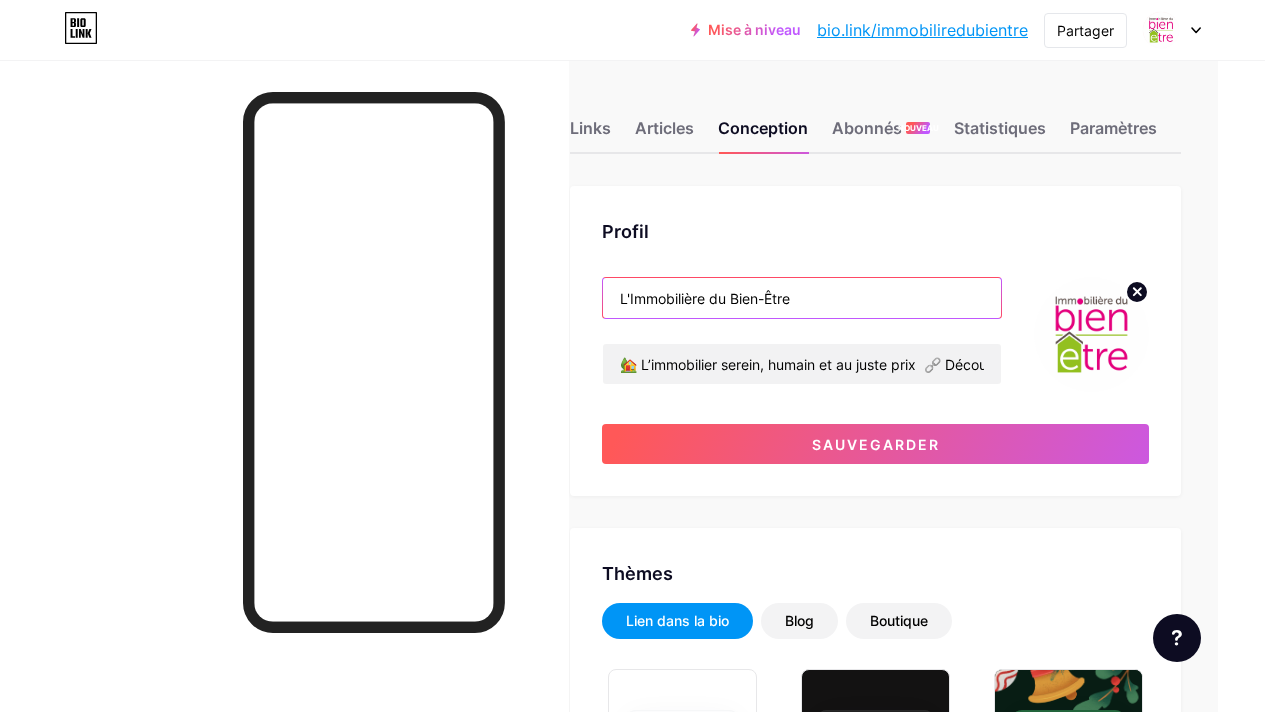 type on "L'Immobilière du Bien-Être" 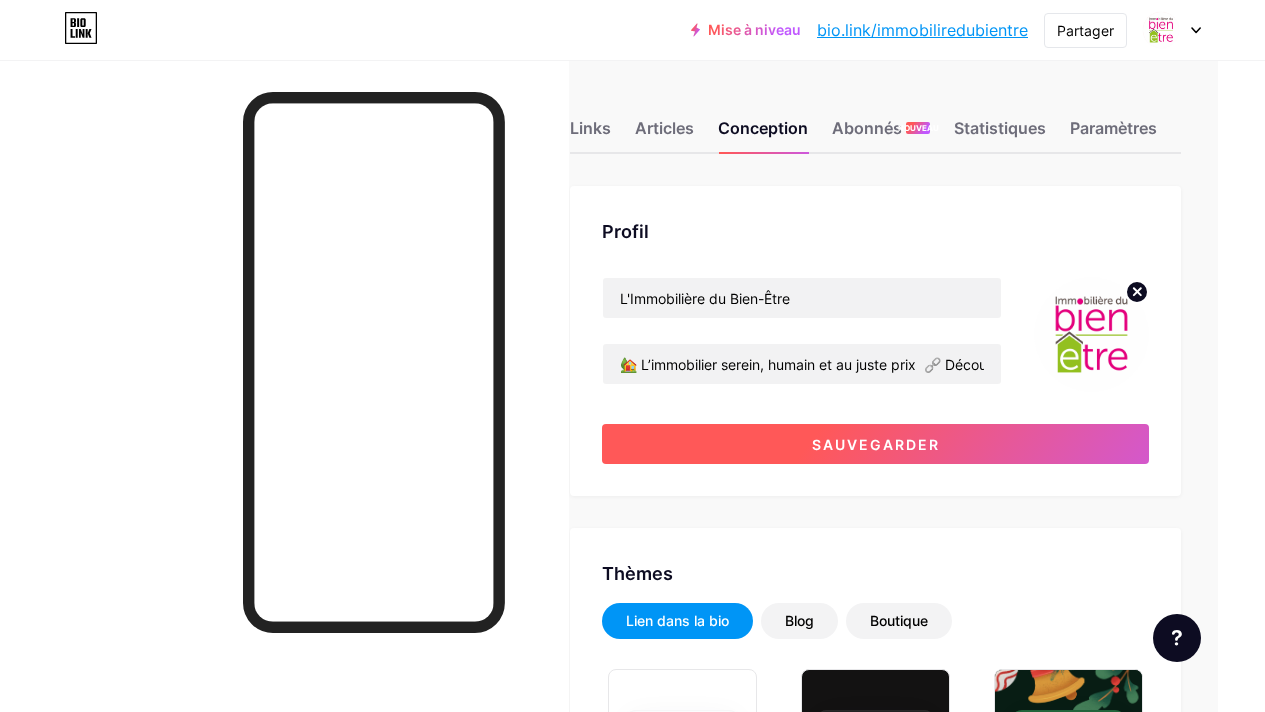 click on "Sauvegarder" at bounding box center (875, 444) 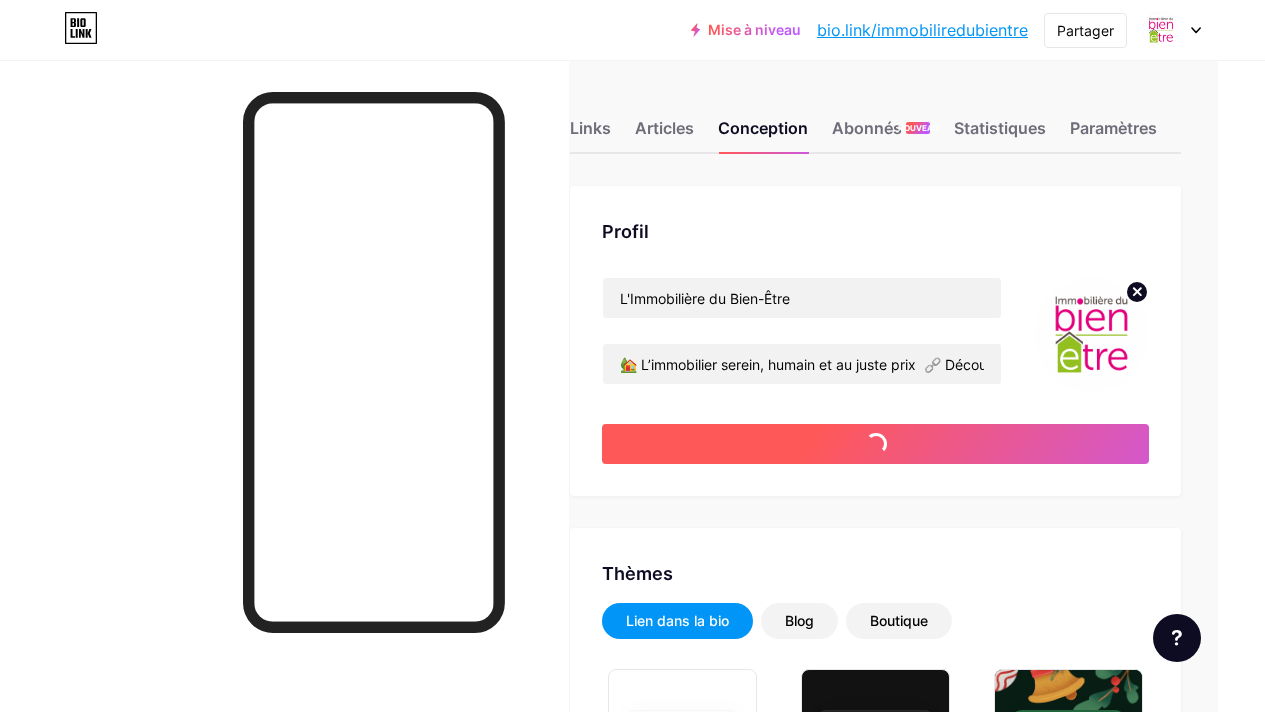 type on "#ff2e96" 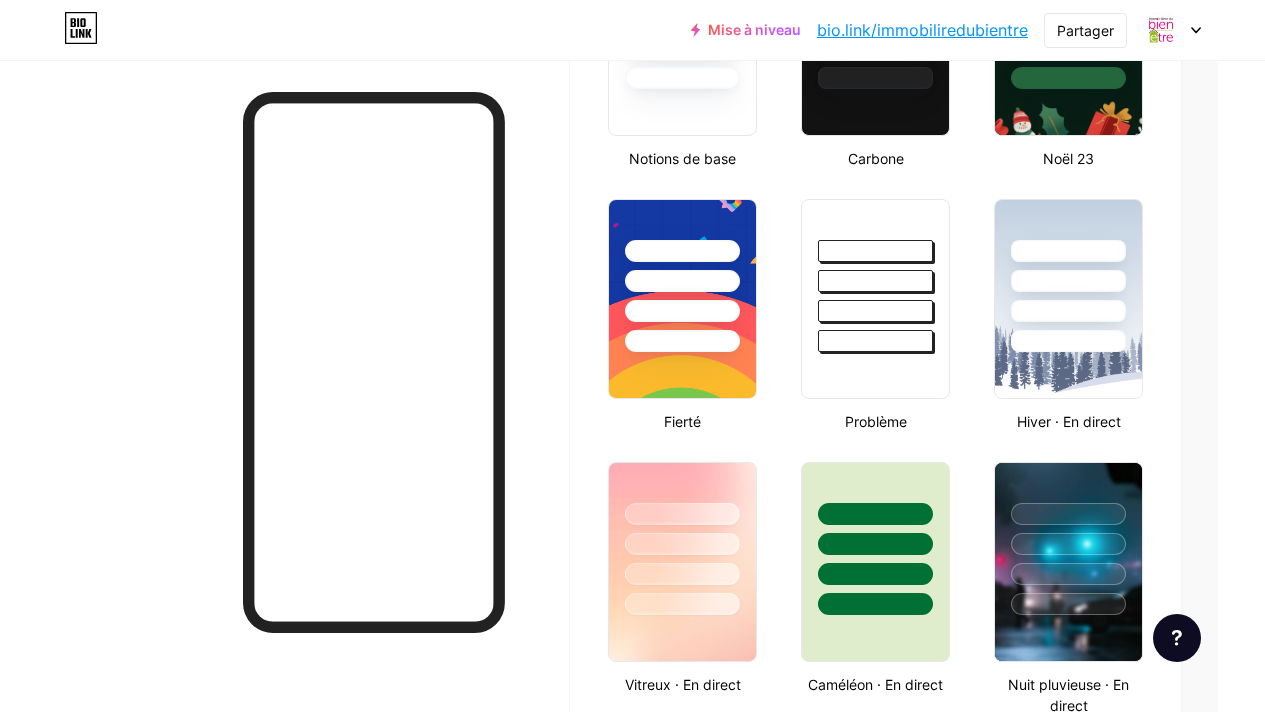 scroll, scrollTop: 0, scrollLeft: 56, axis: horizontal 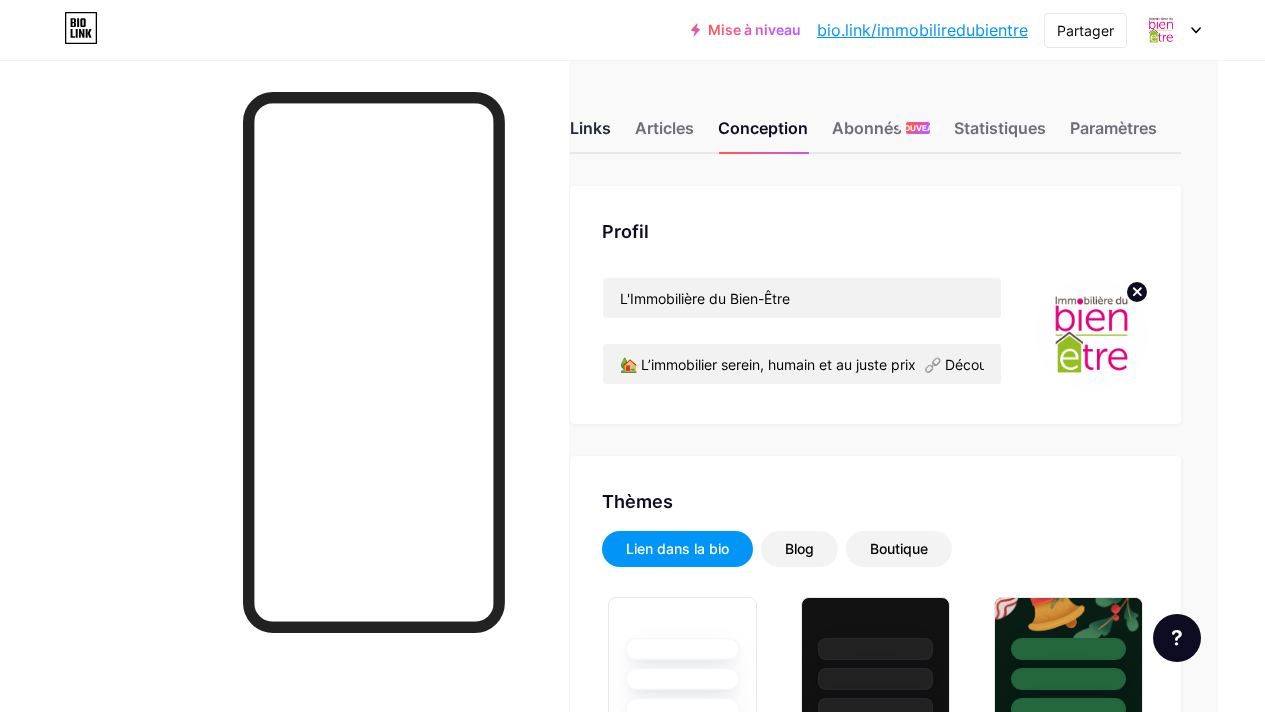 click on "Links" at bounding box center (590, 128) 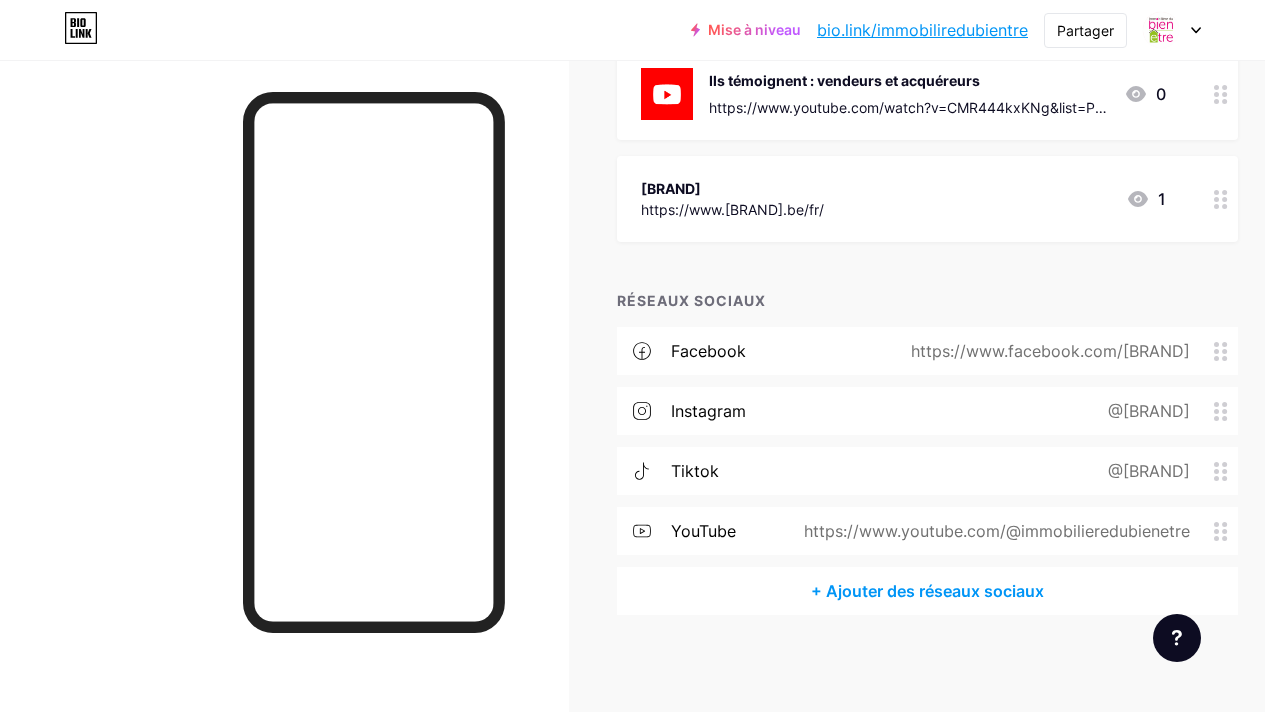 scroll, scrollTop: 0, scrollLeft: 0, axis: both 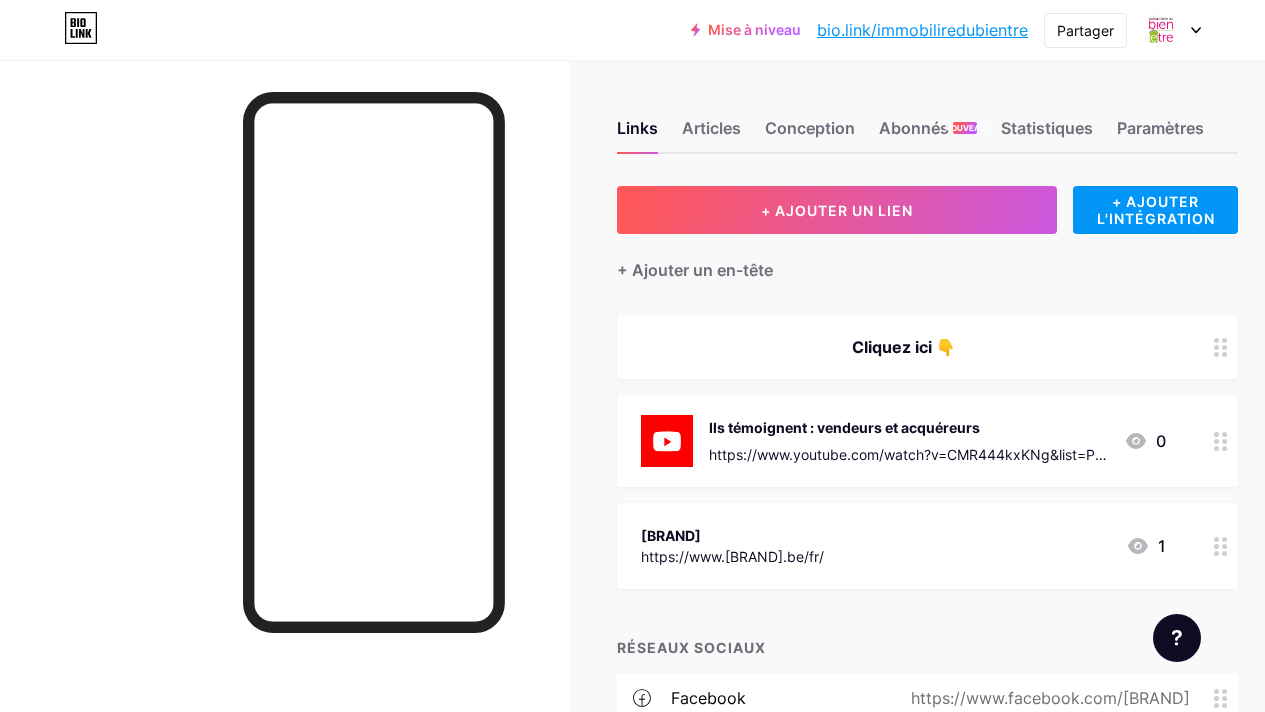 click 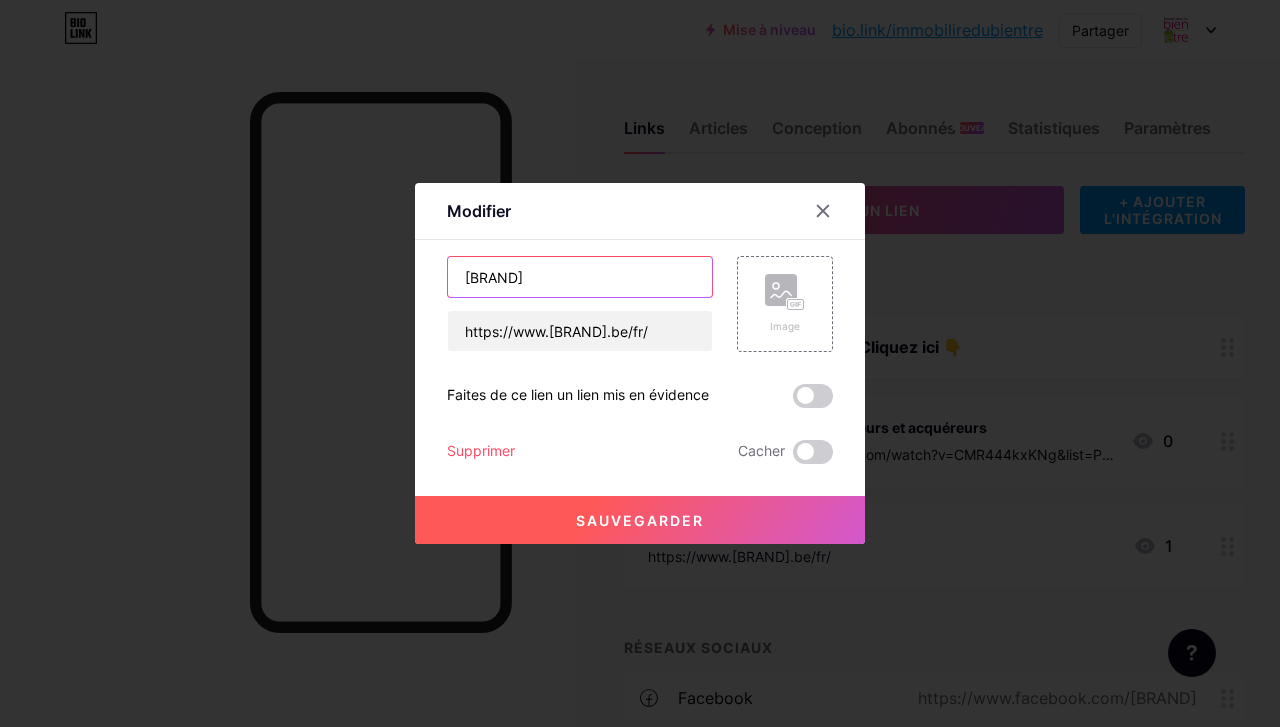 click on "[BRAND]" at bounding box center [580, 277] 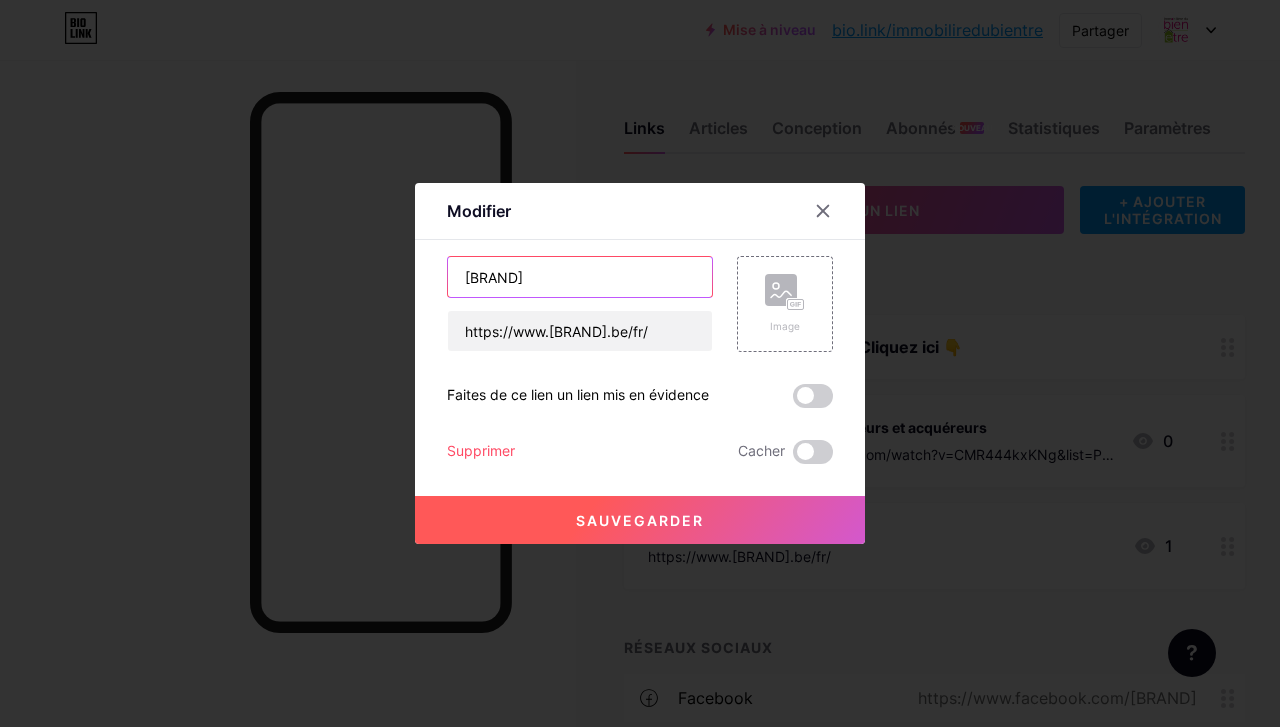 type on "[BRAND]" 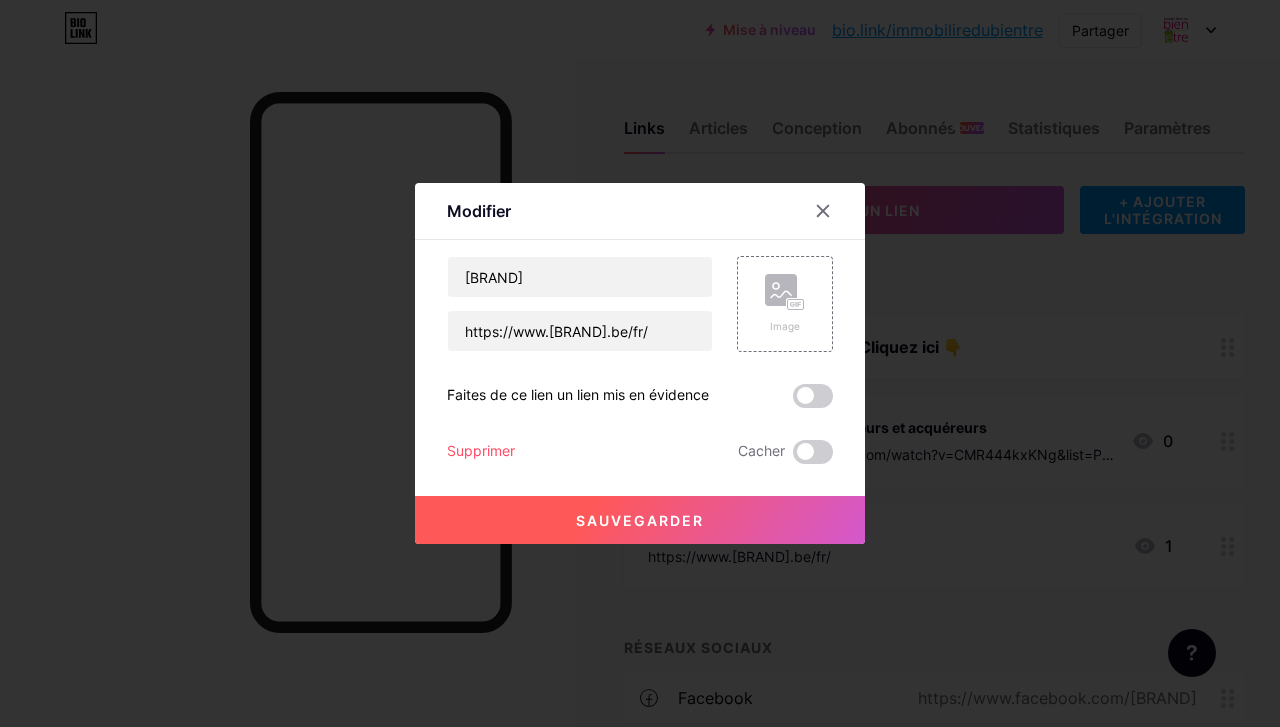 click on "Sauvegarder" at bounding box center (640, 520) 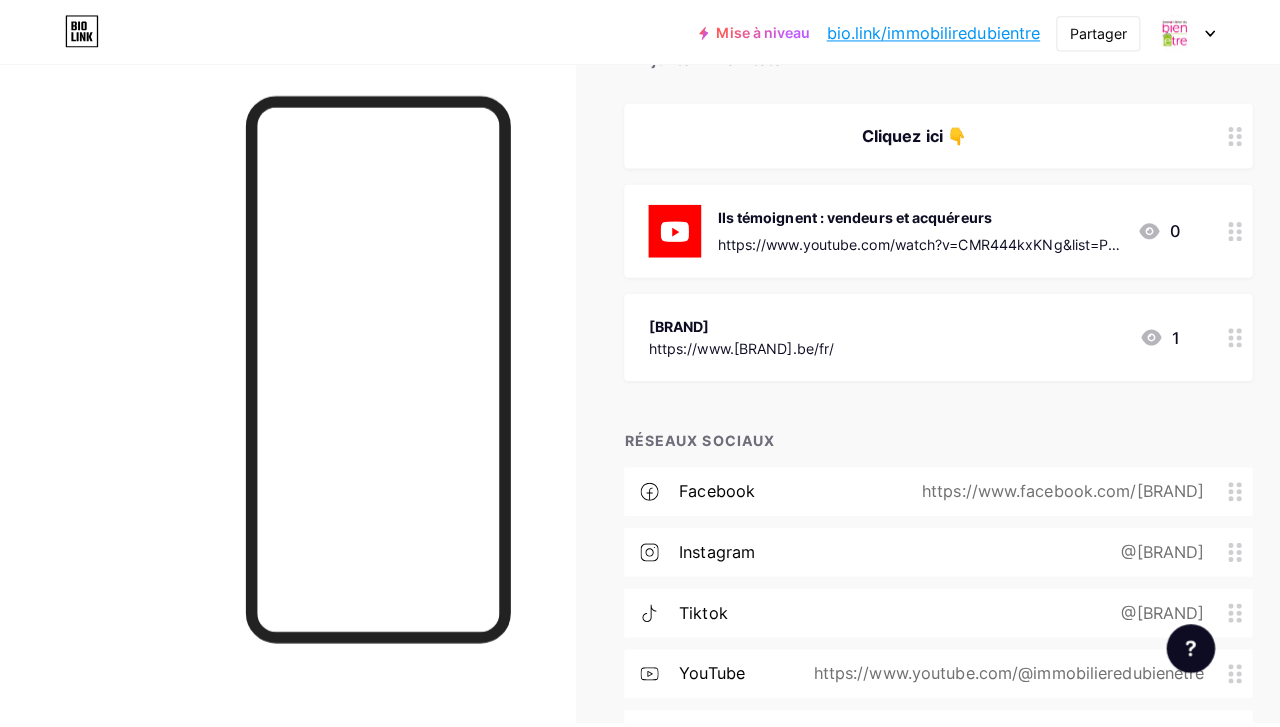 scroll, scrollTop: 219, scrollLeft: 0, axis: vertical 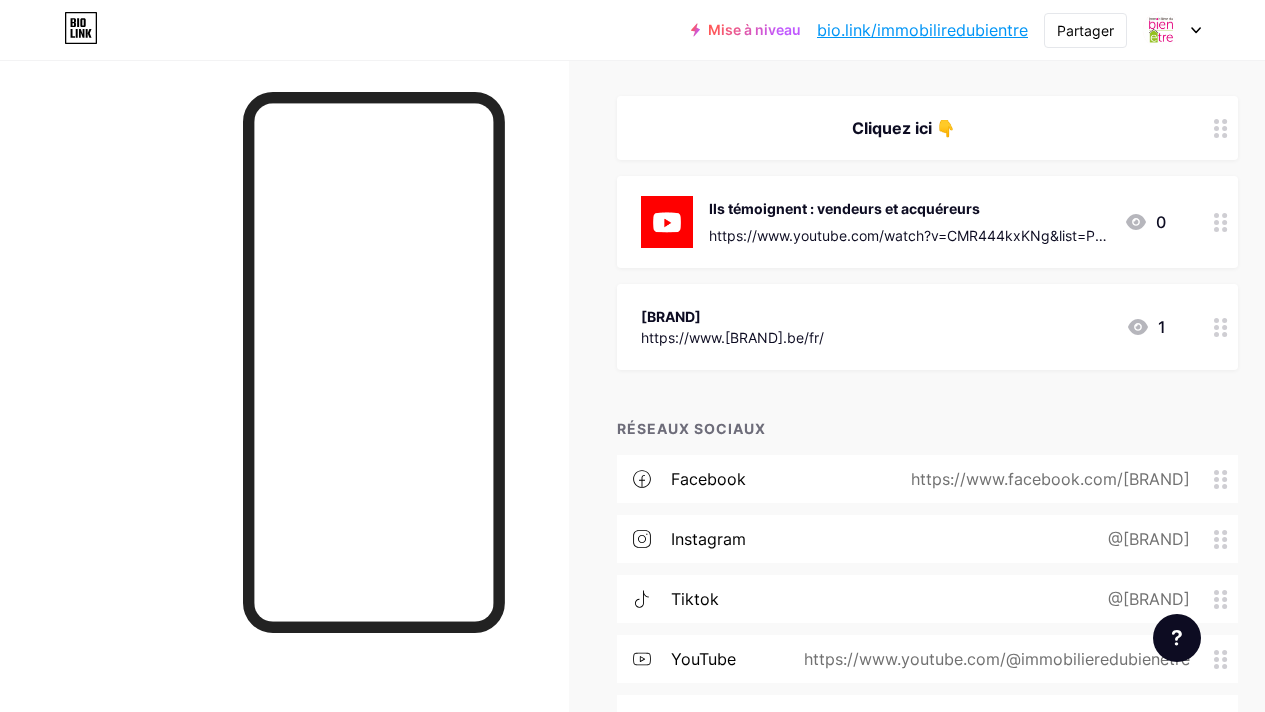 click on "https://www.facebook.com/[BRAND]" at bounding box center [1046, 479] 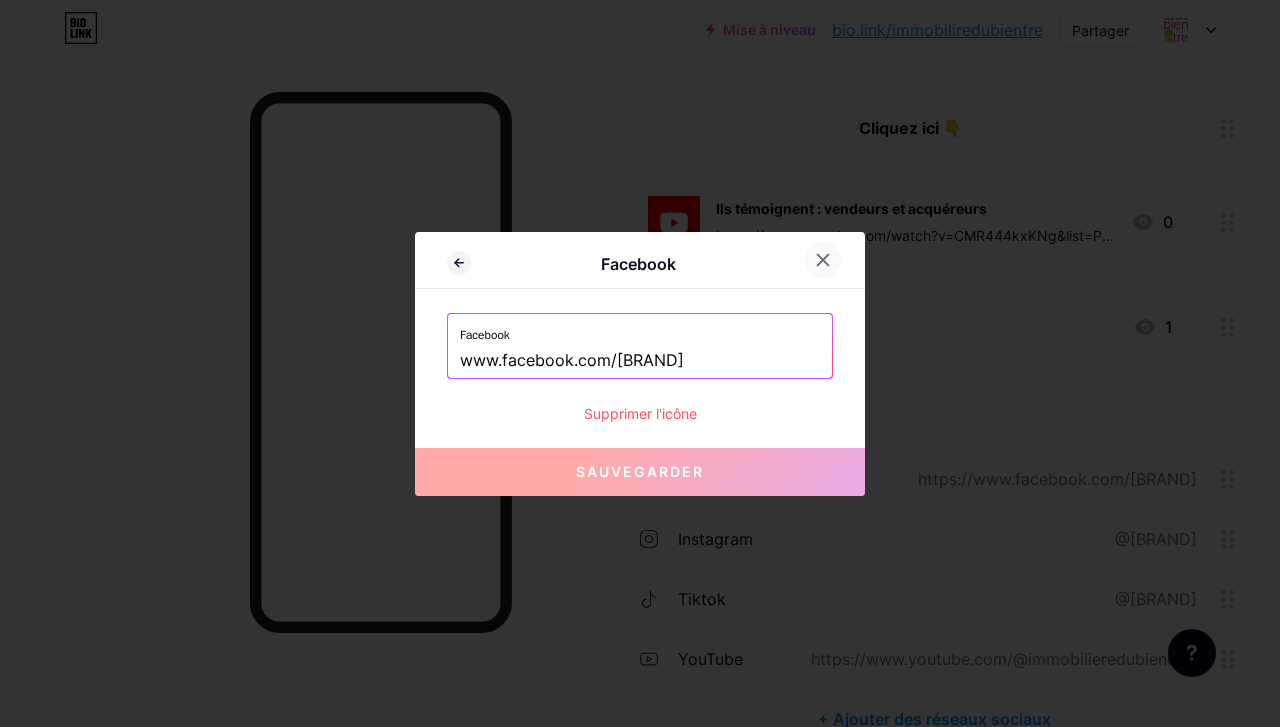 click 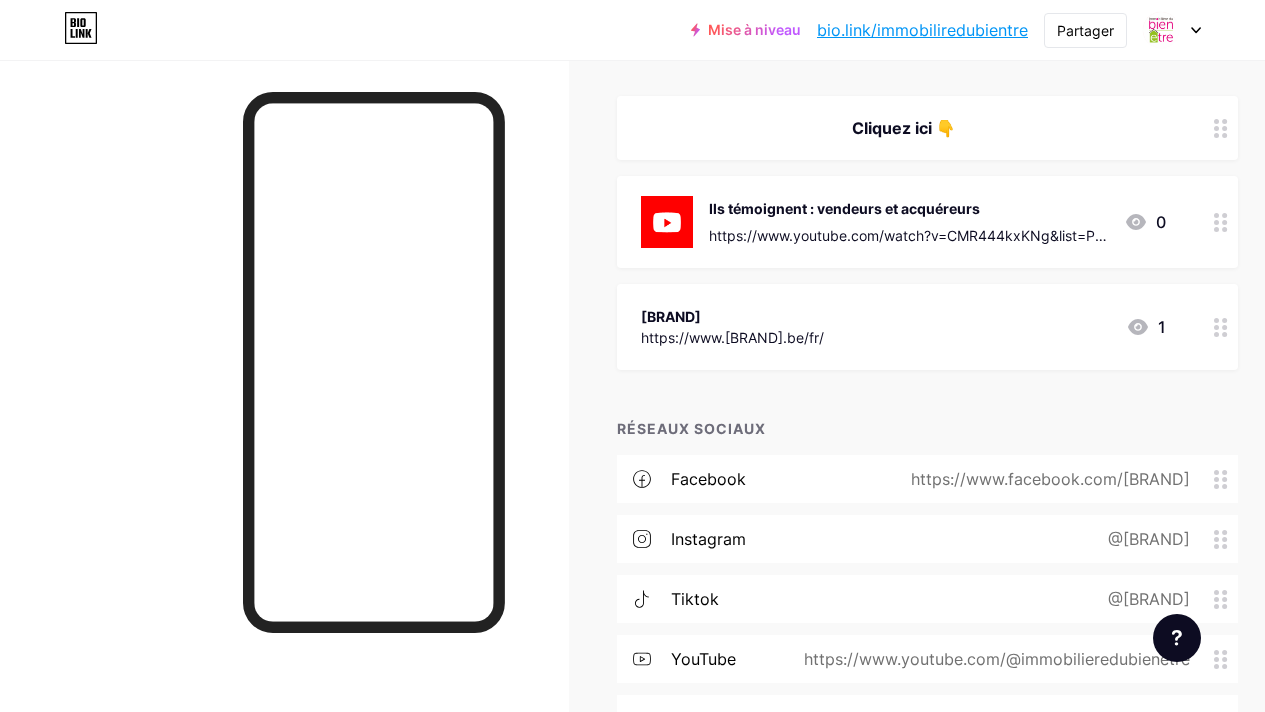 click 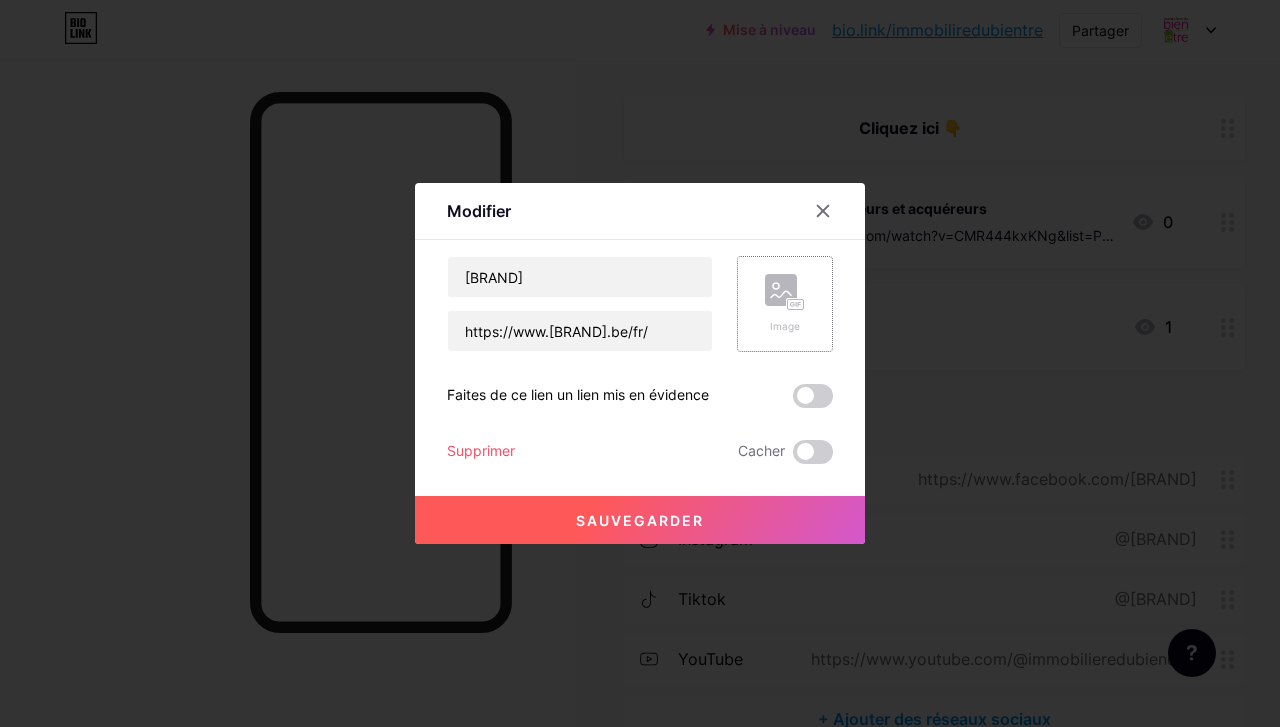 click on "Image" at bounding box center (785, 304) 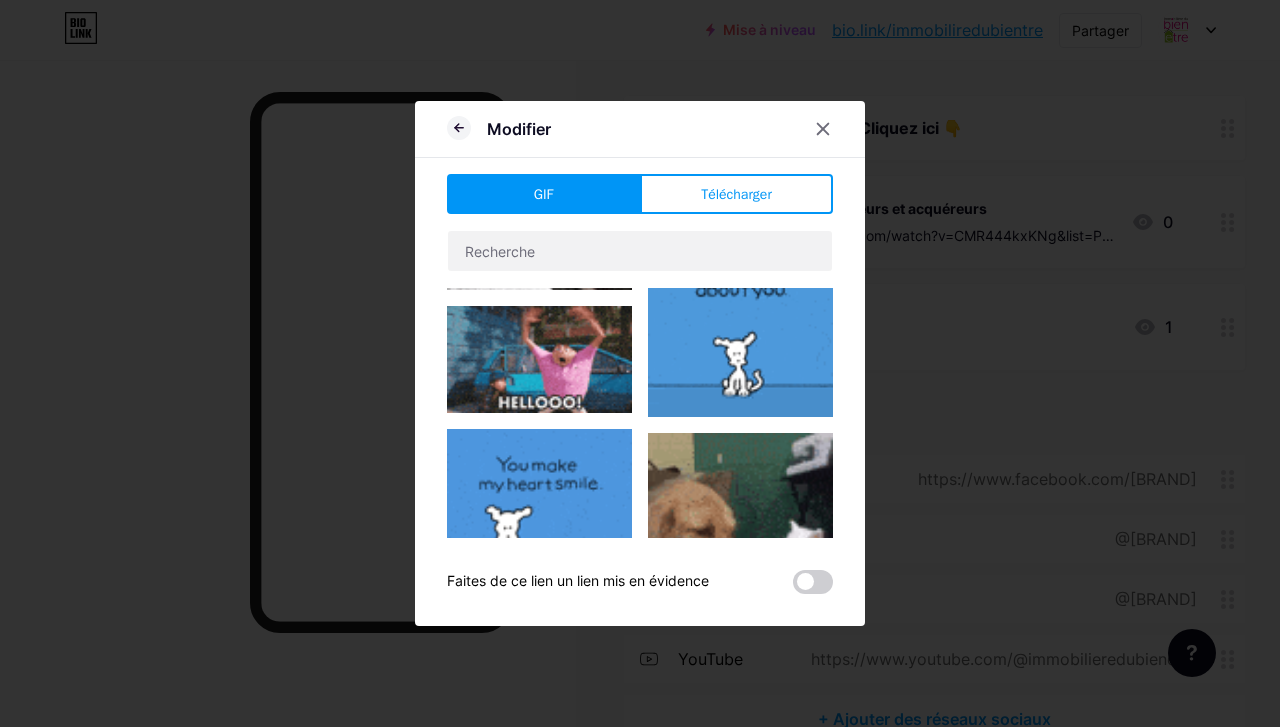 click at bounding box center (640, 1079) 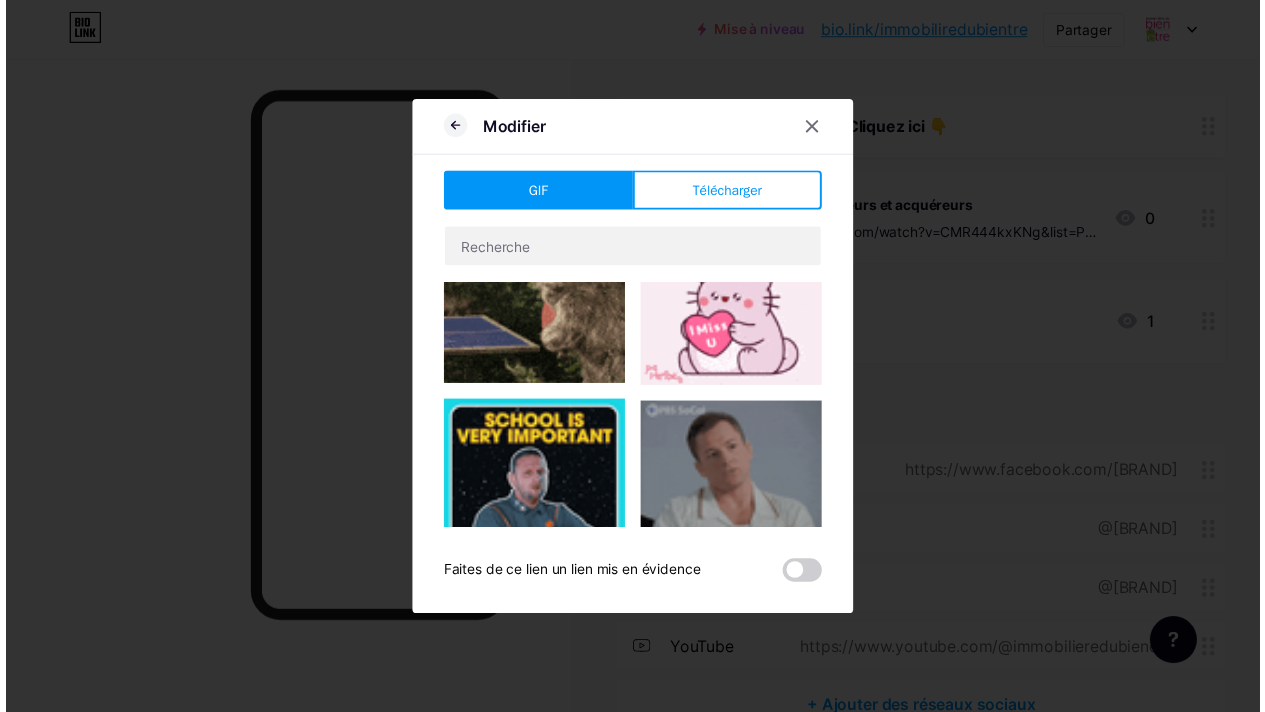 scroll, scrollTop: 735, scrollLeft: 0, axis: vertical 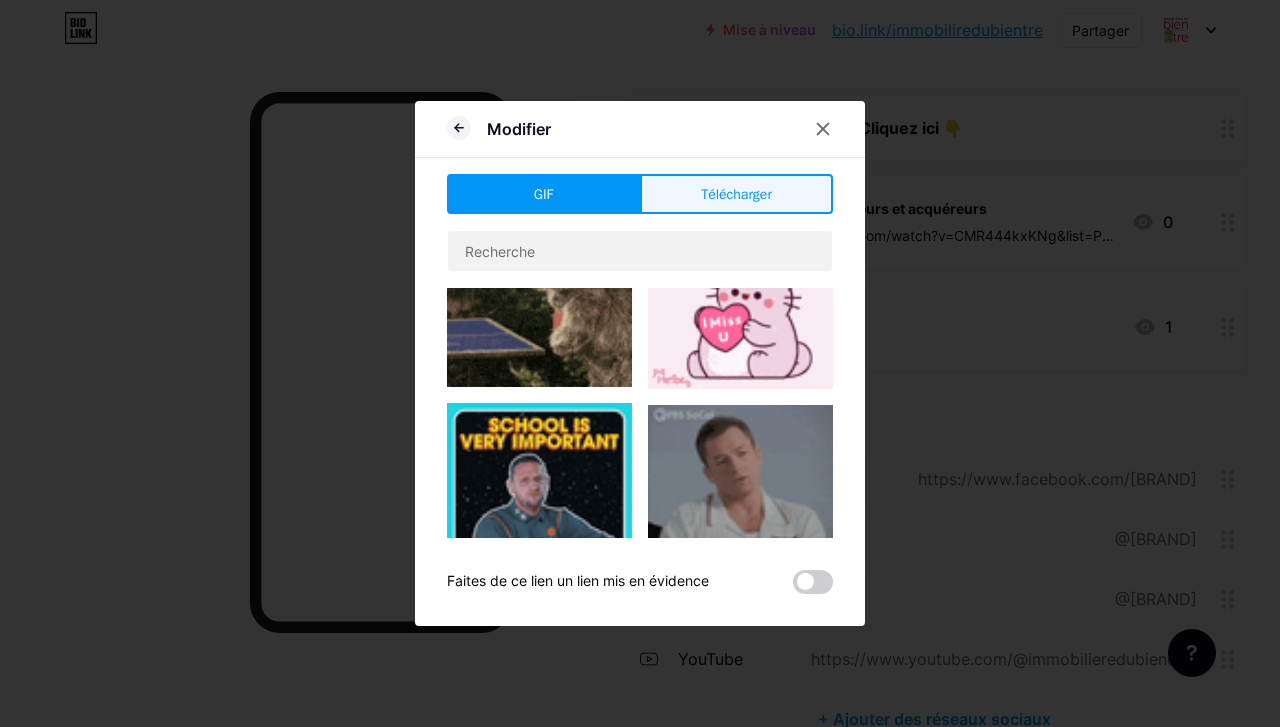 click on "Télécharger" at bounding box center [736, 194] 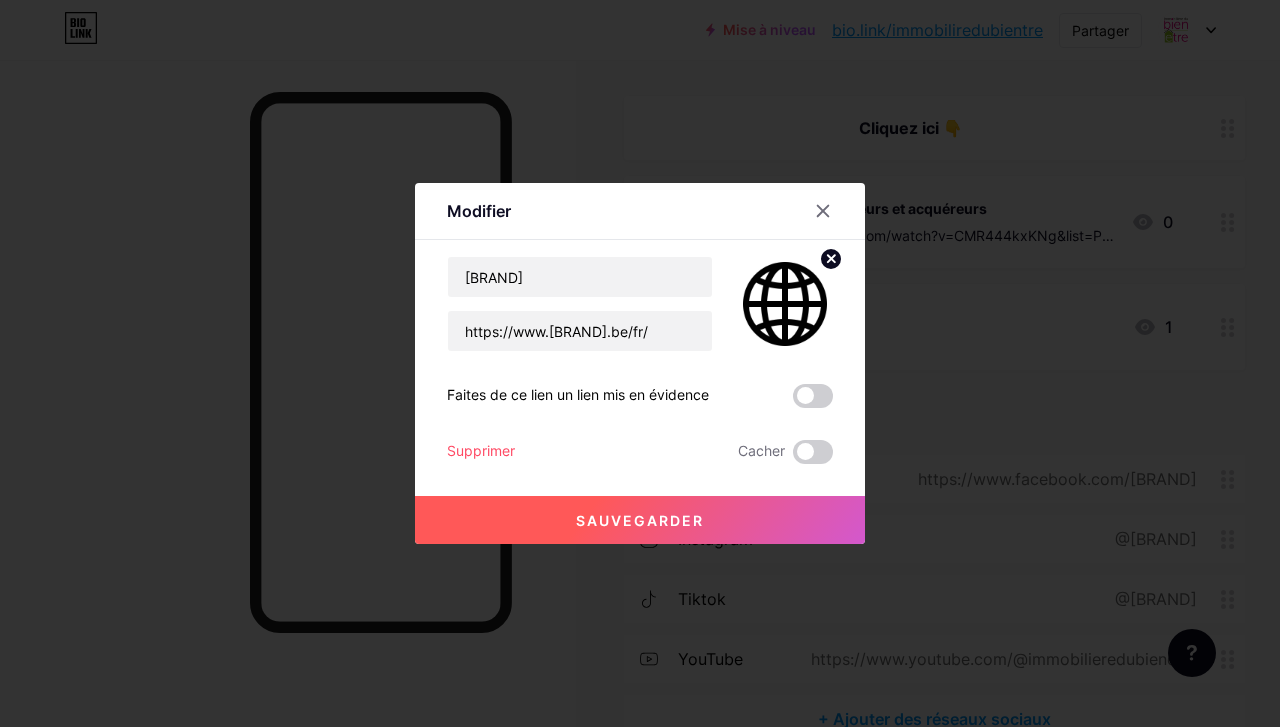 click on "Sauvegarder" at bounding box center (640, 520) 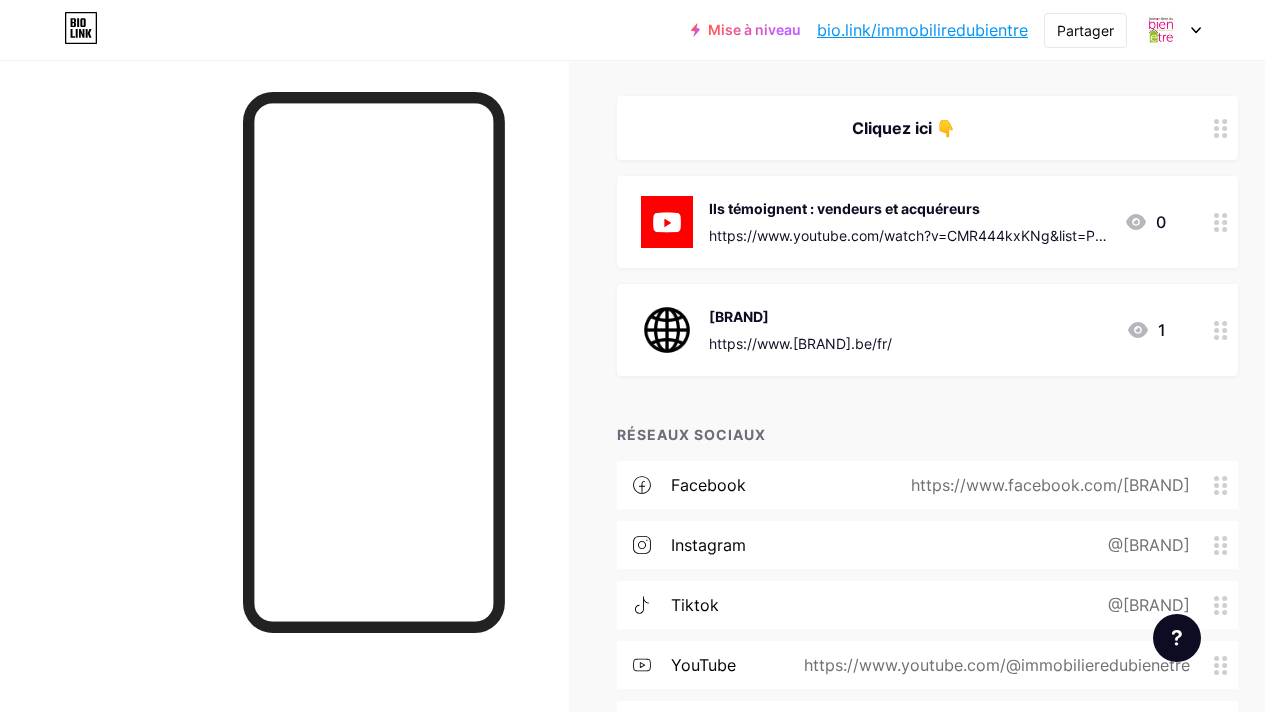 click at bounding box center [1221, 330] 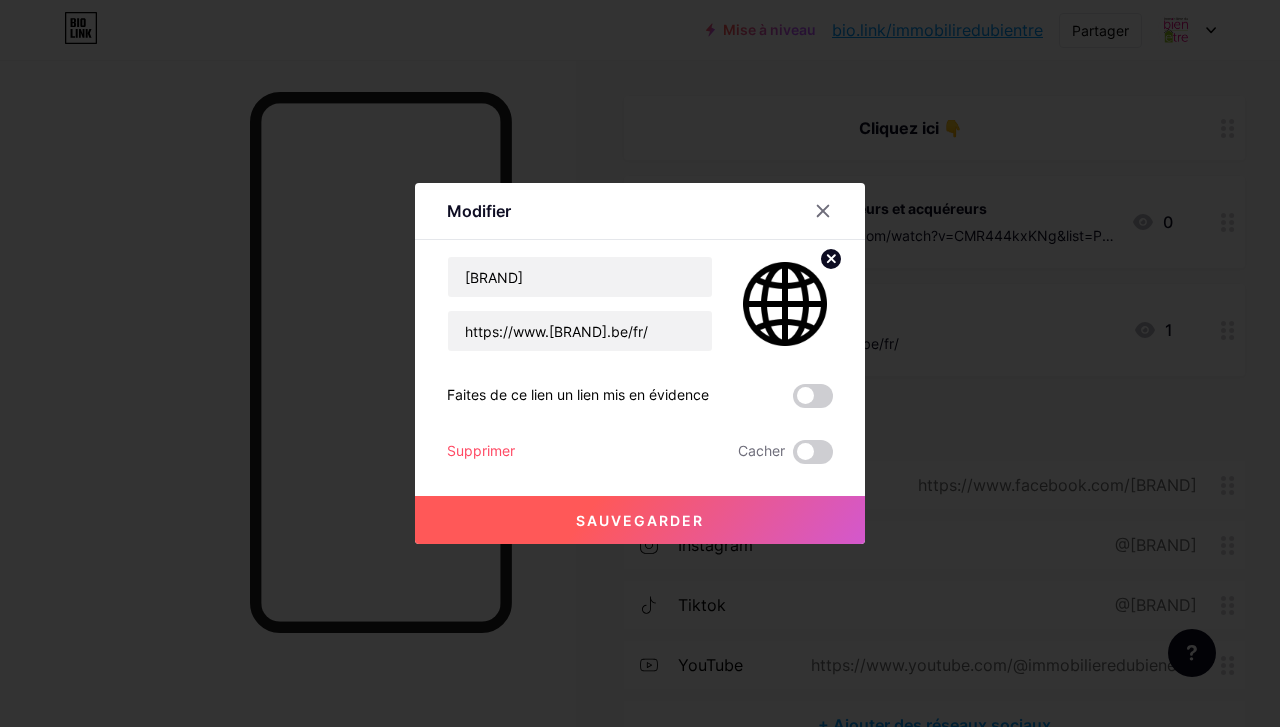 click at bounding box center [813, 396] 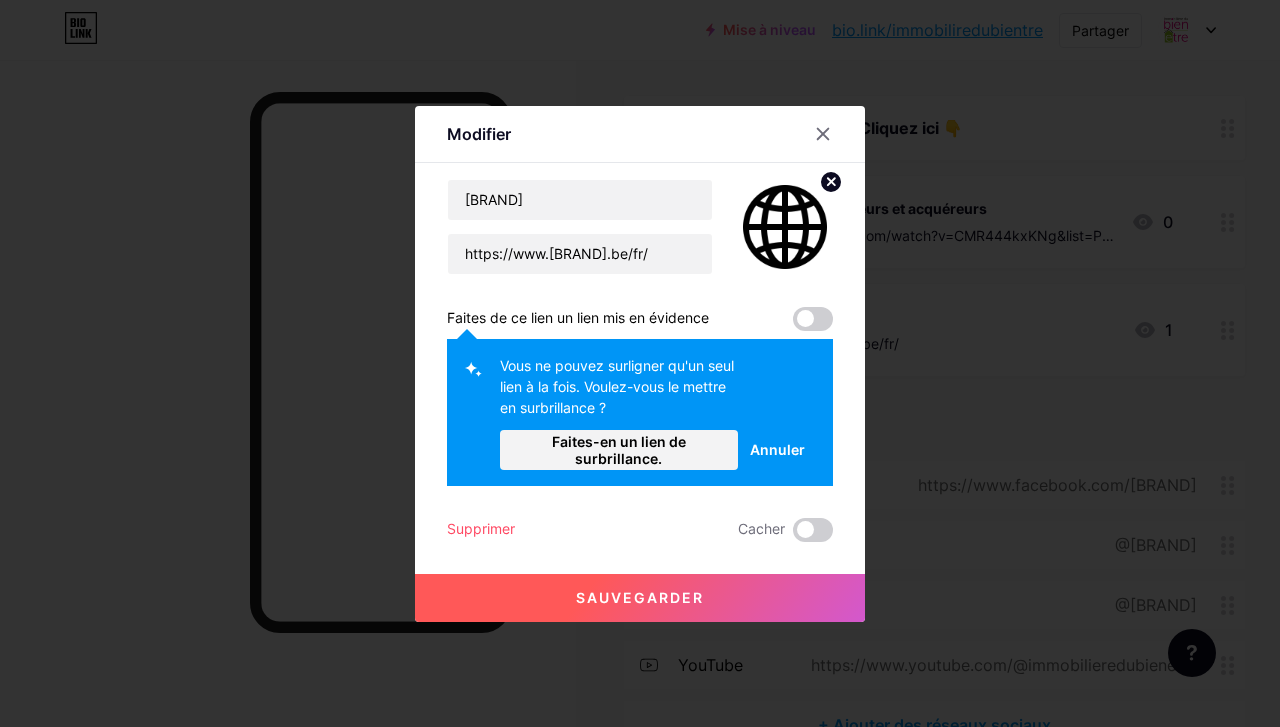 click on "Sauvegarder" at bounding box center [640, 597] 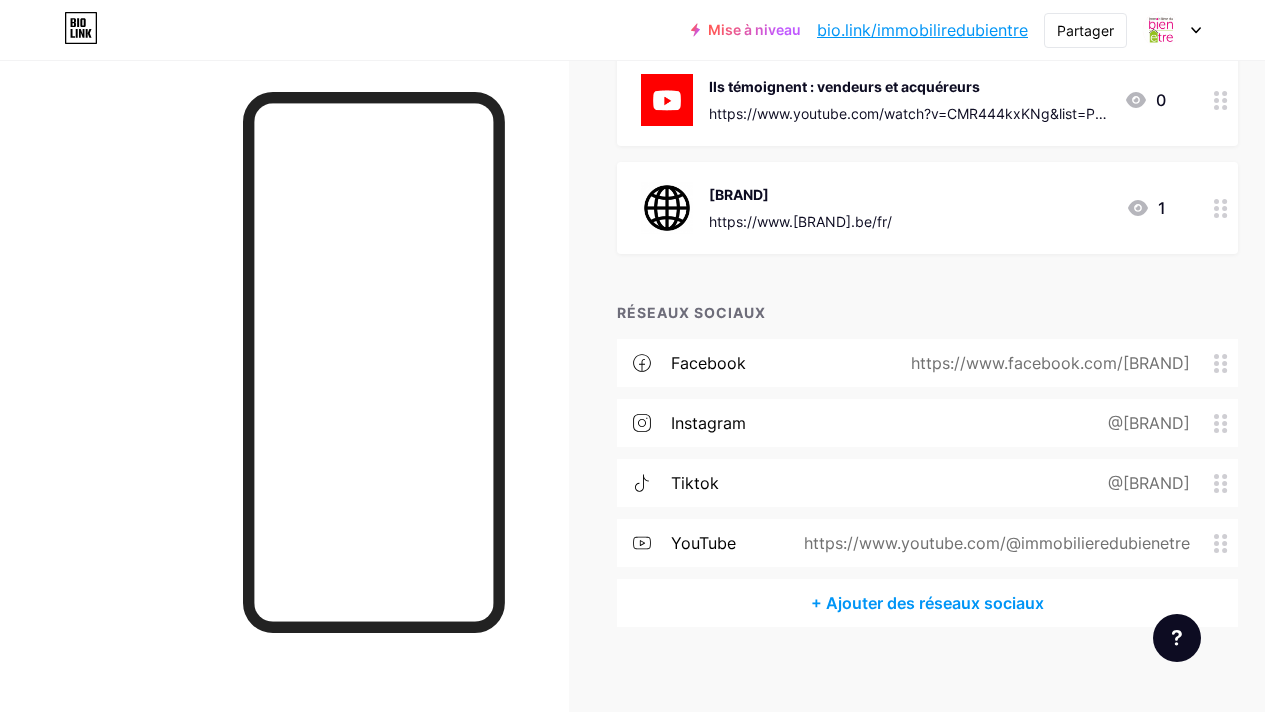 scroll, scrollTop: 0, scrollLeft: 0, axis: both 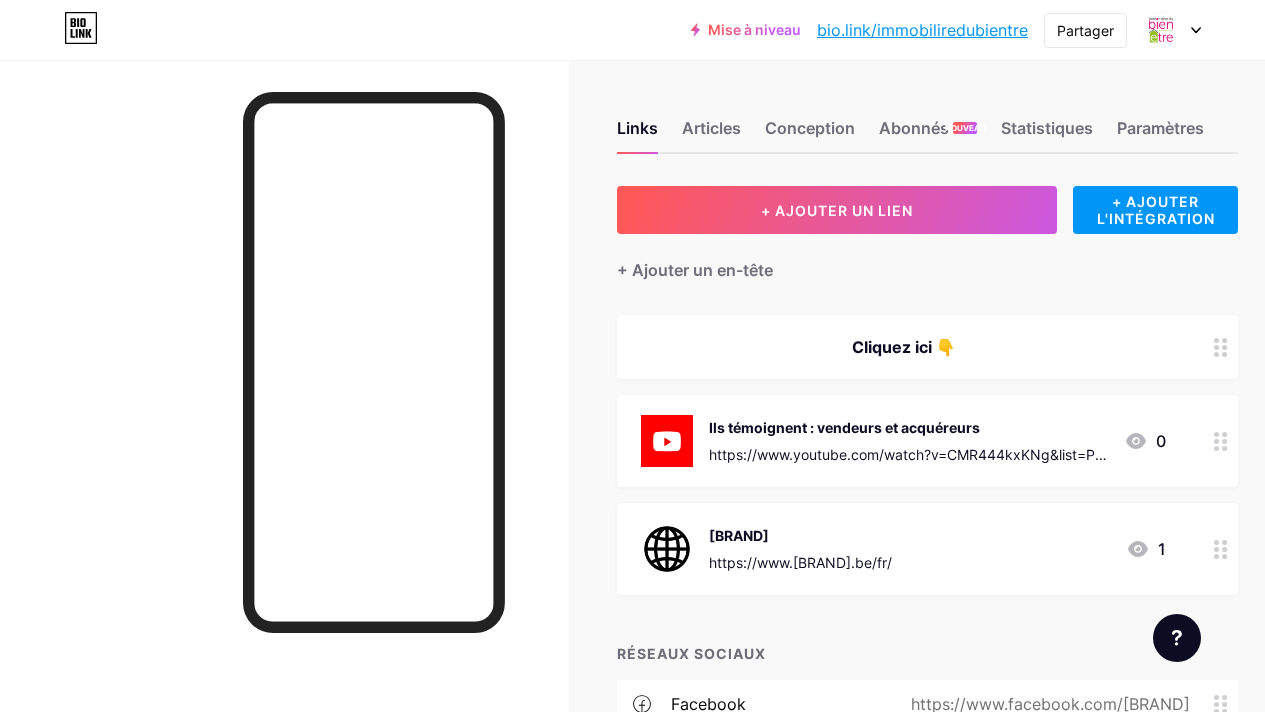 click on "bio.link/immobiliredubientre" at bounding box center (922, 30) 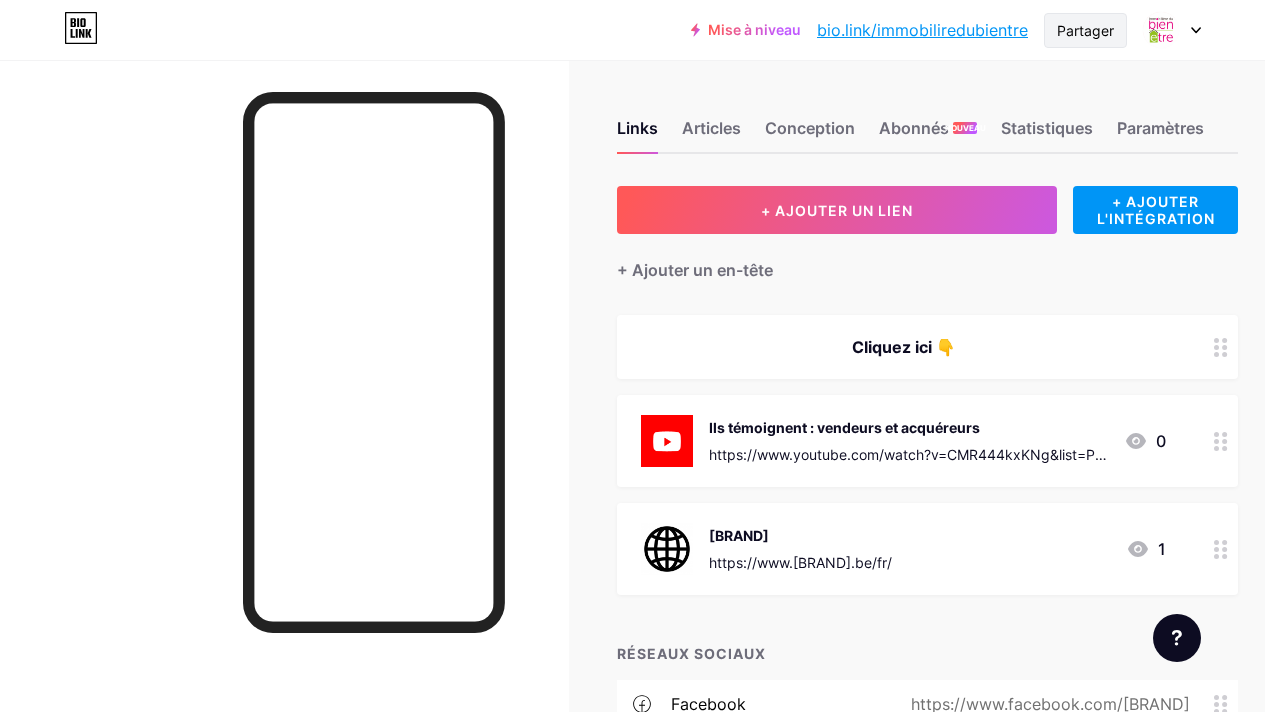 click on "Partager" at bounding box center (1085, 30) 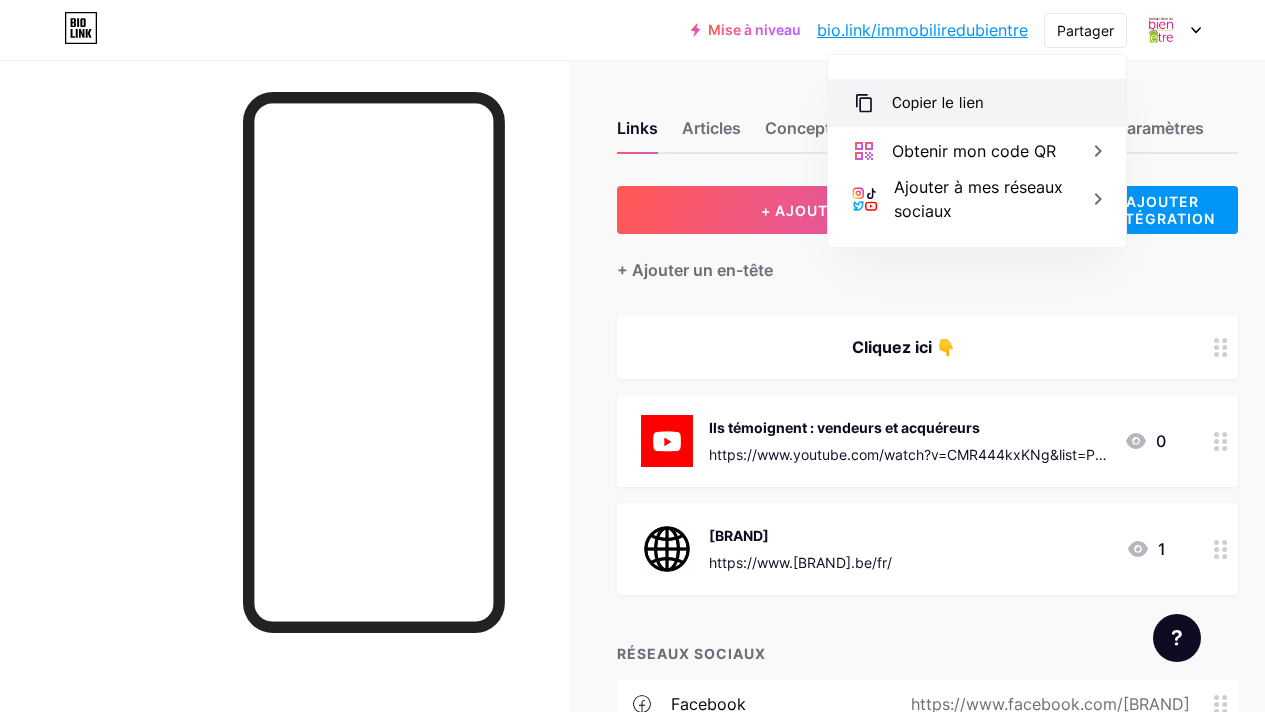 click on "Copier le lien" at bounding box center [977, 103] 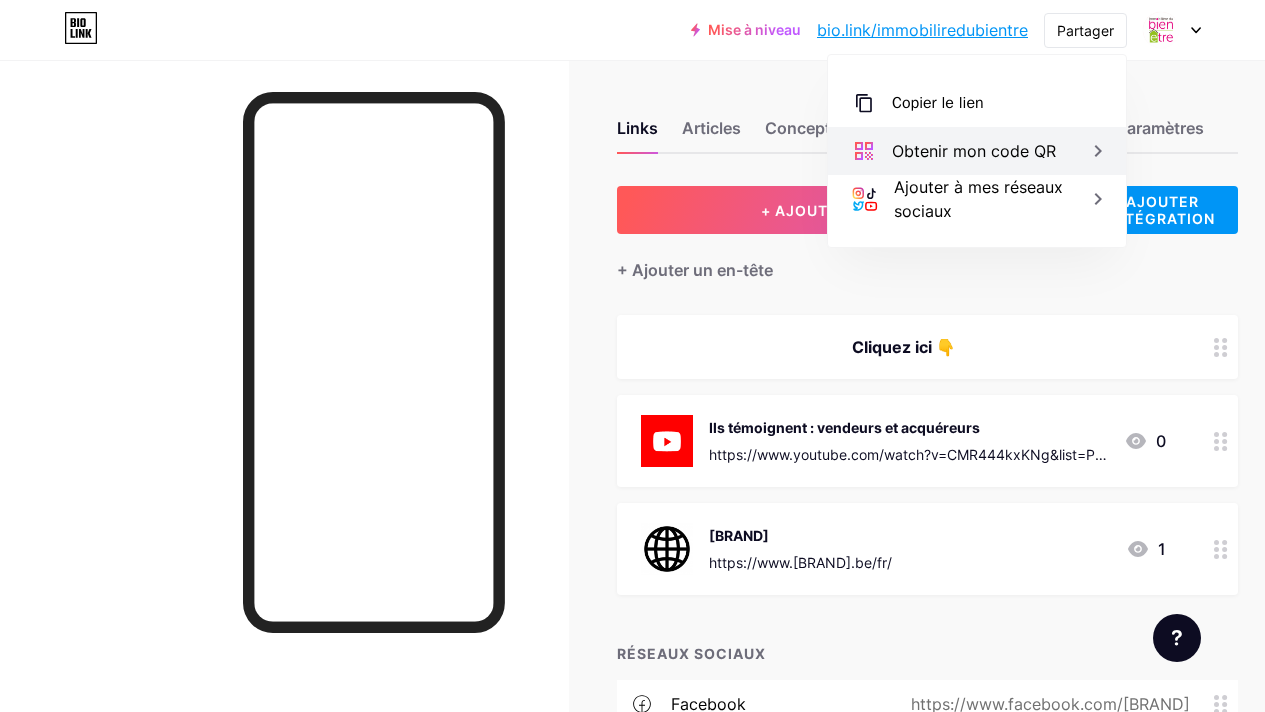 click on "Obtenir mon code QR" at bounding box center [974, 151] 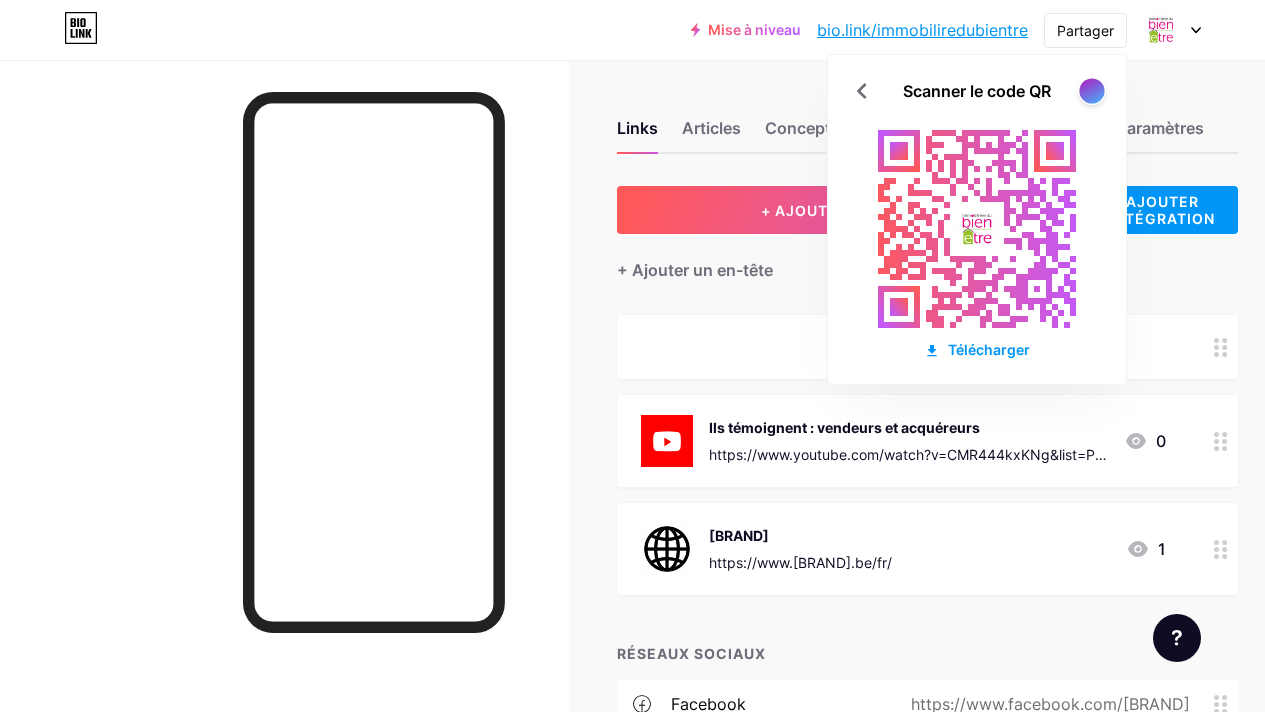 click at bounding box center (1091, 90) 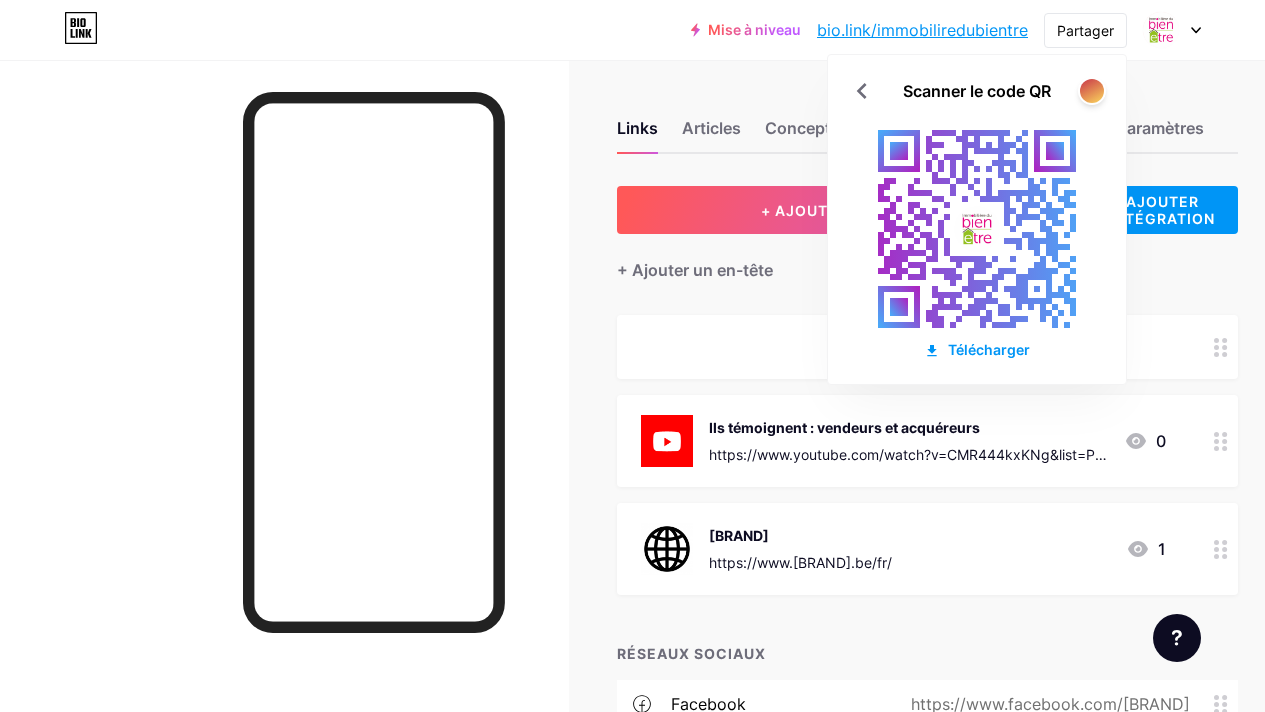 click at bounding box center (1092, 91) 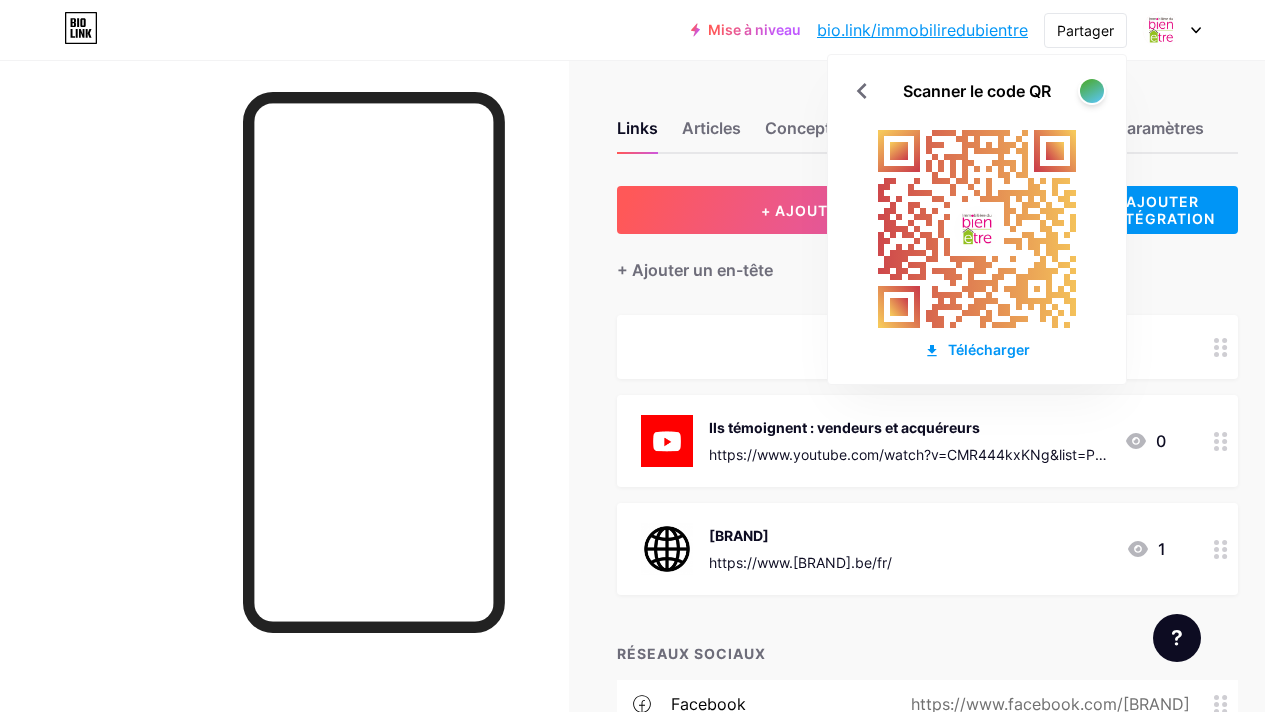 click at bounding box center [1092, 91] 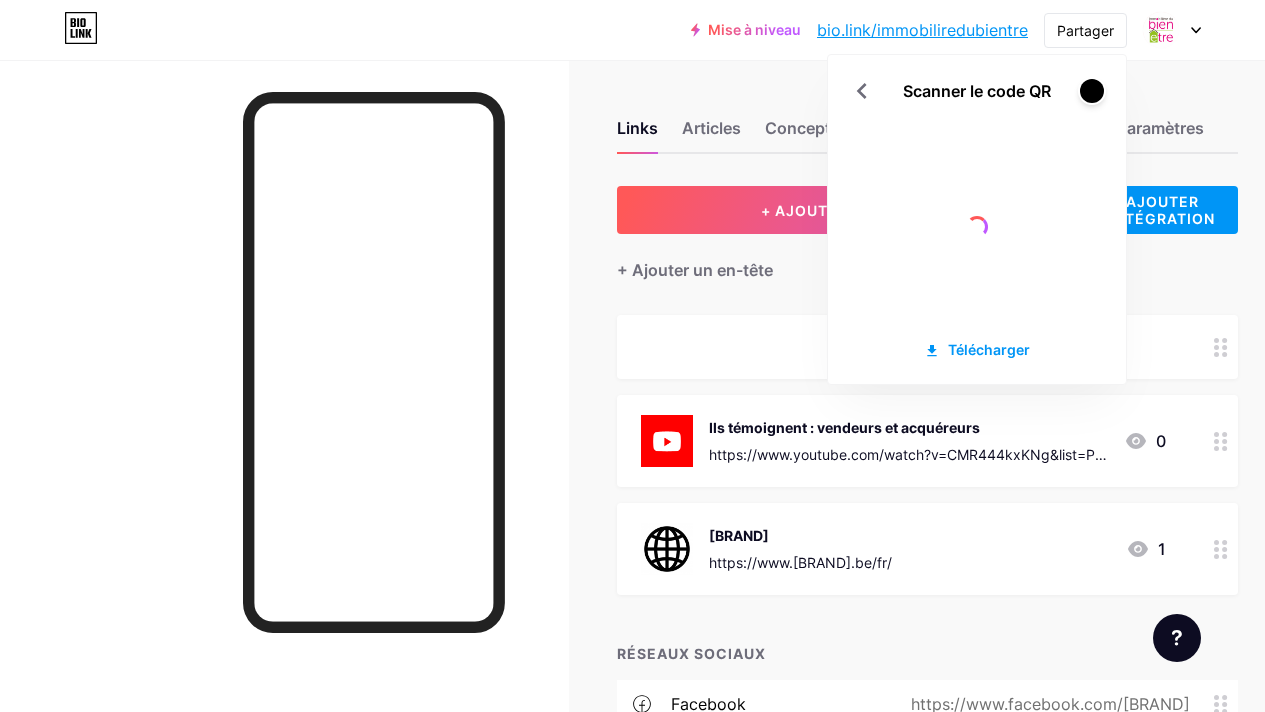 click at bounding box center [1092, 91] 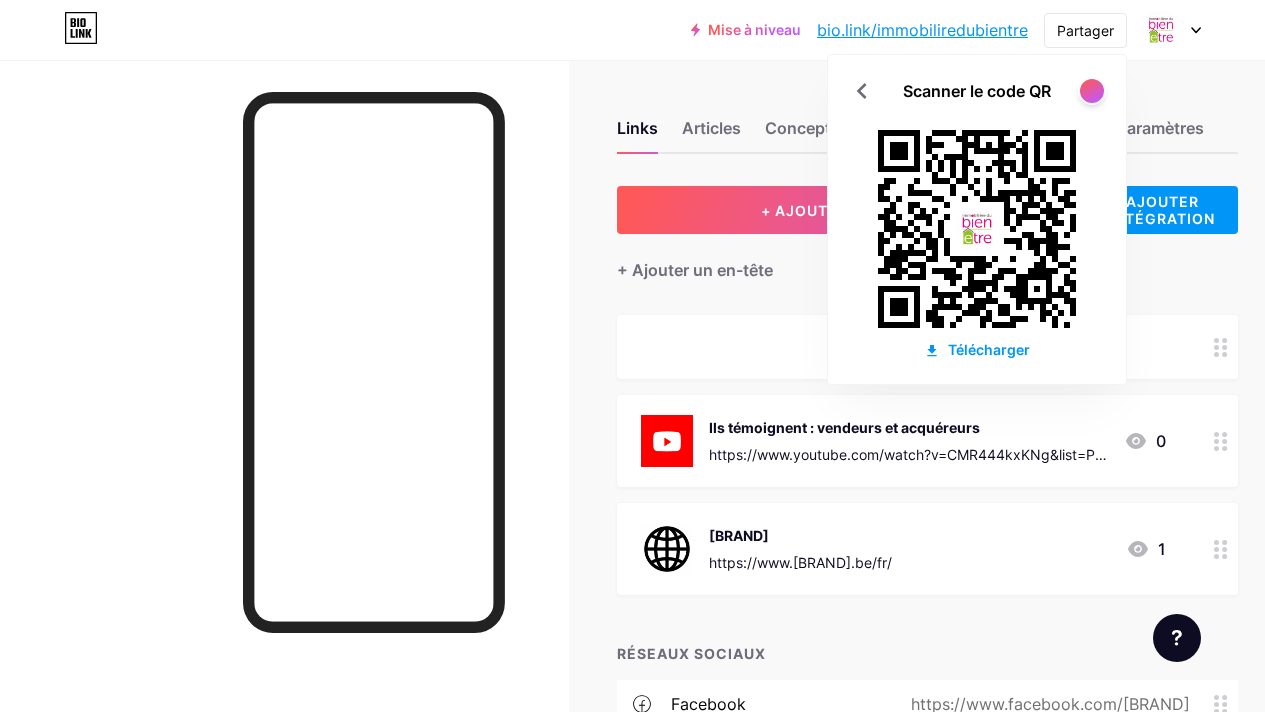 click at bounding box center (1092, 91) 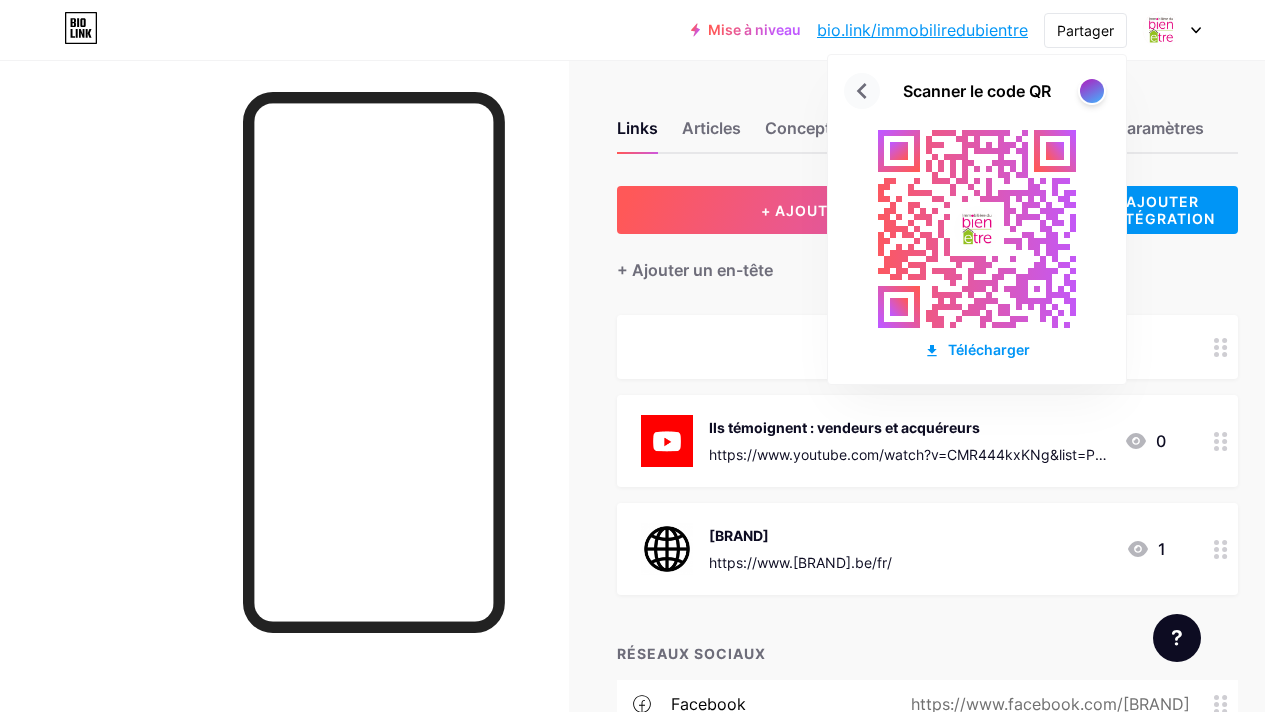 click 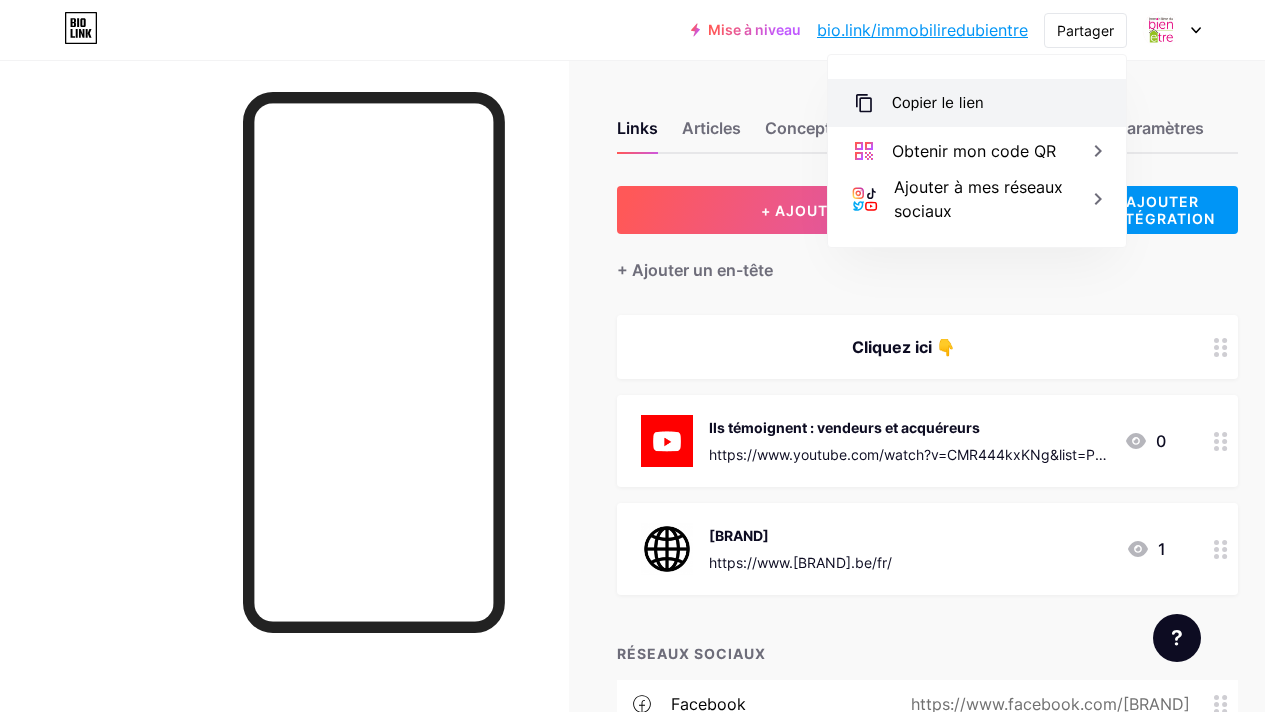 click on "Copier le lien" at bounding box center (977, 103) 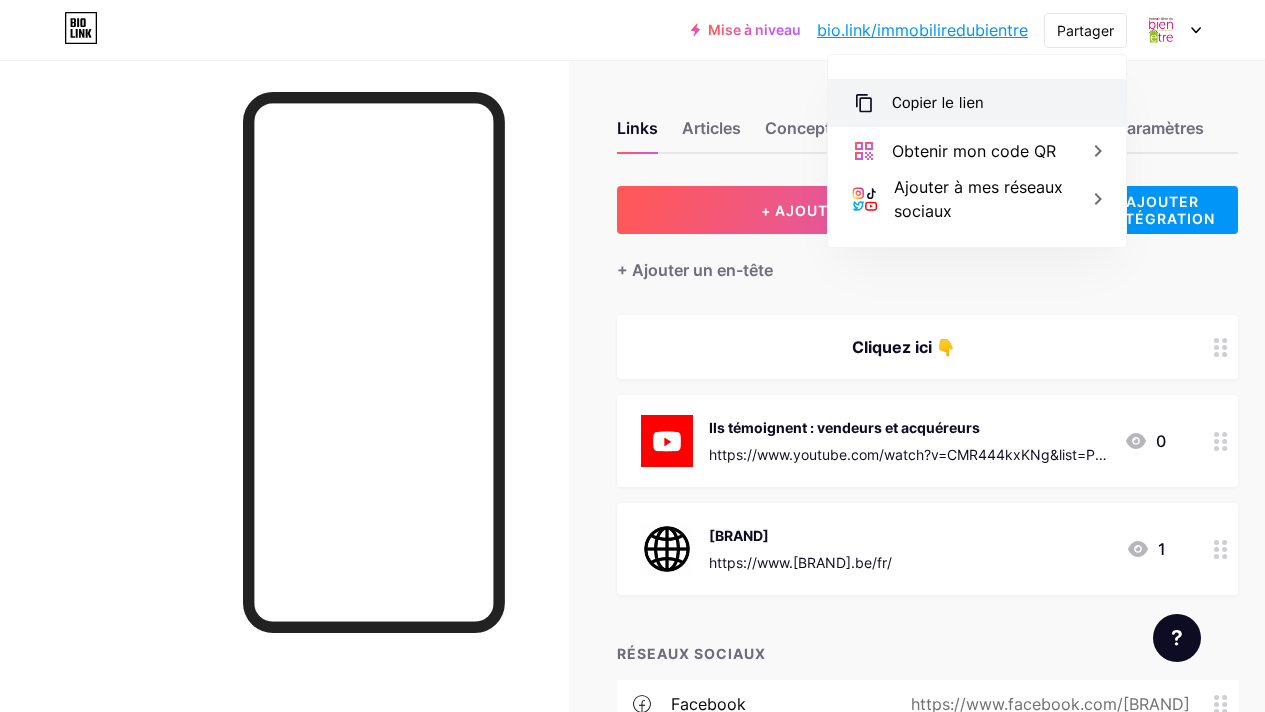 click on "Copier le lien" at bounding box center (938, 103) 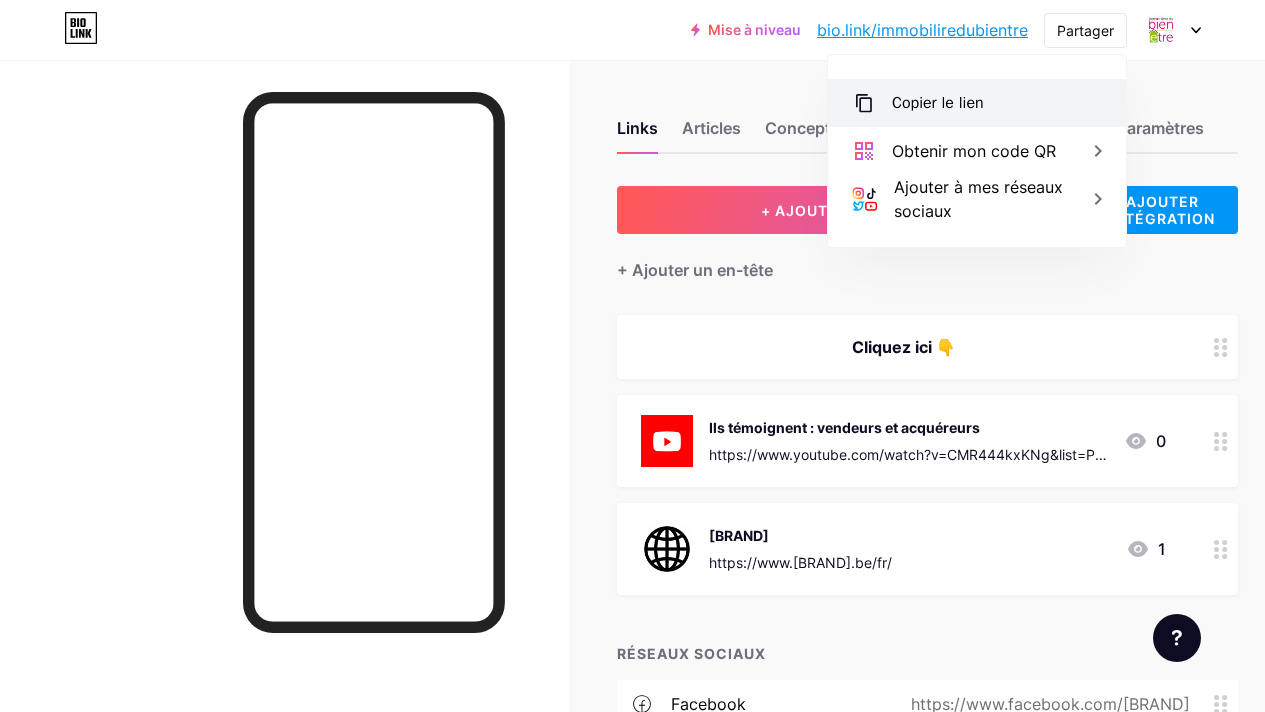 click on "Copier le lien" at bounding box center (938, 103) 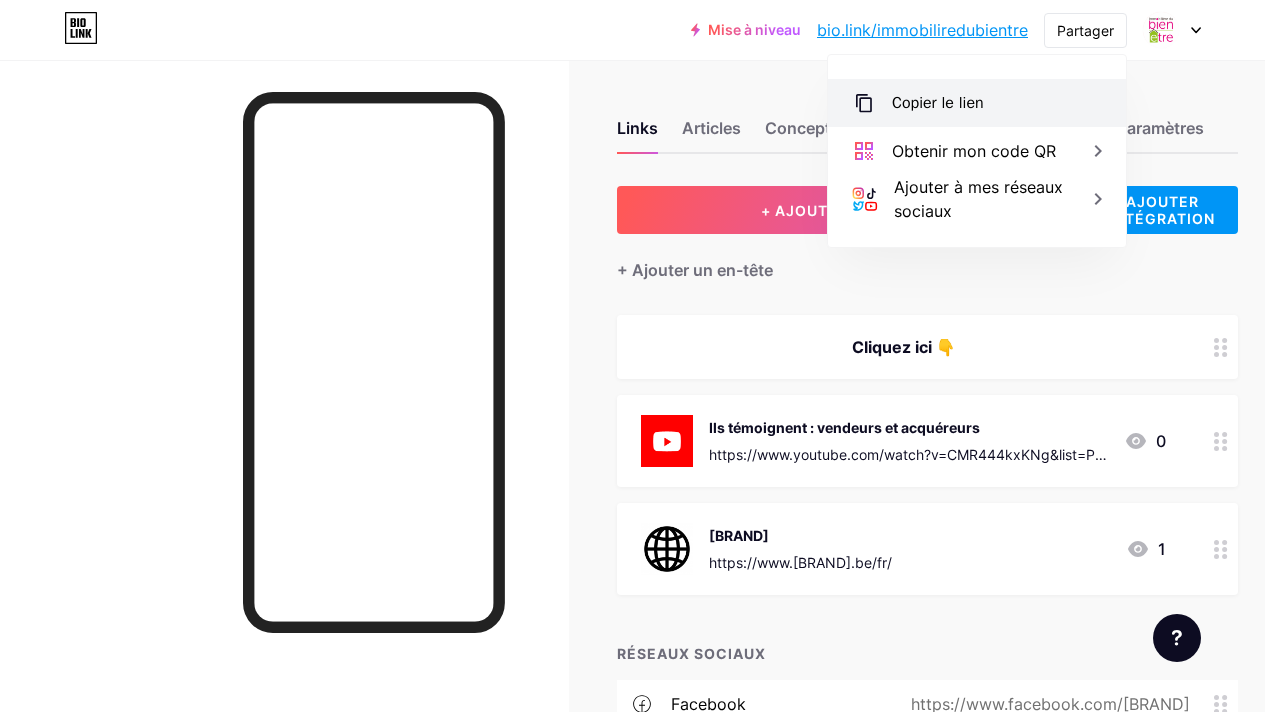 click 